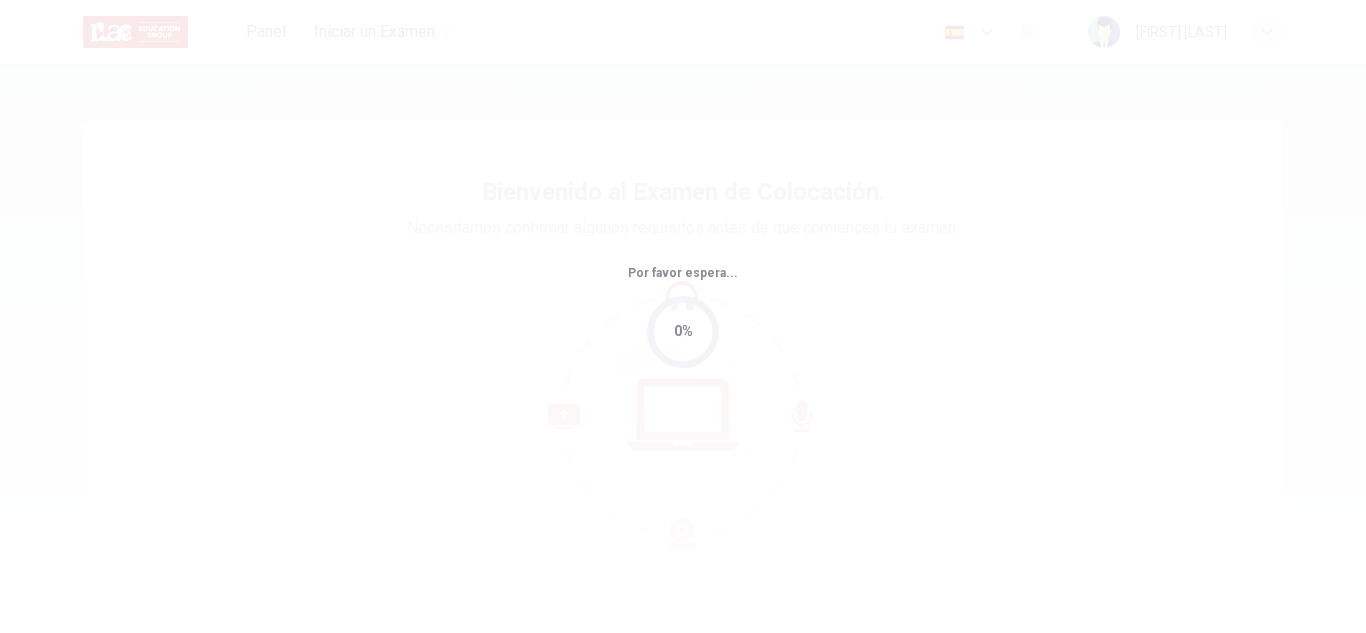 scroll, scrollTop: 0, scrollLeft: 0, axis: both 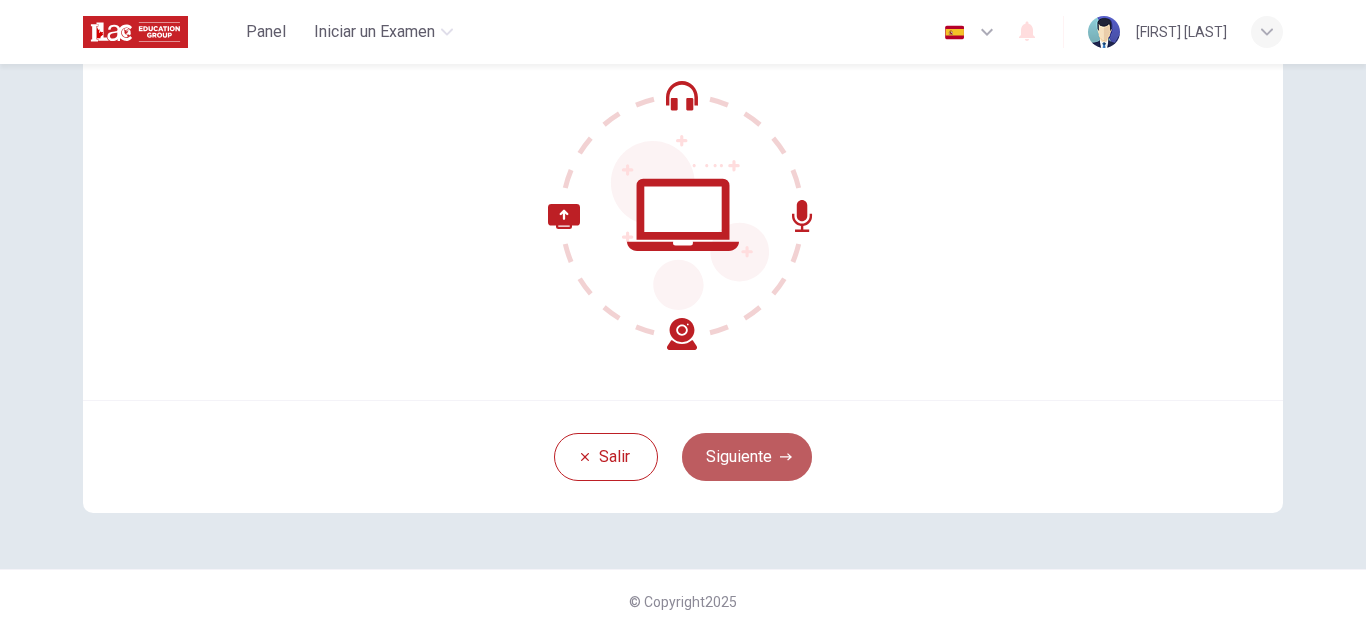 click on "Siguiente" at bounding box center (747, 457) 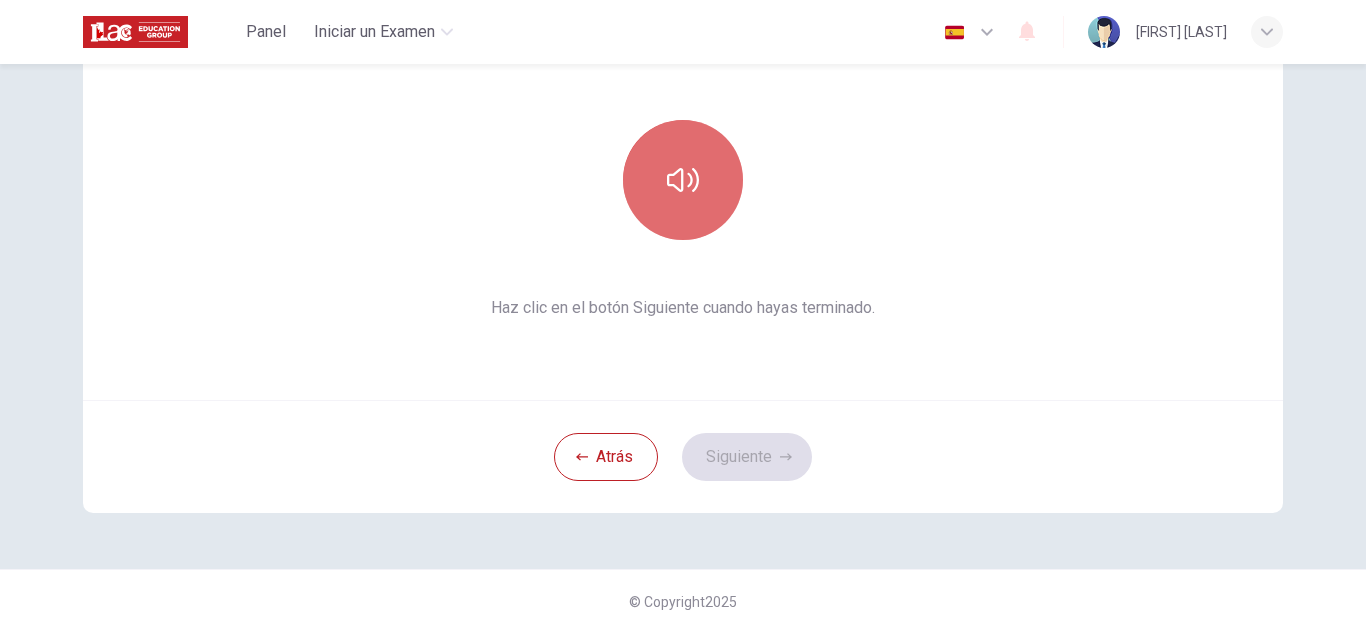 click at bounding box center [683, 180] 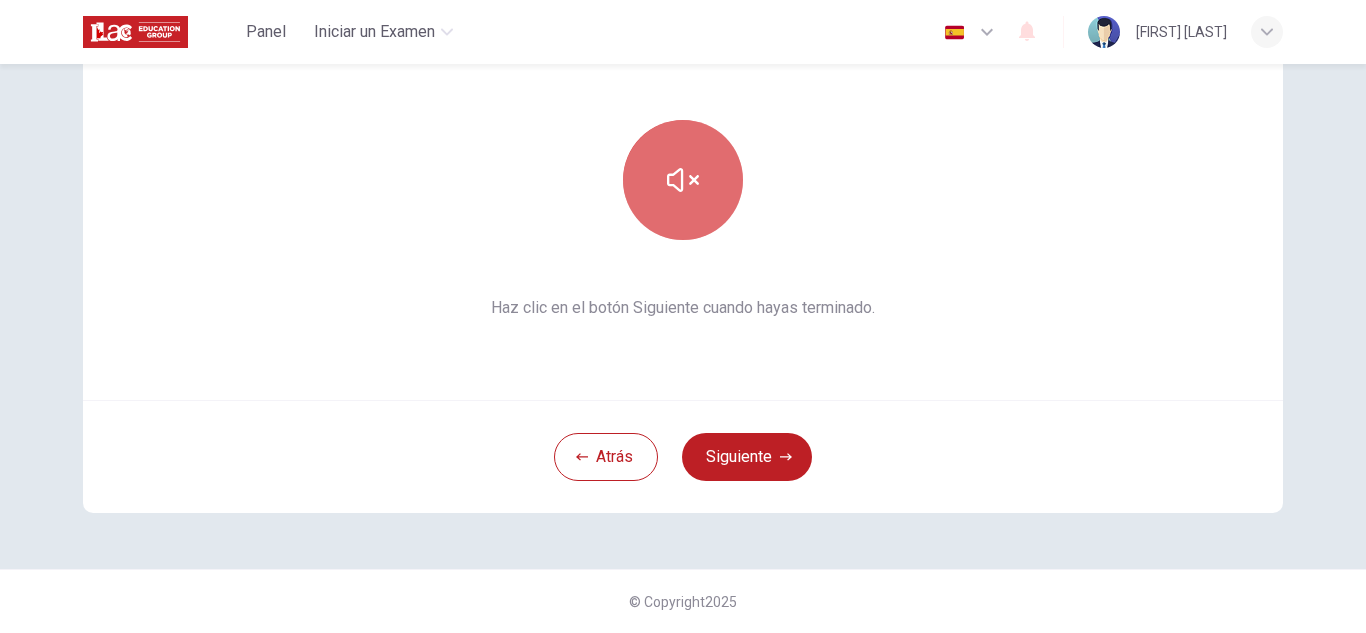 click at bounding box center [683, 180] 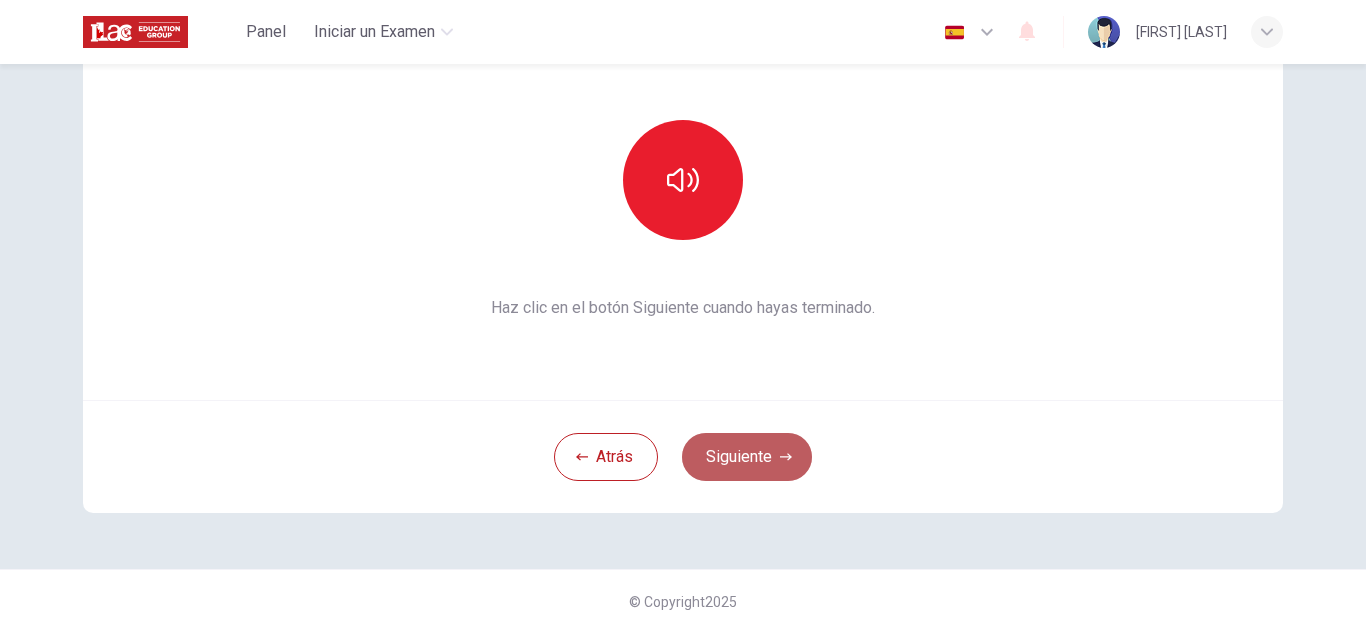 click on "Siguiente" at bounding box center (747, 457) 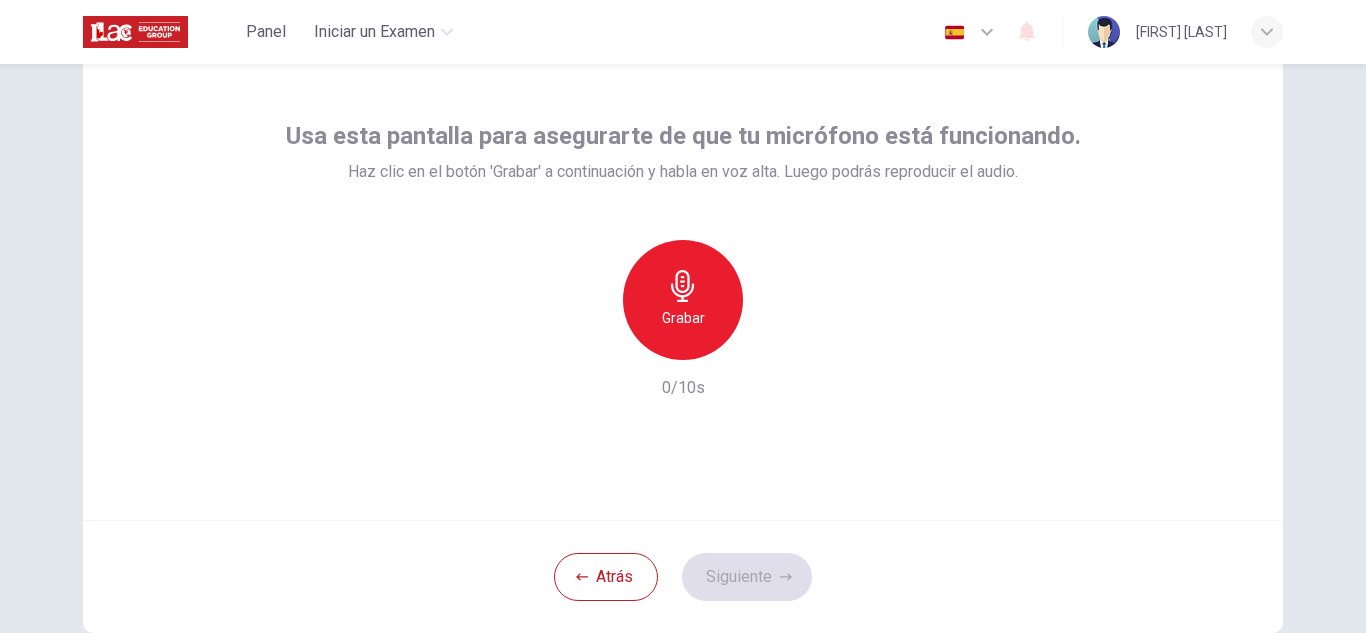 scroll, scrollTop: 77, scrollLeft: 0, axis: vertical 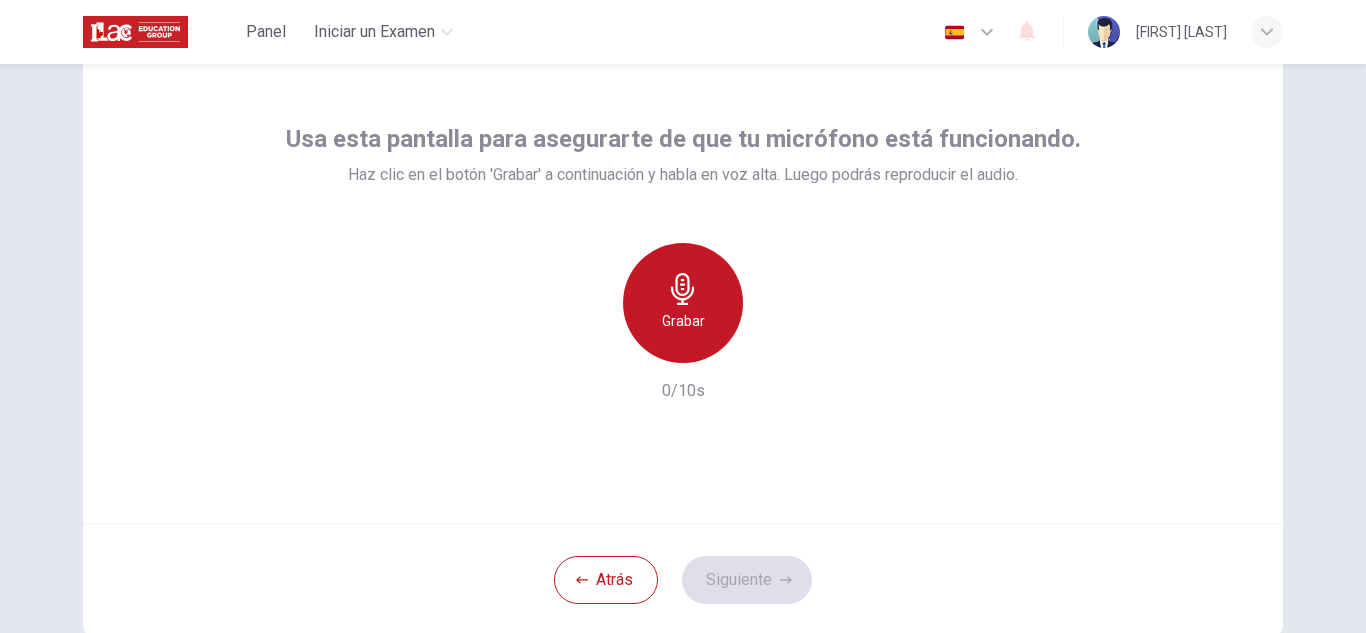 click 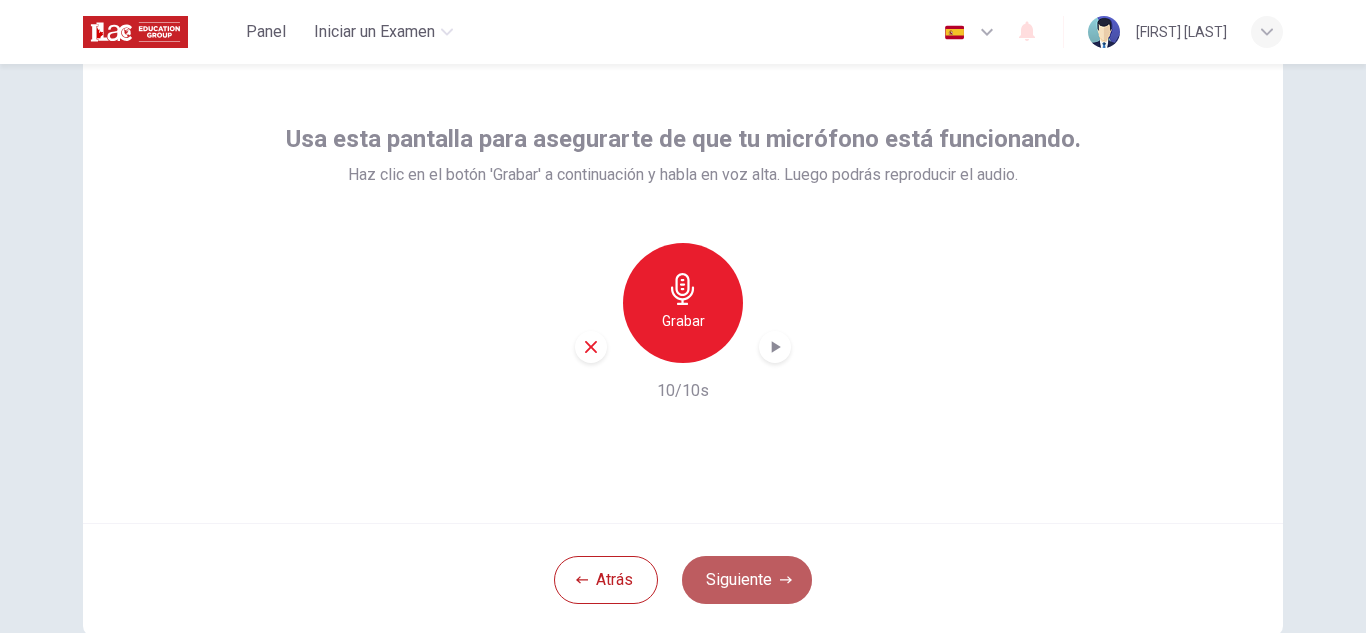 click on "Siguiente" at bounding box center (747, 580) 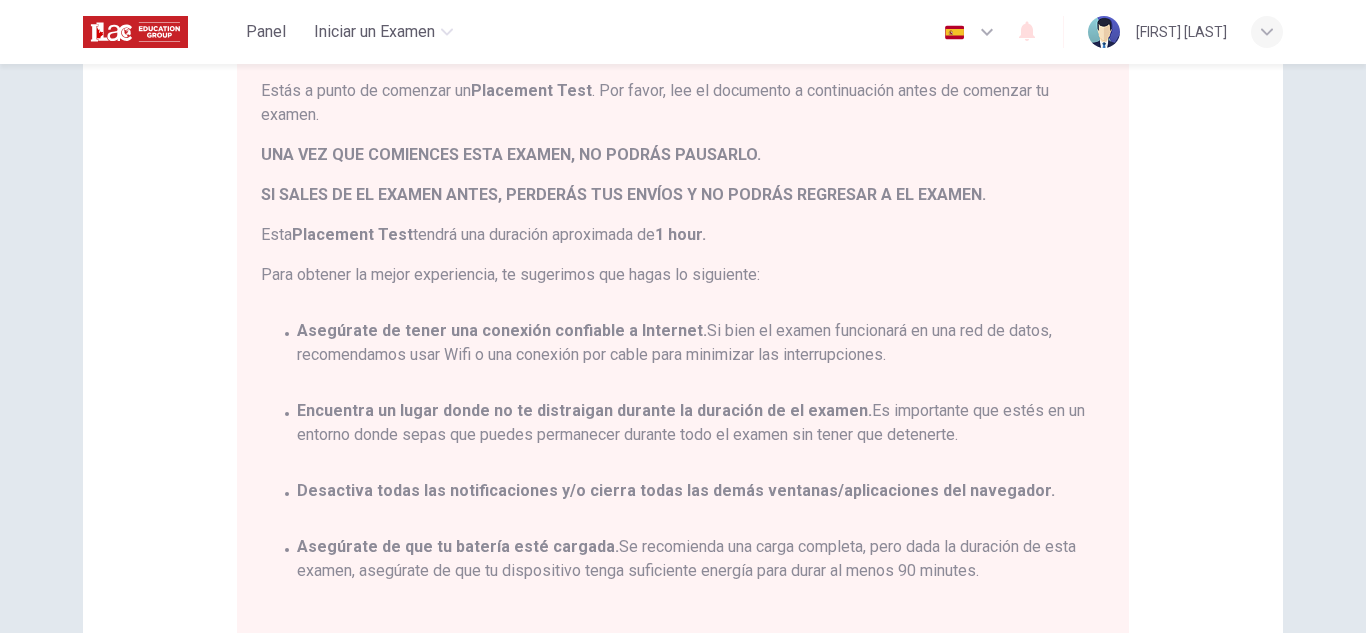 scroll, scrollTop: 204, scrollLeft: 0, axis: vertical 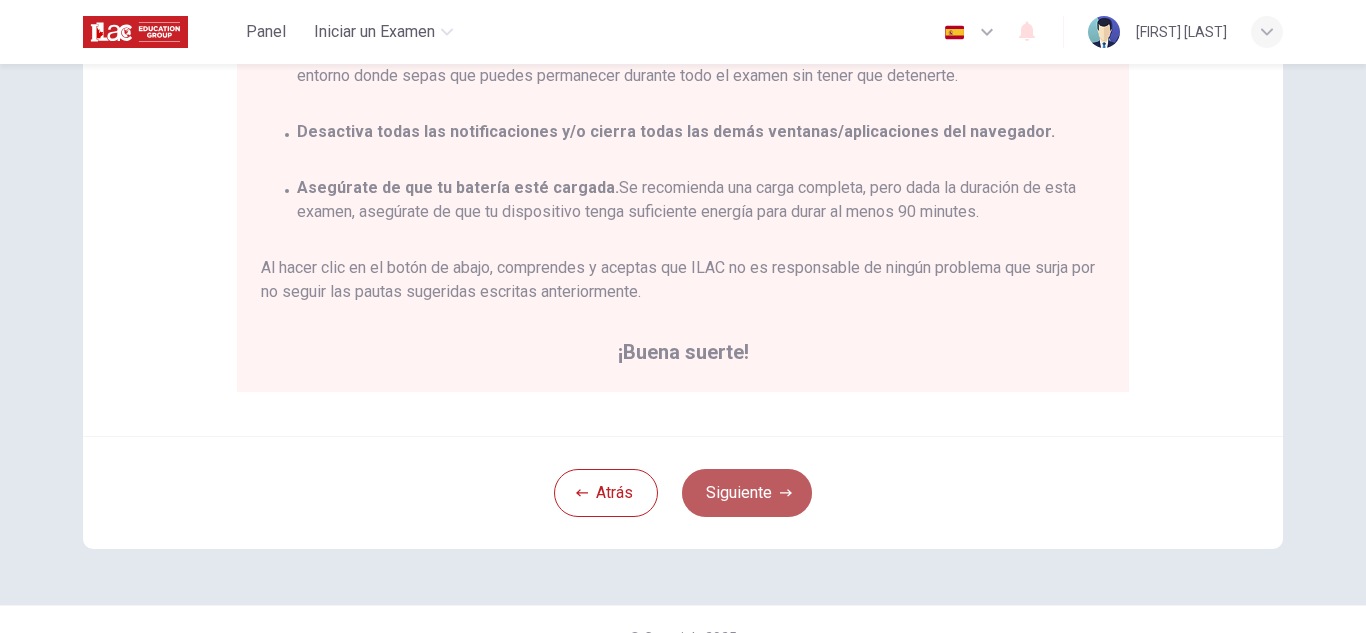 click on "Siguiente" at bounding box center (747, 493) 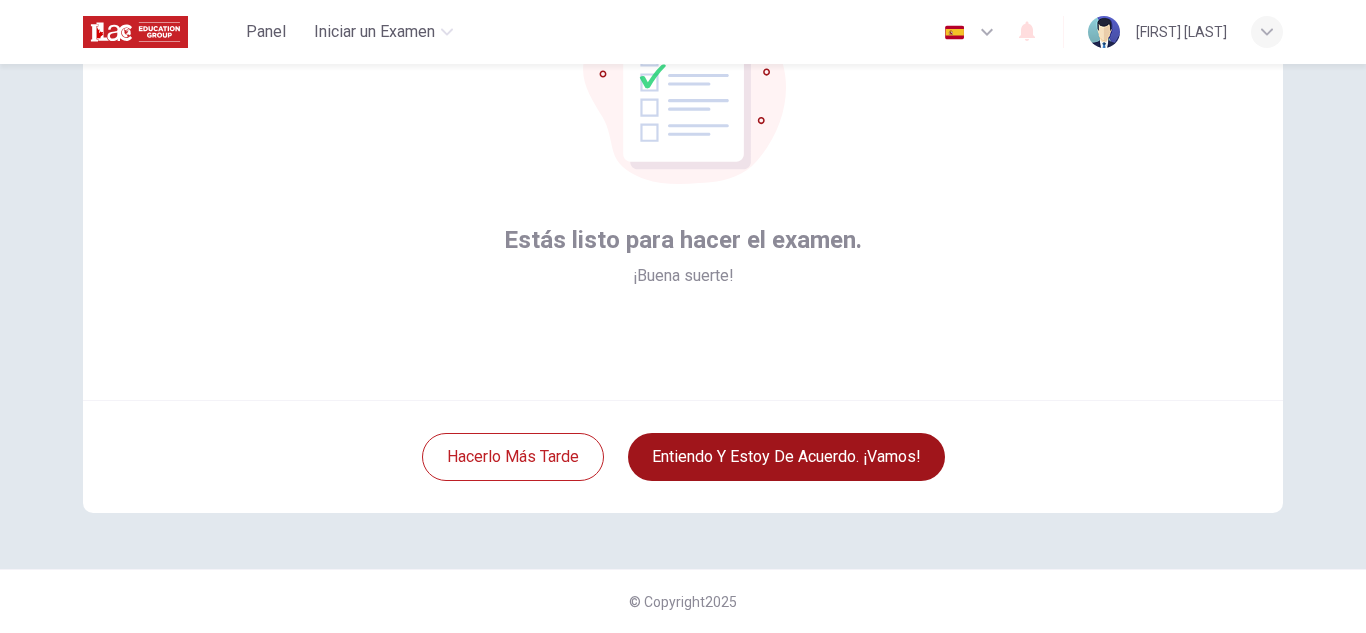 scroll, scrollTop: 200, scrollLeft: 0, axis: vertical 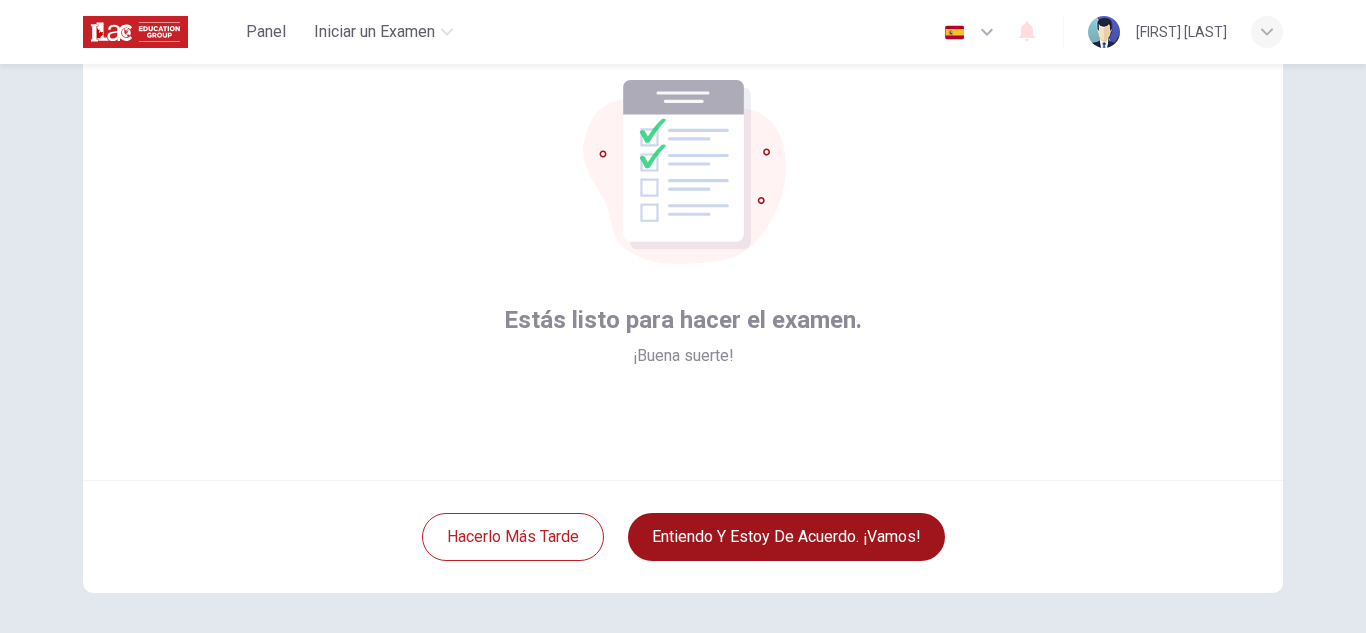 click on "Entiendo y estoy de acuerdo. ¡Vamos!" at bounding box center [786, 537] 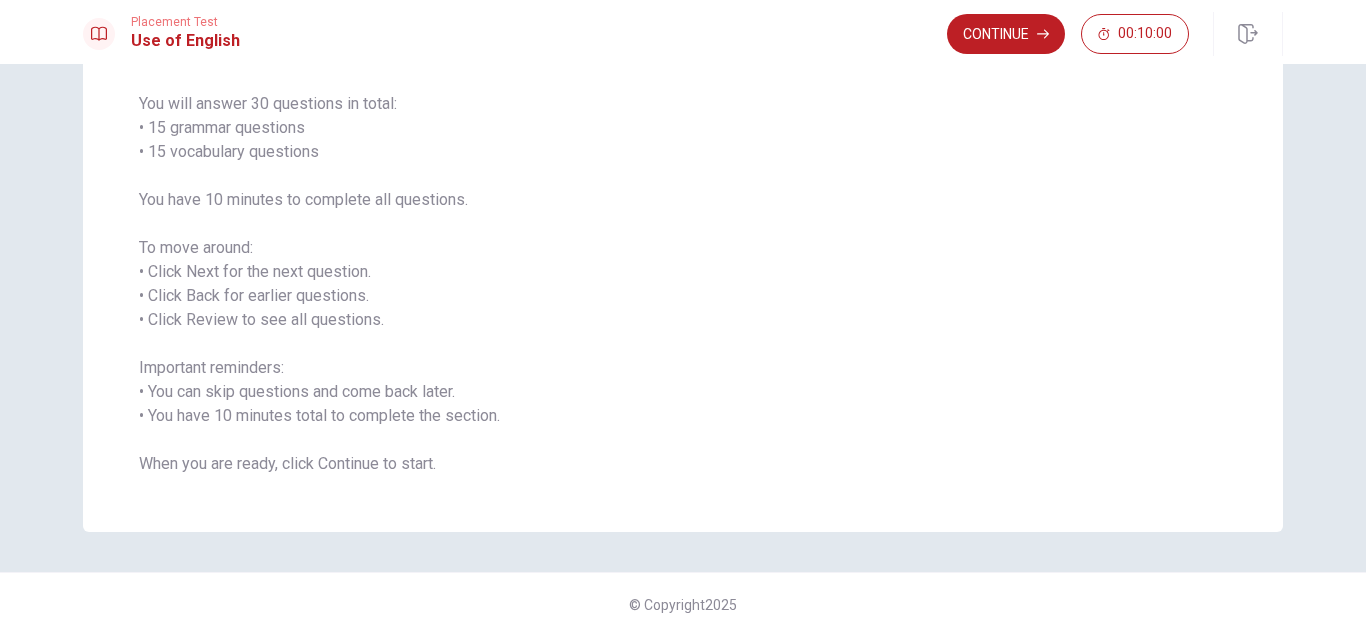 scroll, scrollTop: 151, scrollLeft: 0, axis: vertical 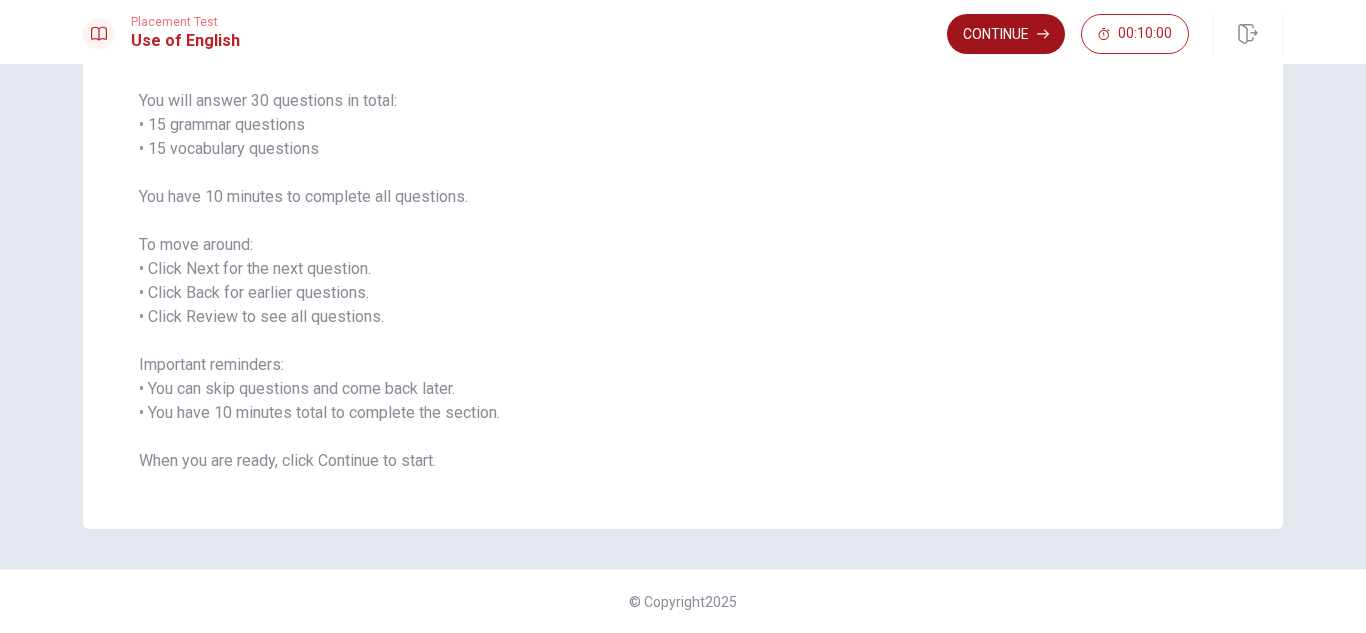 click on "Continue" at bounding box center [1006, 34] 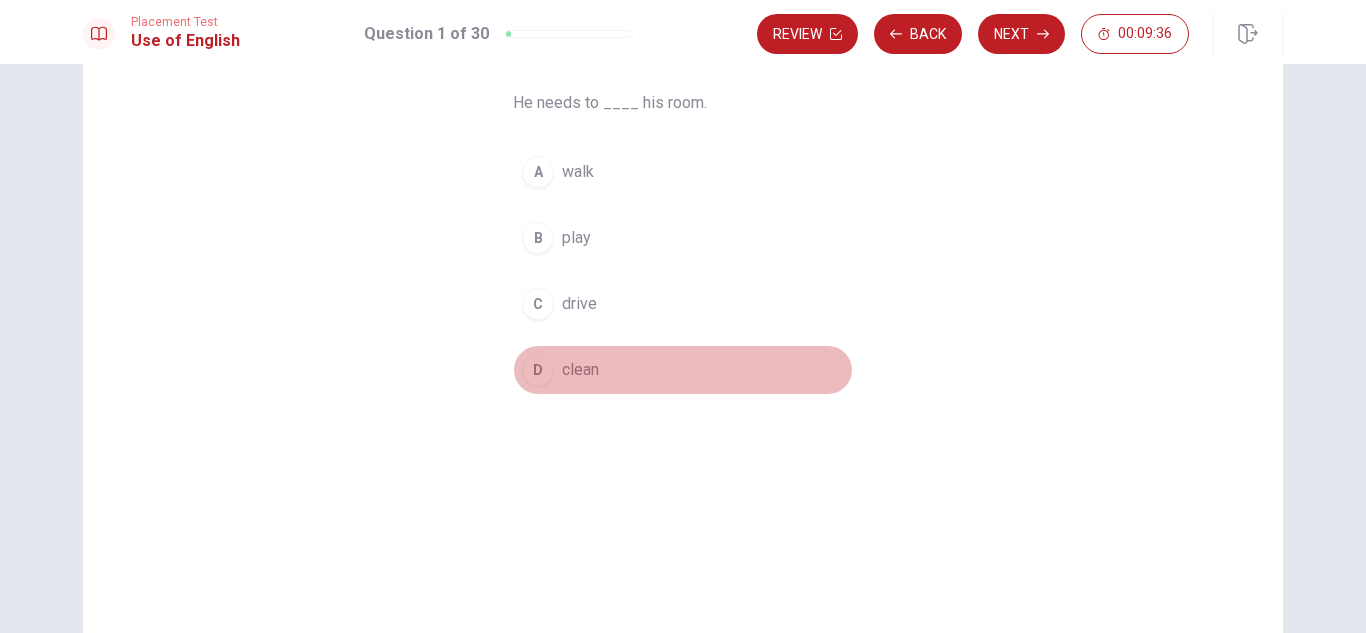 click on "D" at bounding box center [538, 370] 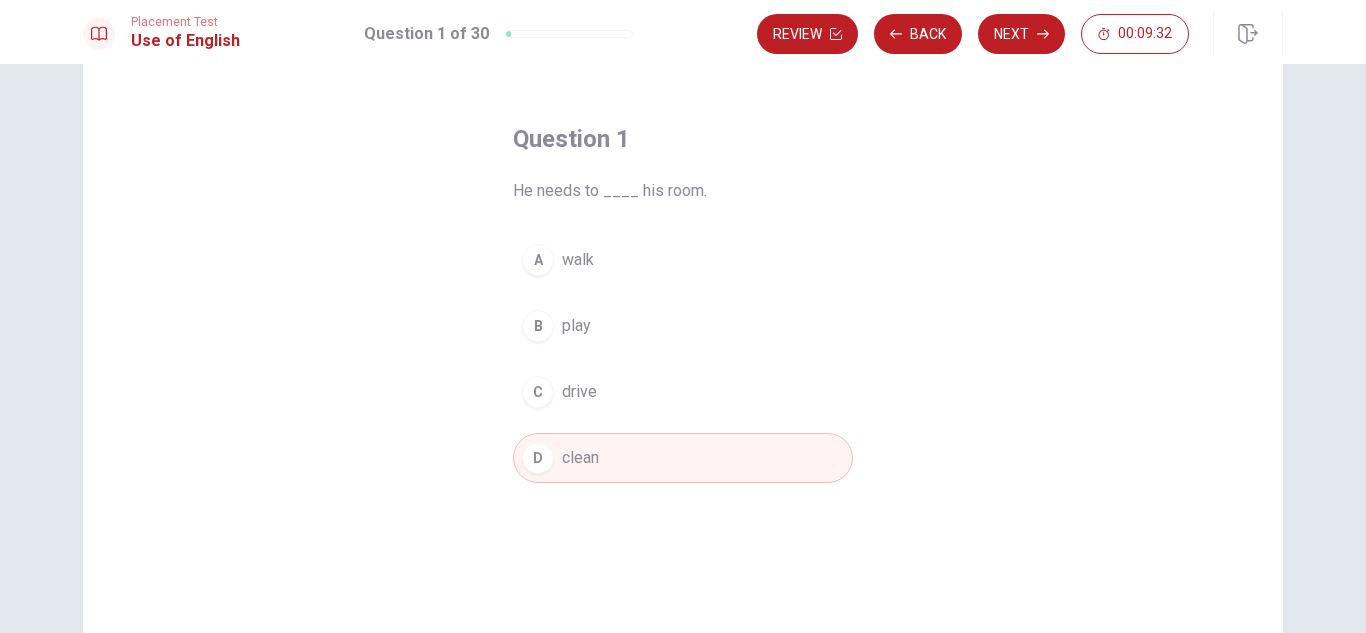 scroll, scrollTop: 0, scrollLeft: 0, axis: both 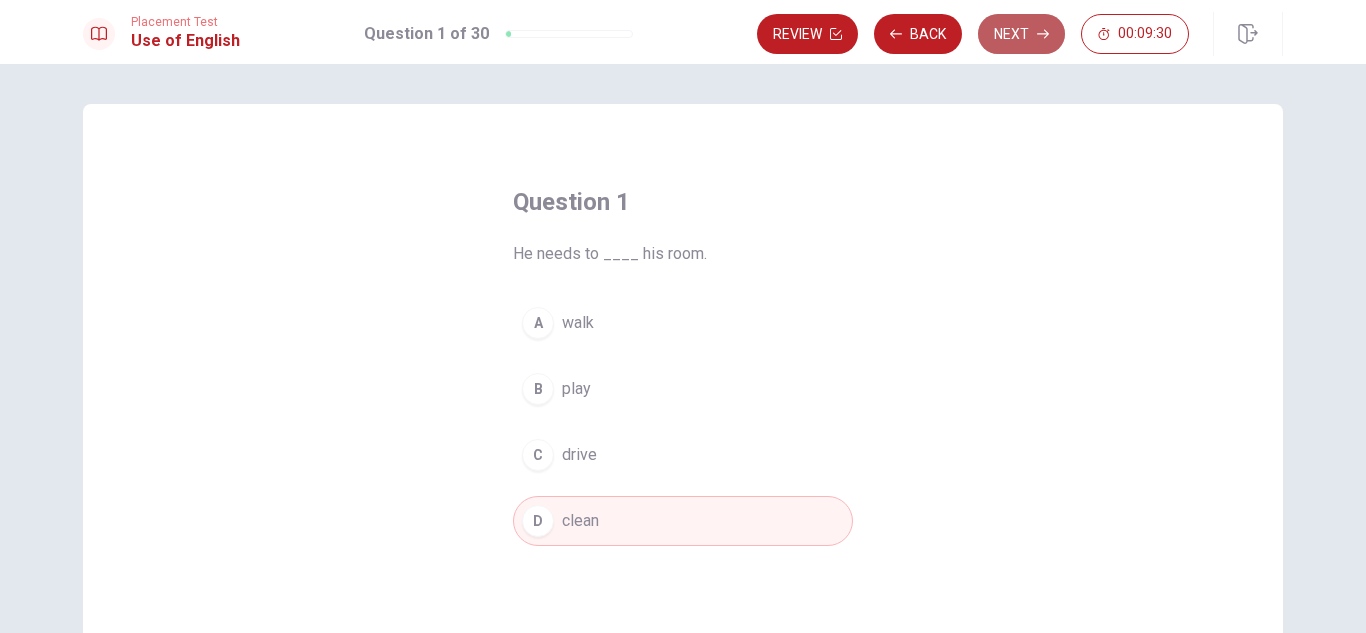 click 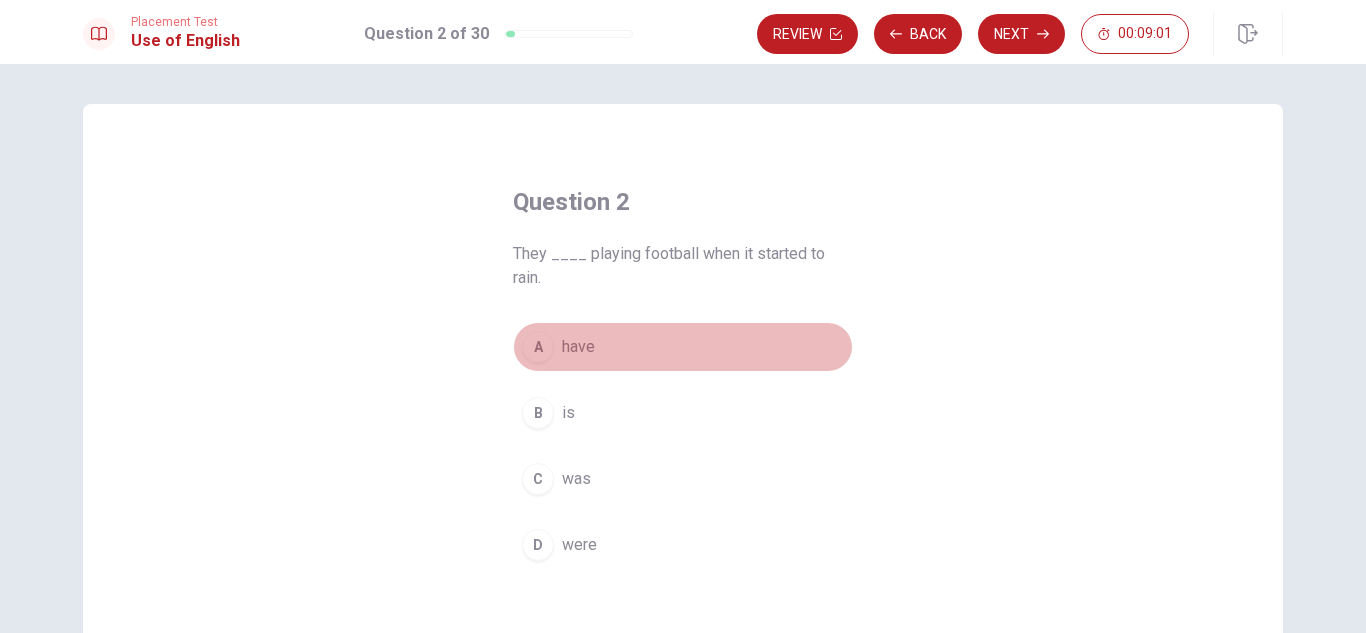 click on "A" at bounding box center [538, 347] 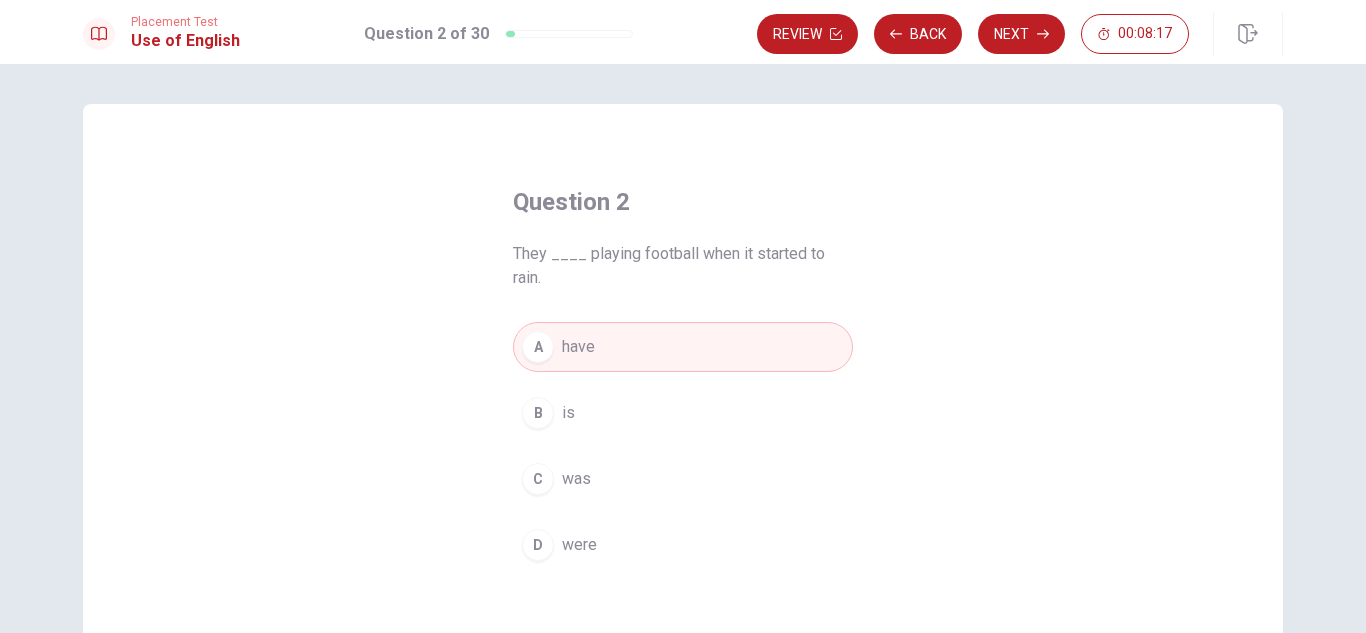 click on "Question 2 They ____ playing football when it started to rain. A have B is C was D were" at bounding box center [683, 378] 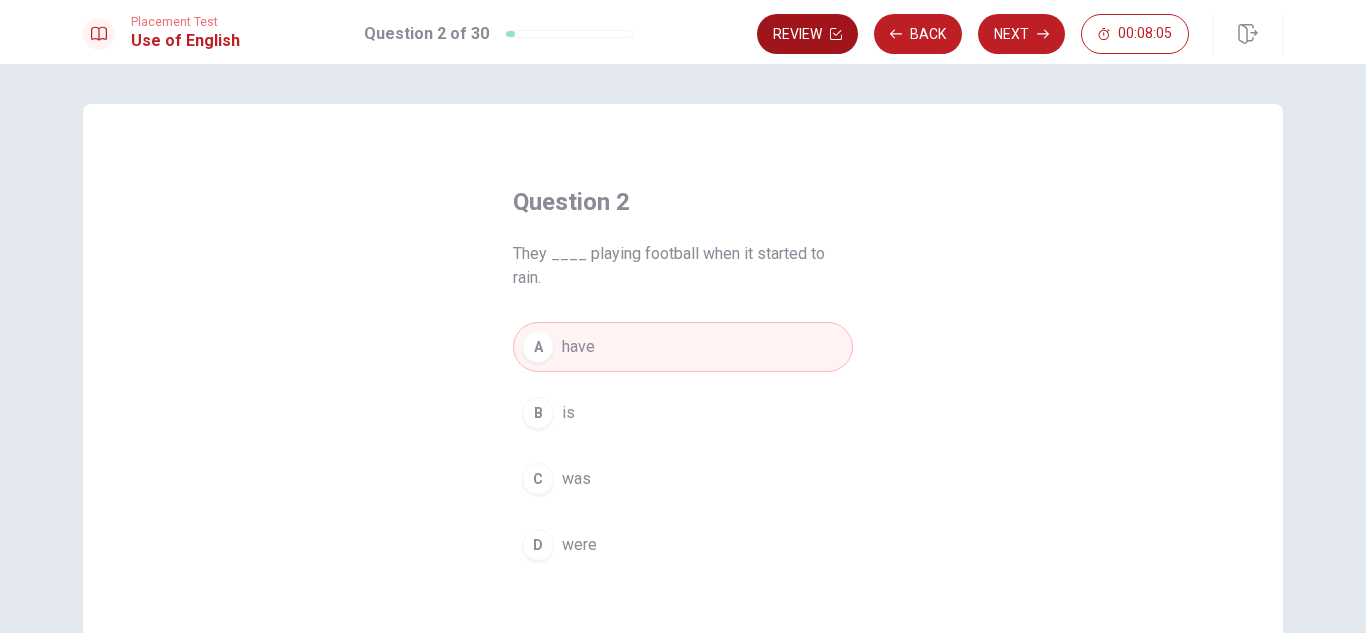 click on "Review" at bounding box center [807, 34] 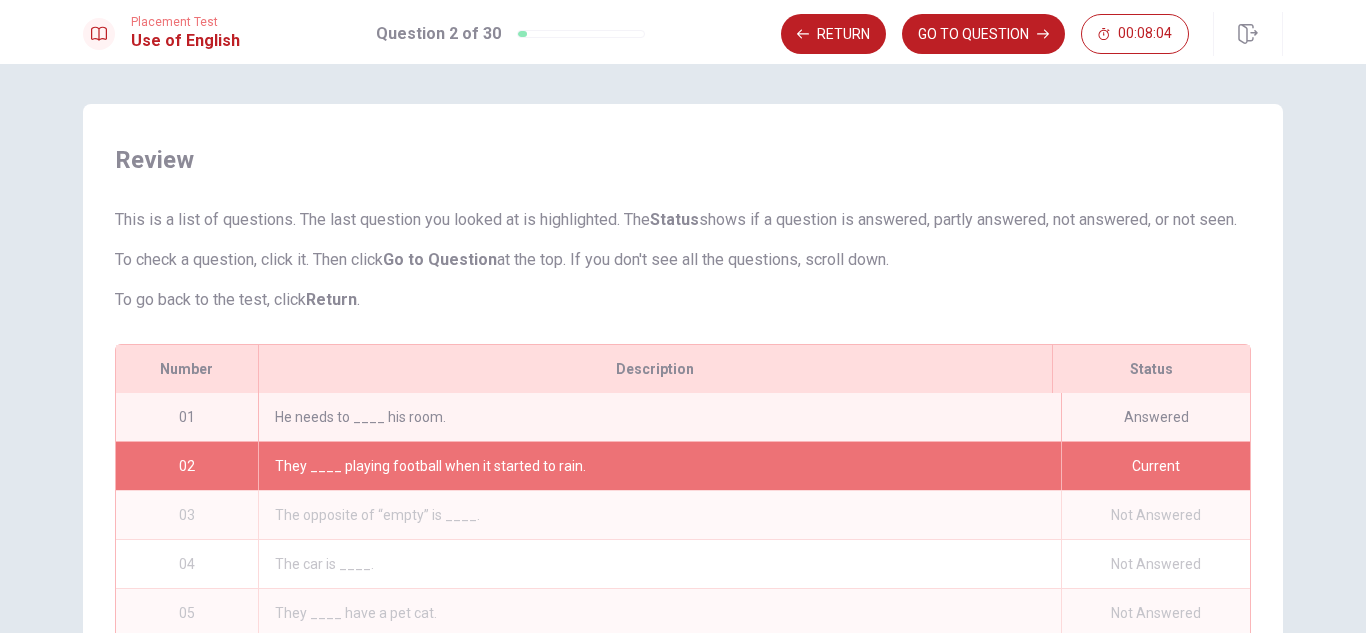 scroll, scrollTop: 270, scrollLeft: 0, axis: vertical 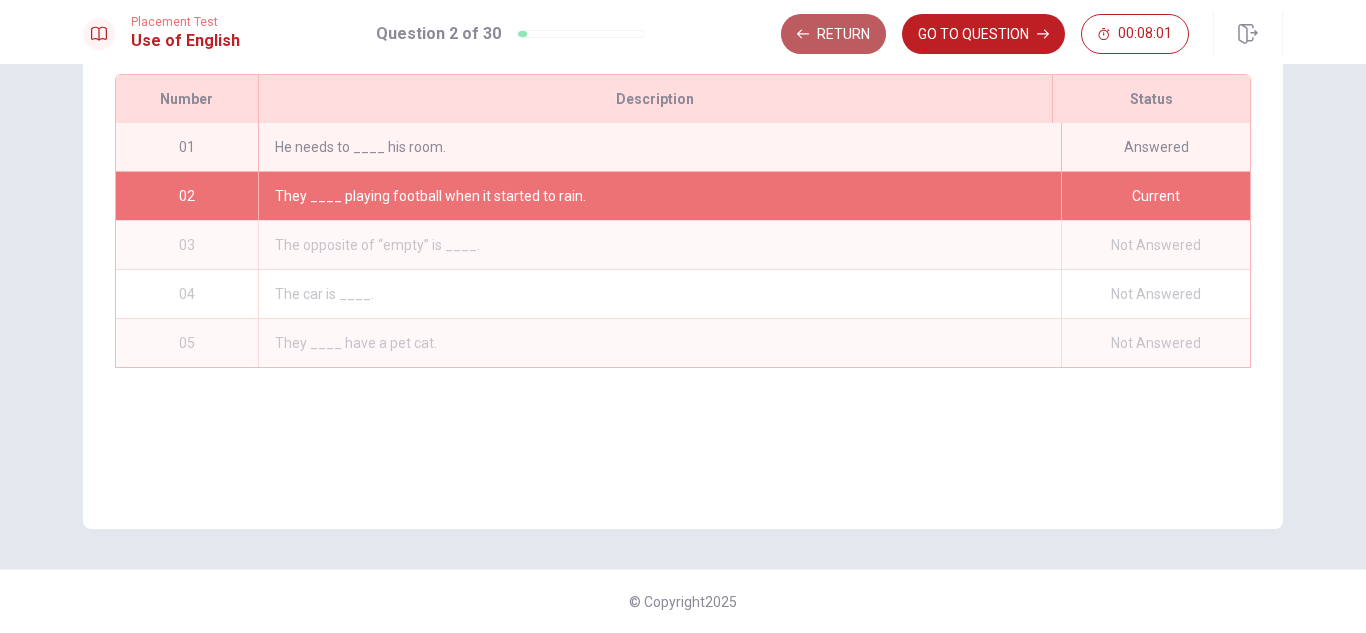 click on "Return" at bounding box center (833, 34) 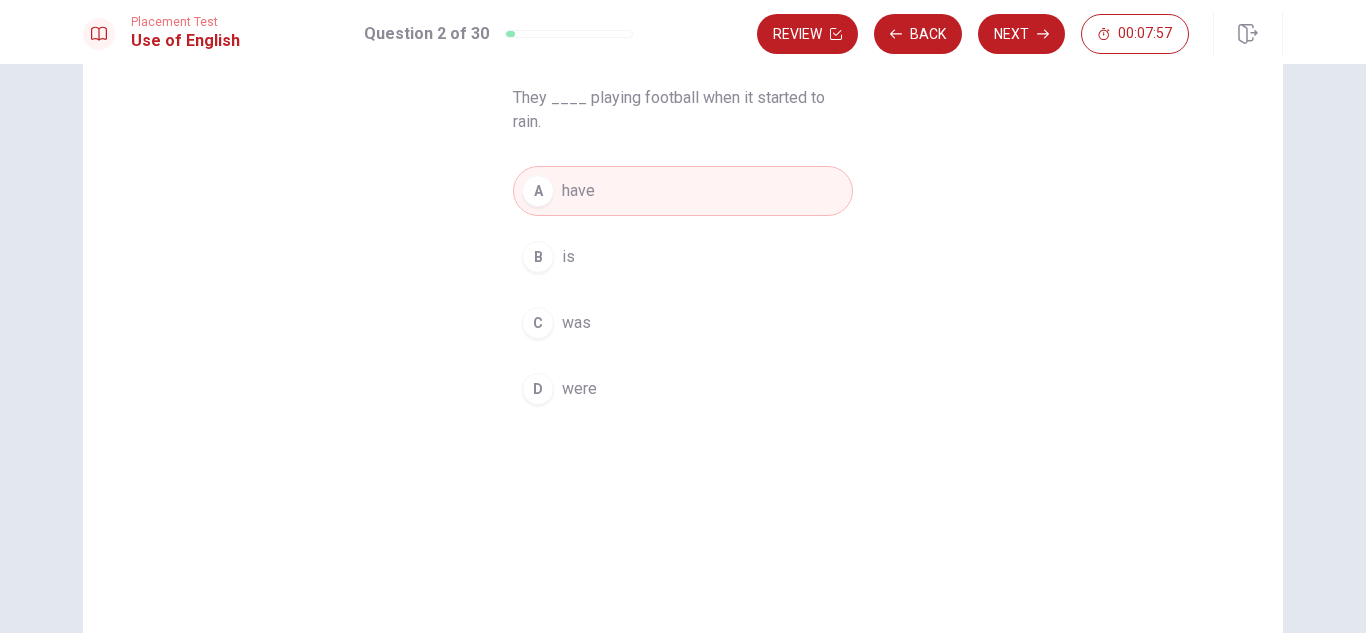 scroll, scrollTop: 142, scrollLeft: 0, axis: vertical 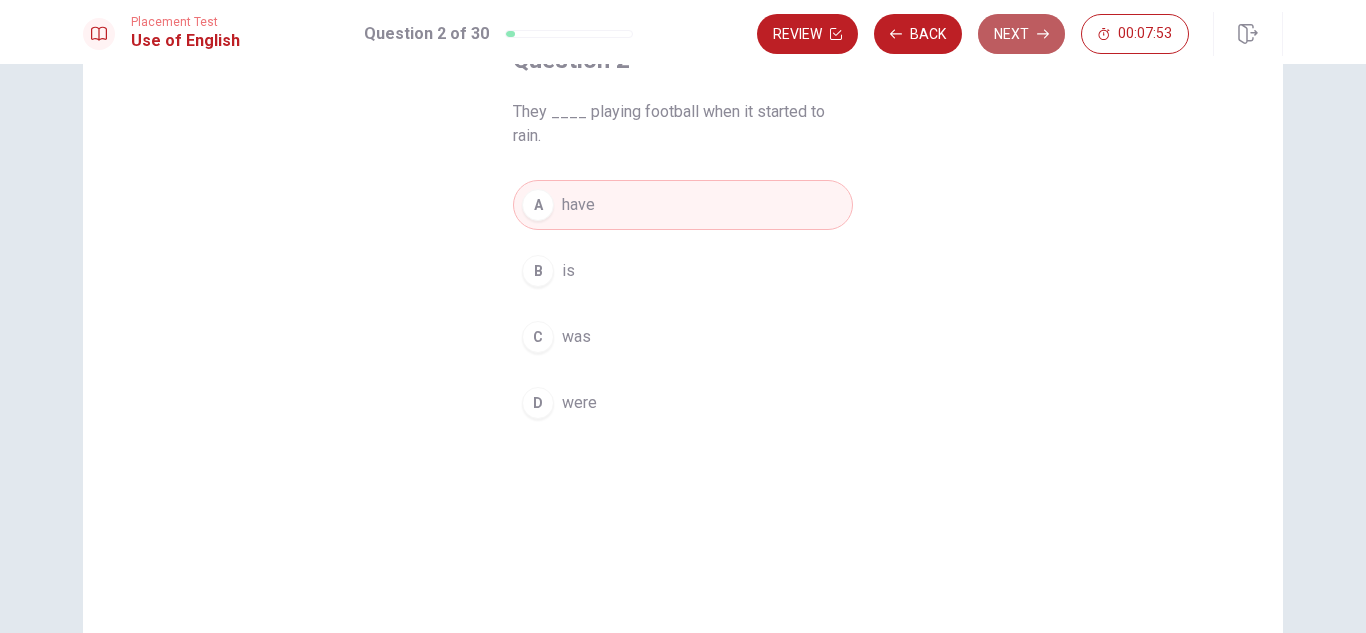 click on "Next" at bounding box center [1021, 34] 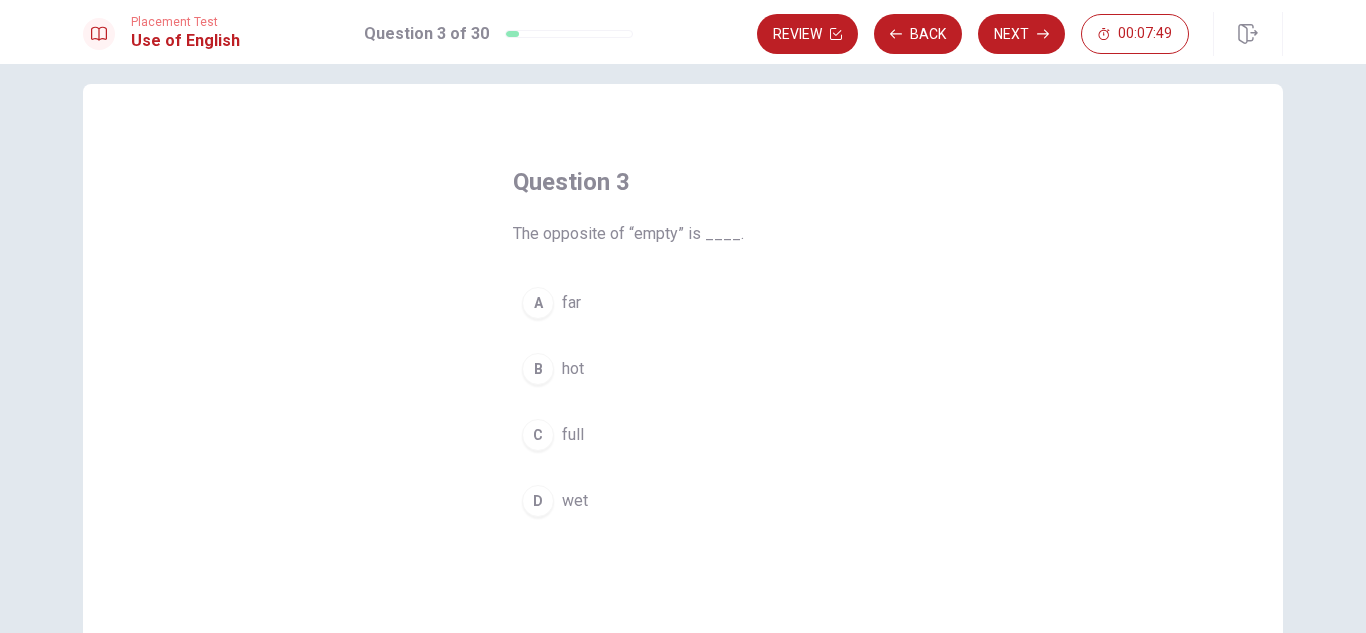 scroll, scrollTop: 19, scrollLeft: 0, axis: vertical 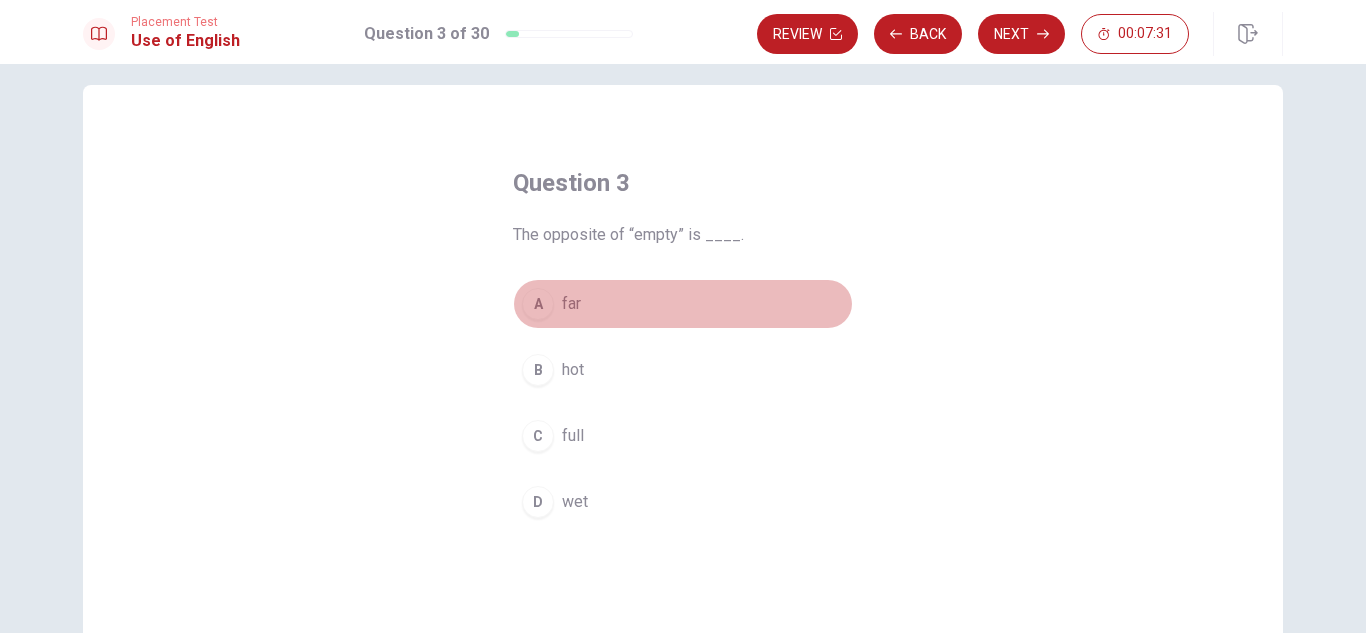 click on "A" at bounding box center (538, 304) 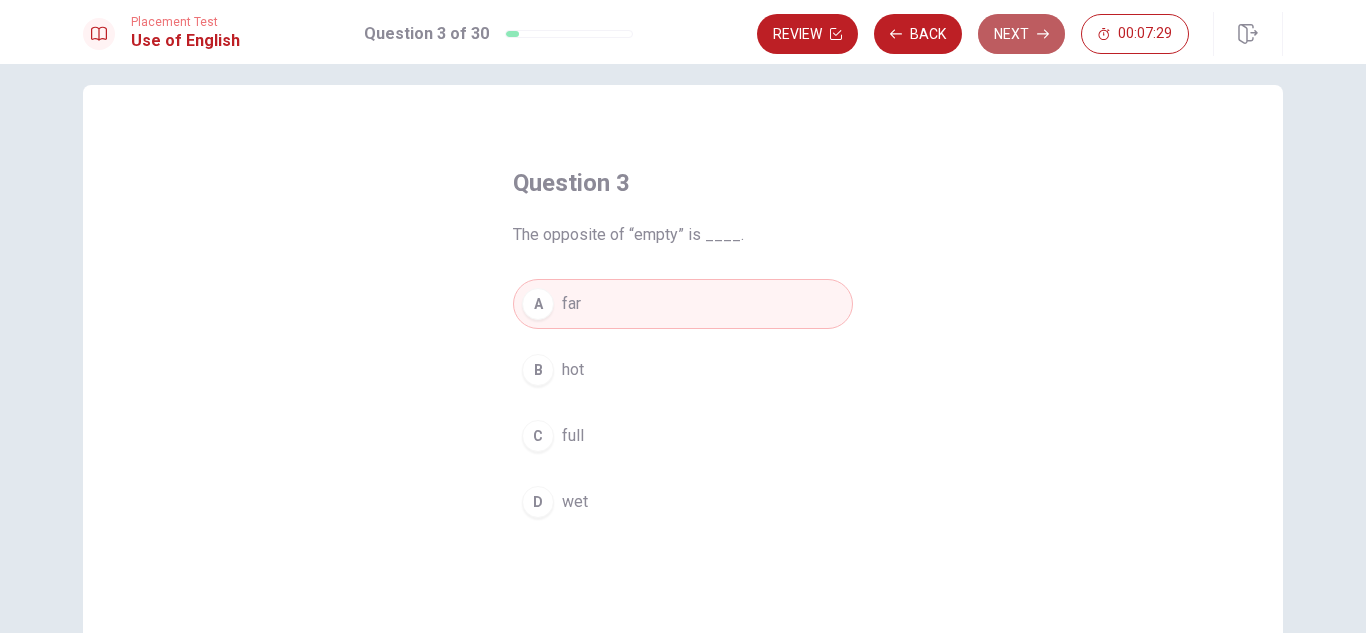 click on "Next" at bounding box center (1021, 34) 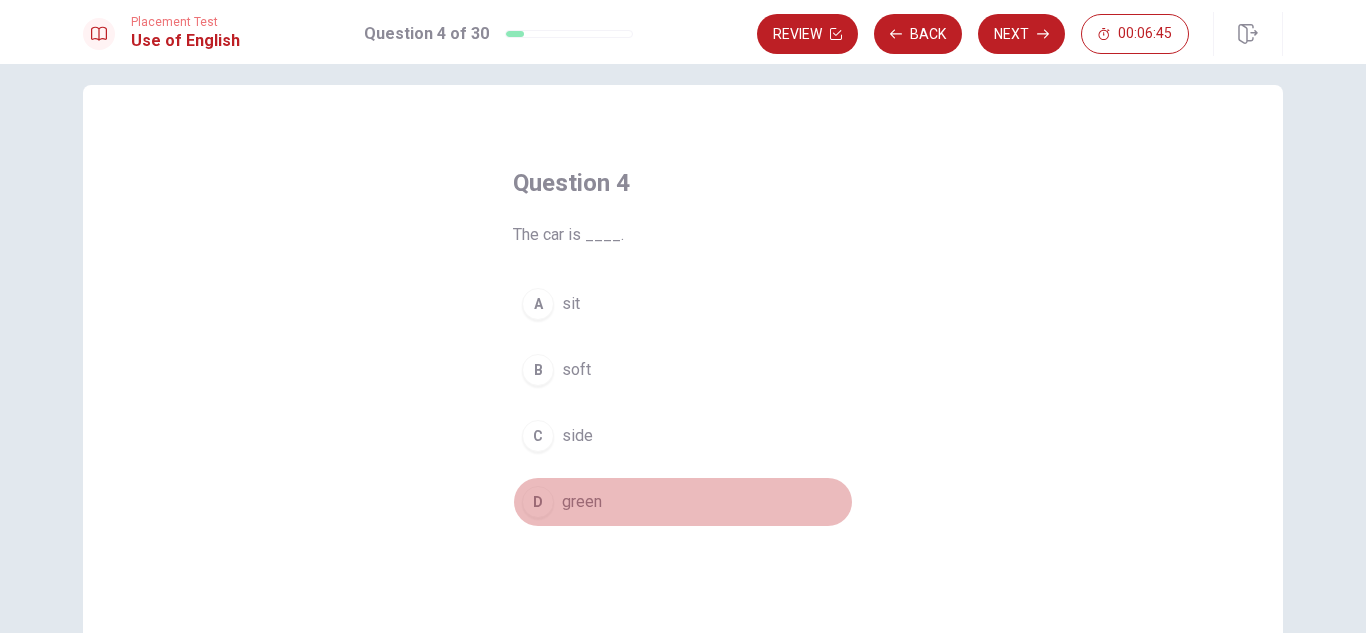 click on "D" at bounding box center [538, 502] 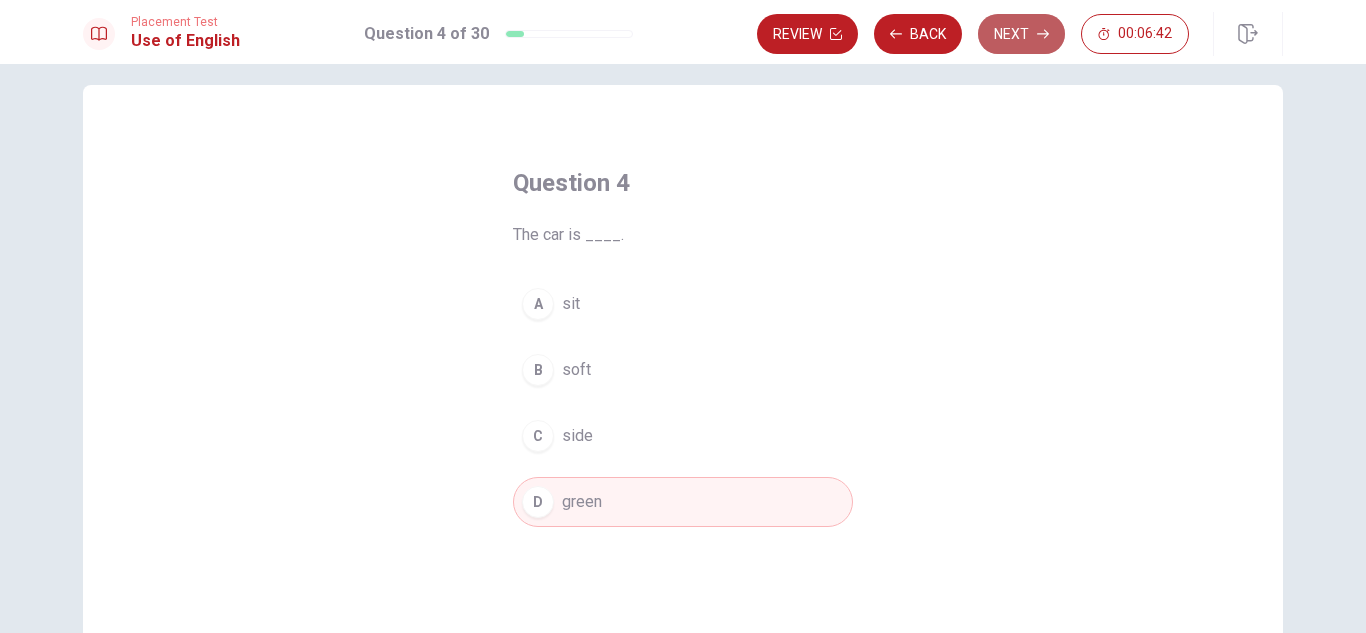 click on "Next" at bounding box center [1021, 34] 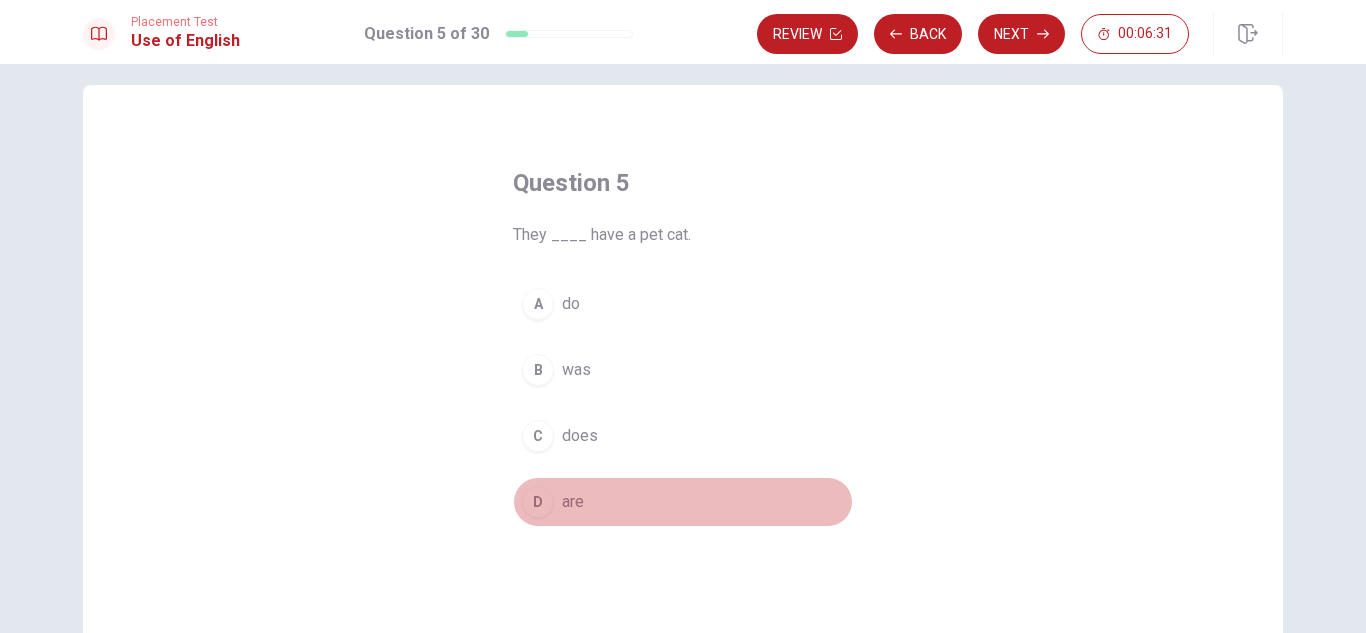 click on "D" at bounding box center (538, 502) 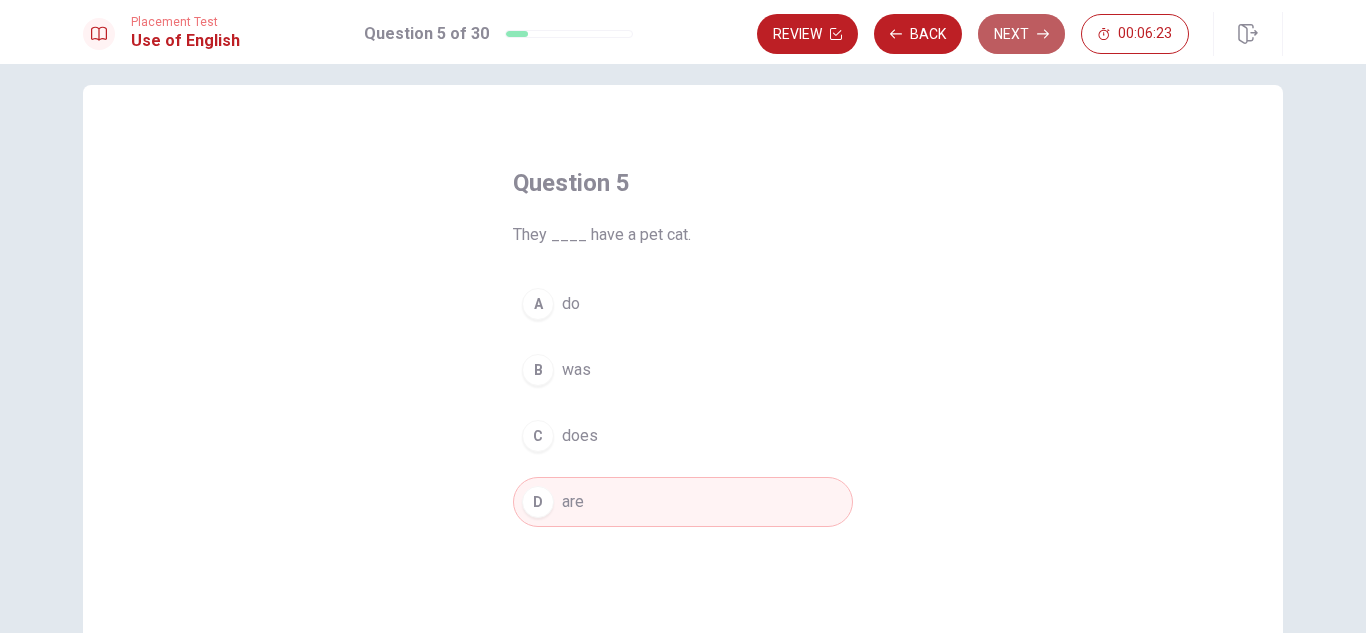 click on "Next" at bounding box center [1021, 34] 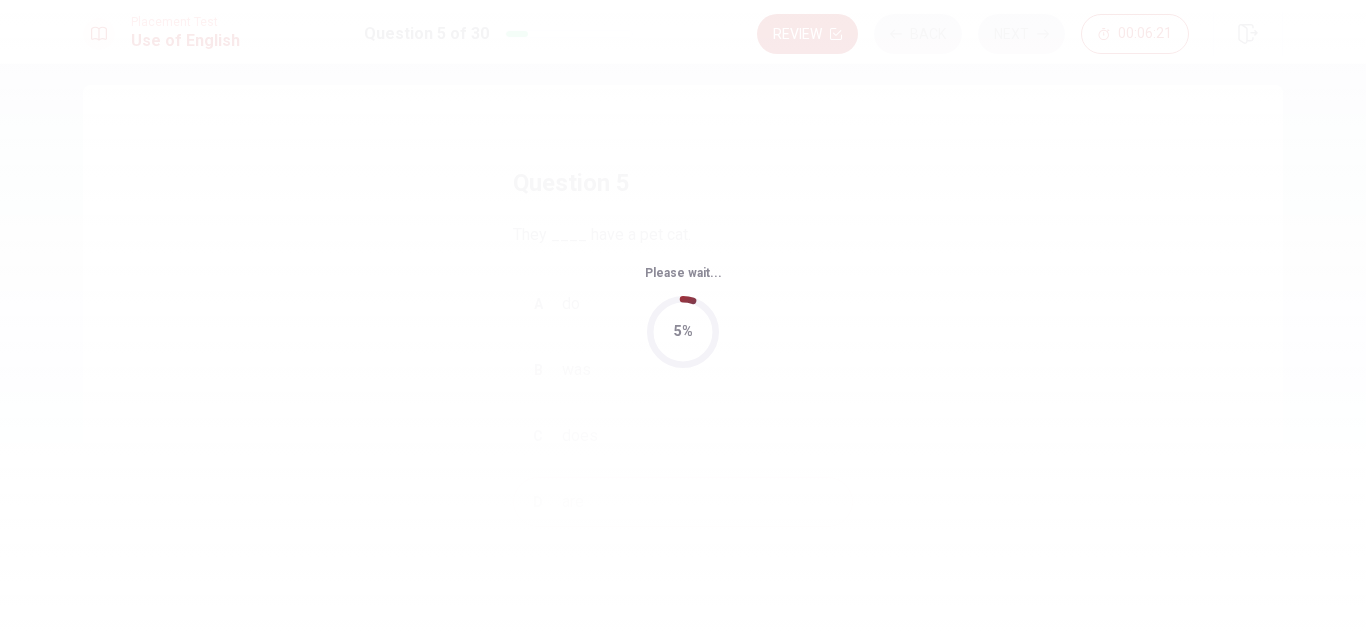 scroll, scrollTop: 0, scrollLeft: 0, axis: both 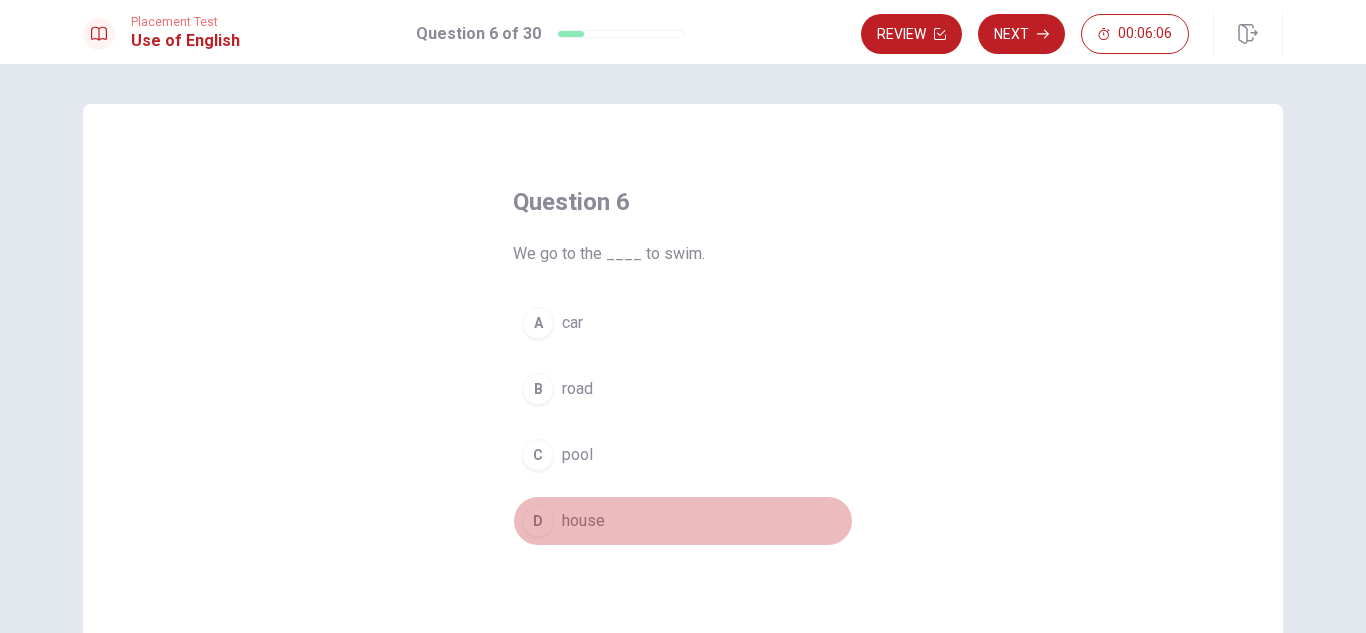 click on "D" at bounding box center (538, 521) 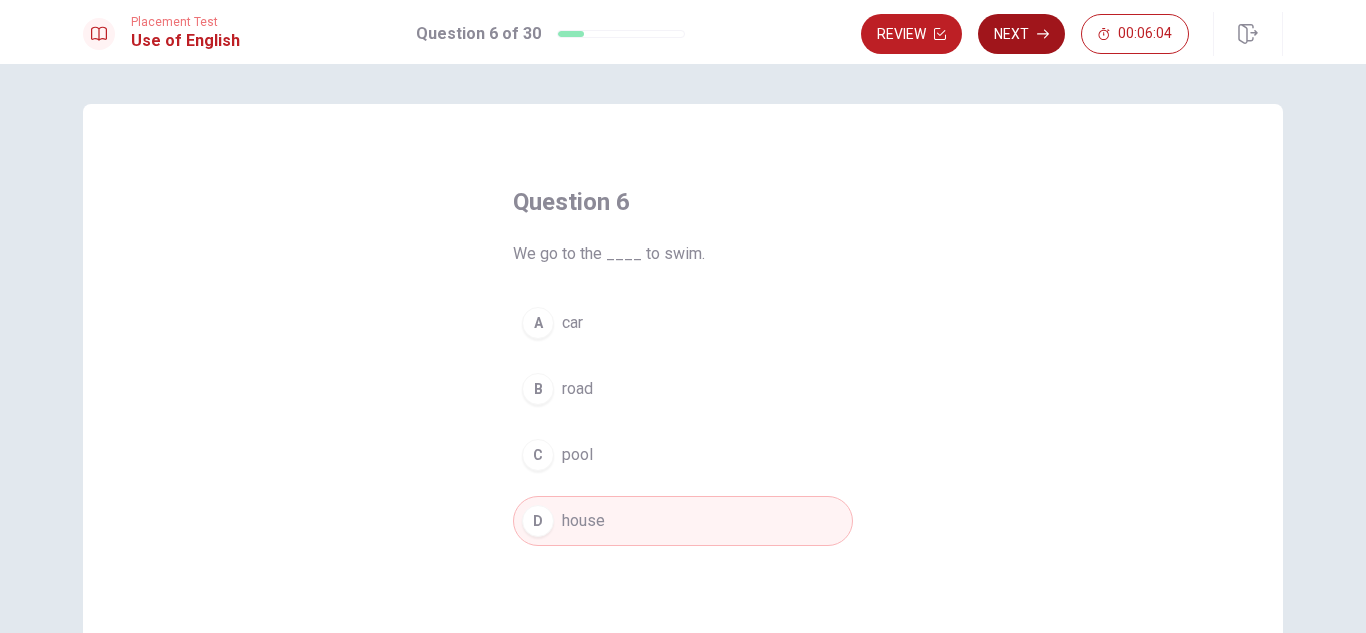 click on "Next" at bounding box center (1021, 34) 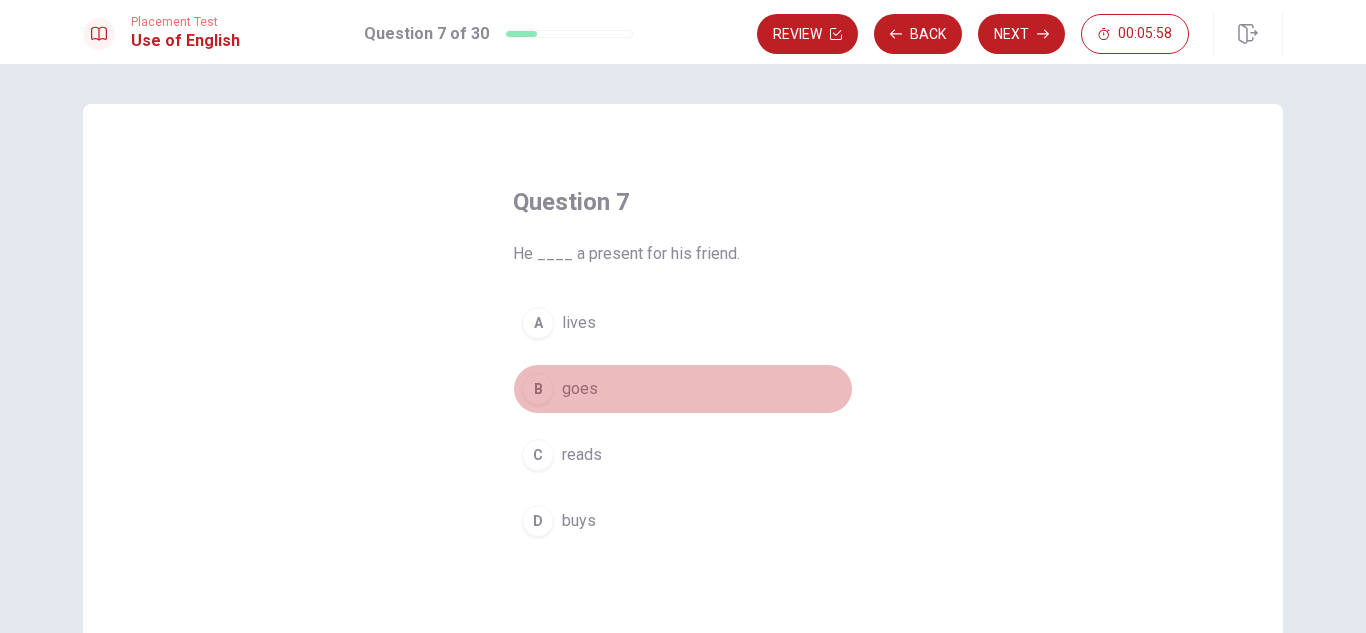 click on "B goes" at bounding box center (683, 389) 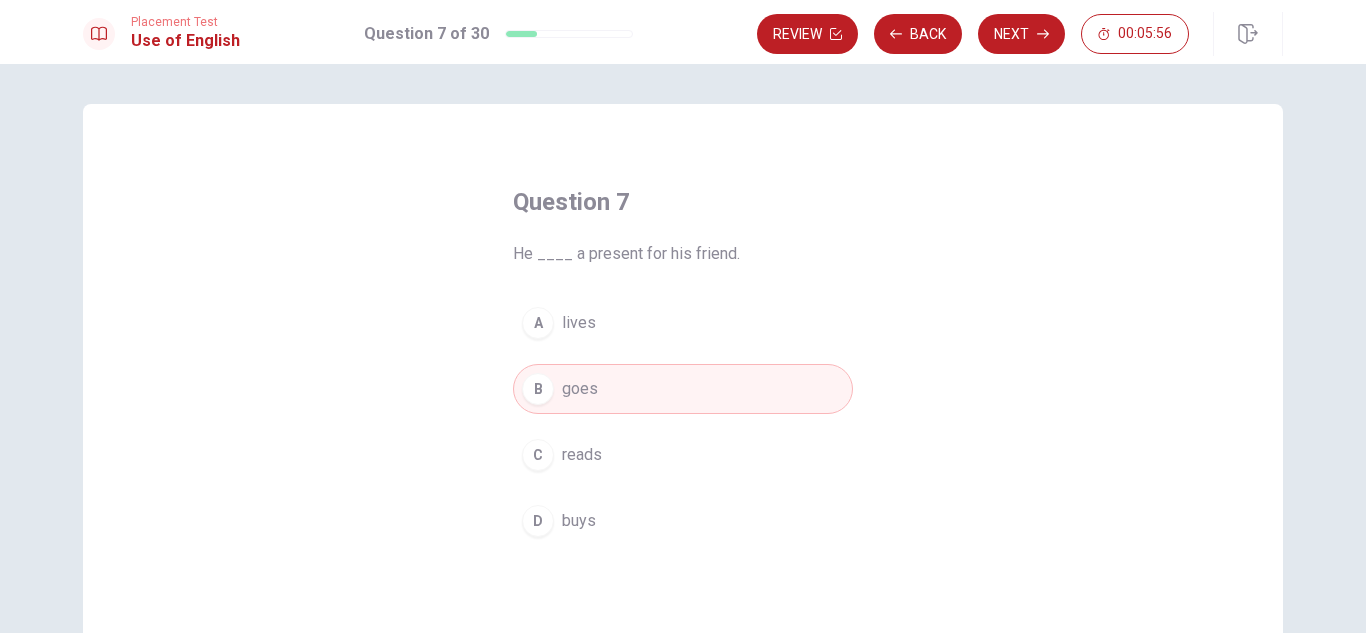 click on "Review Back Next 00:05:56" at bounding box center (973, 34) 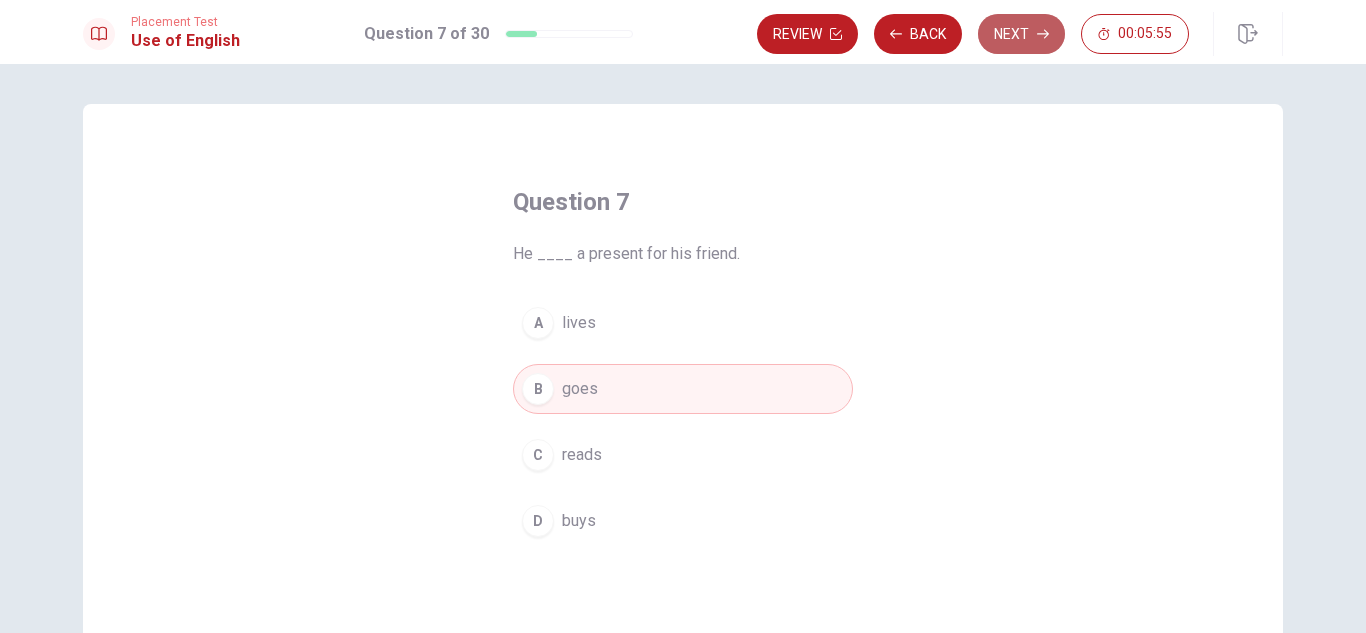 click on "Next" at bounding box center (1021, 34) 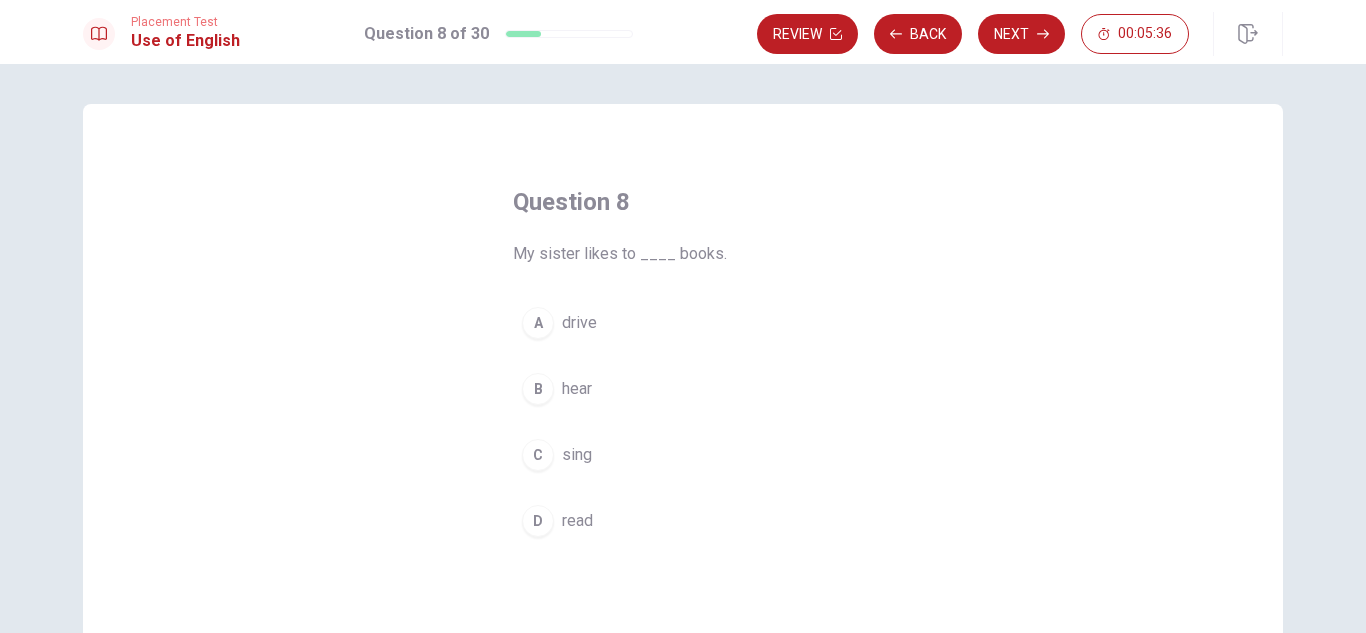 click on "D" at bounding box center (538, 521) 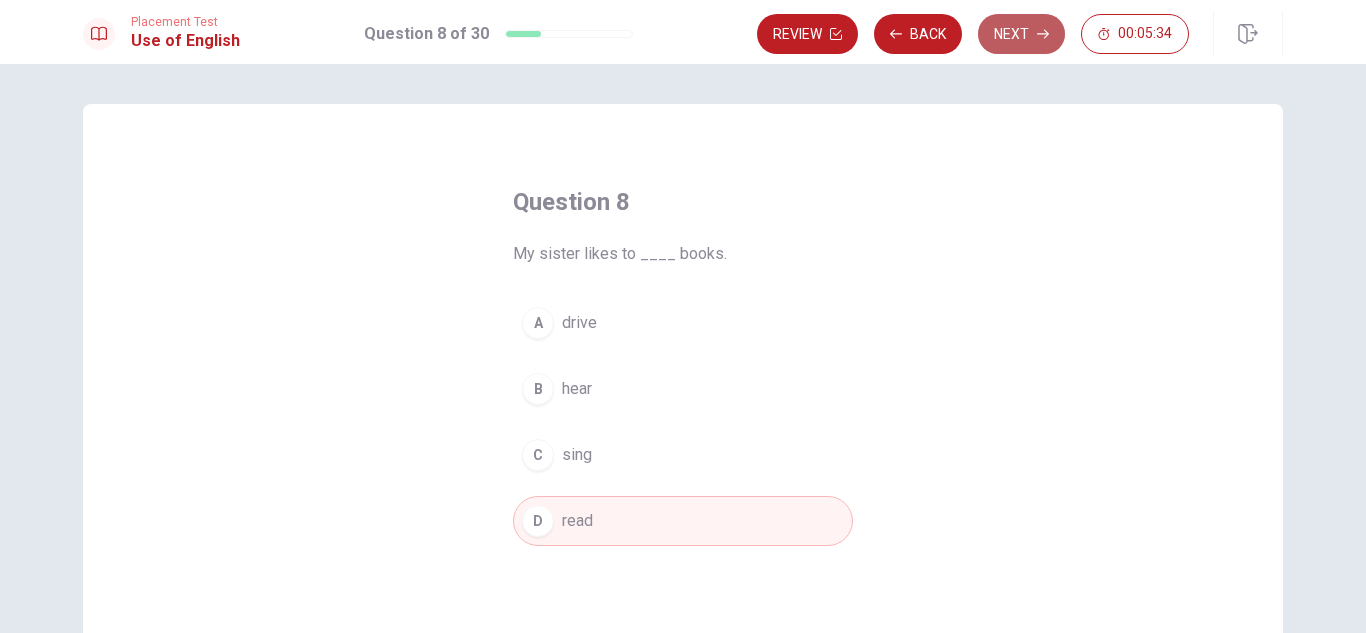 click on "Next" at bounding box center [1021, 34] 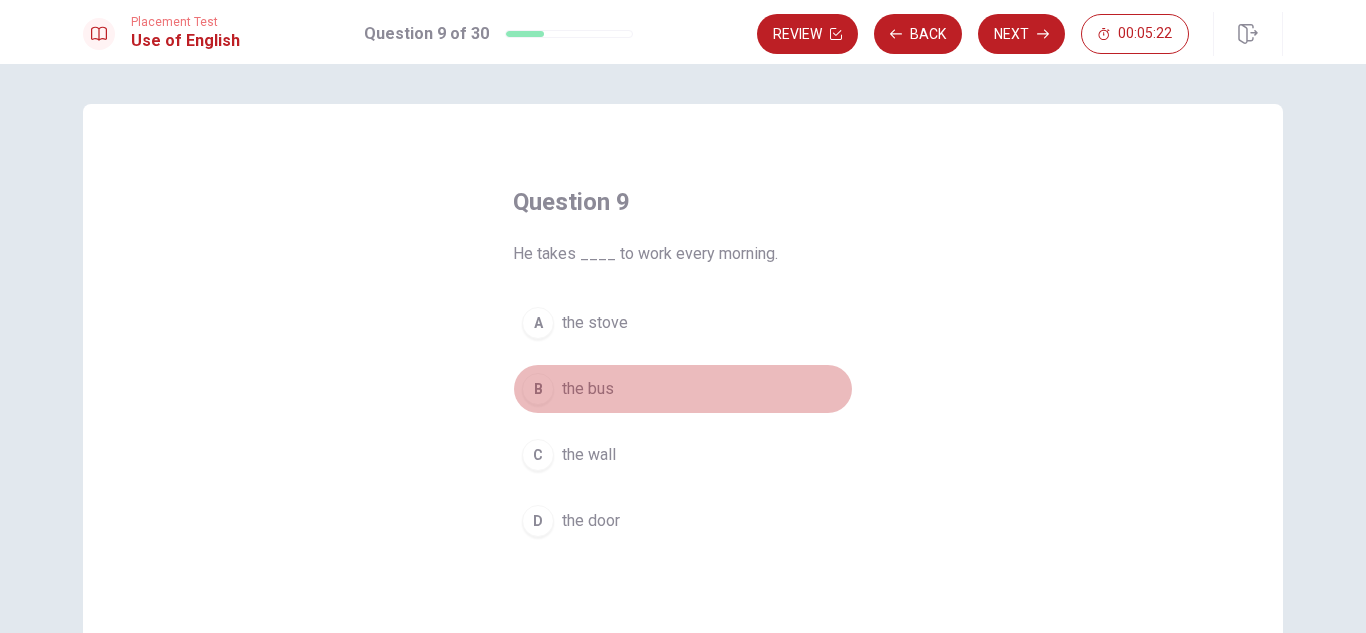 click on "the bus" at bounding box center (588, 389) 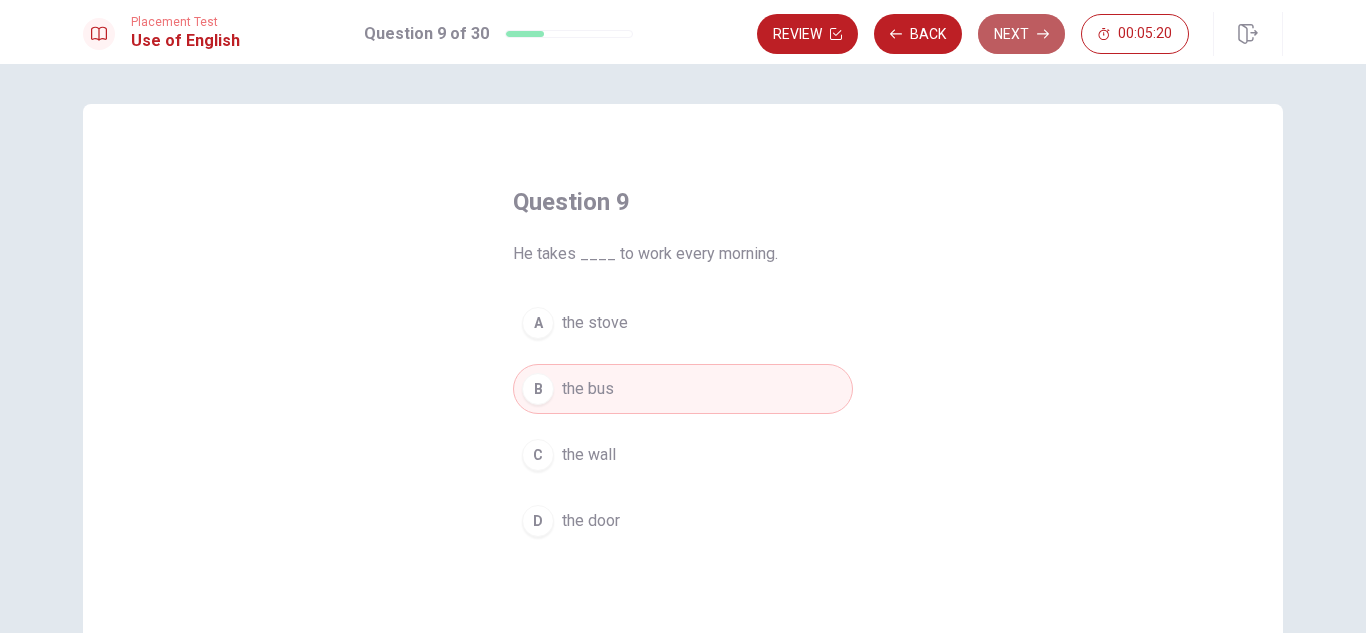 click on "Next" at bounding box center (1021, 34) 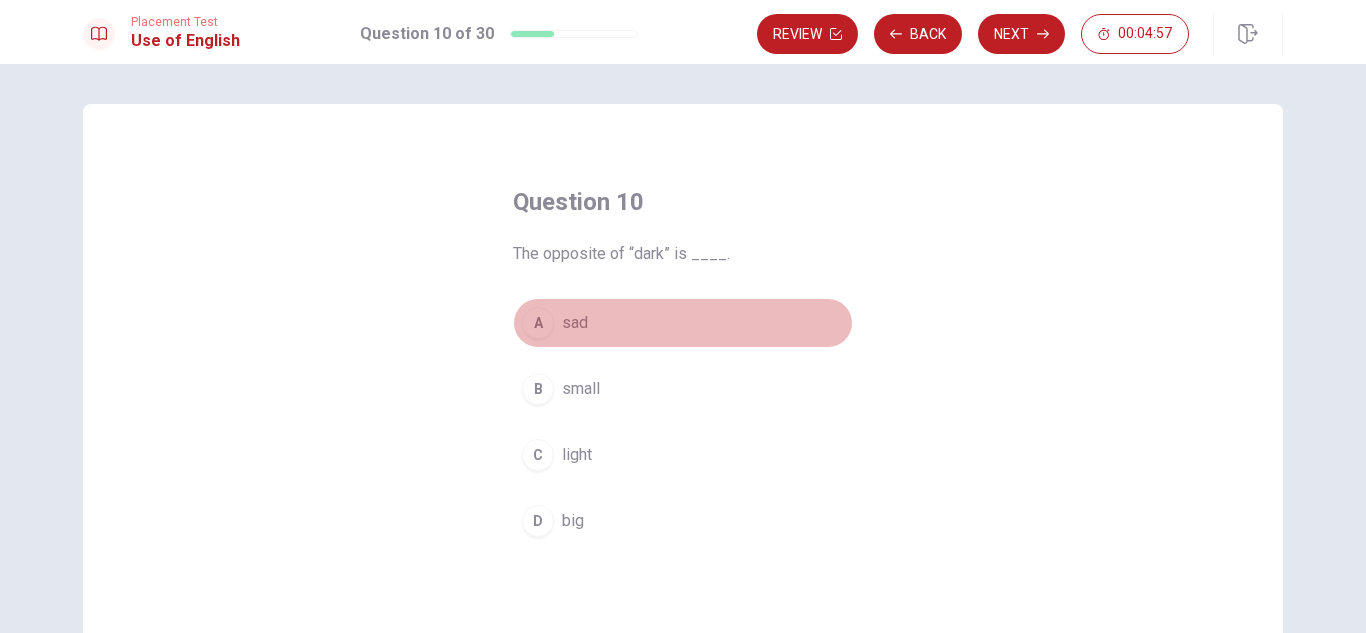 click on "A" at bounding box center [538, 323] 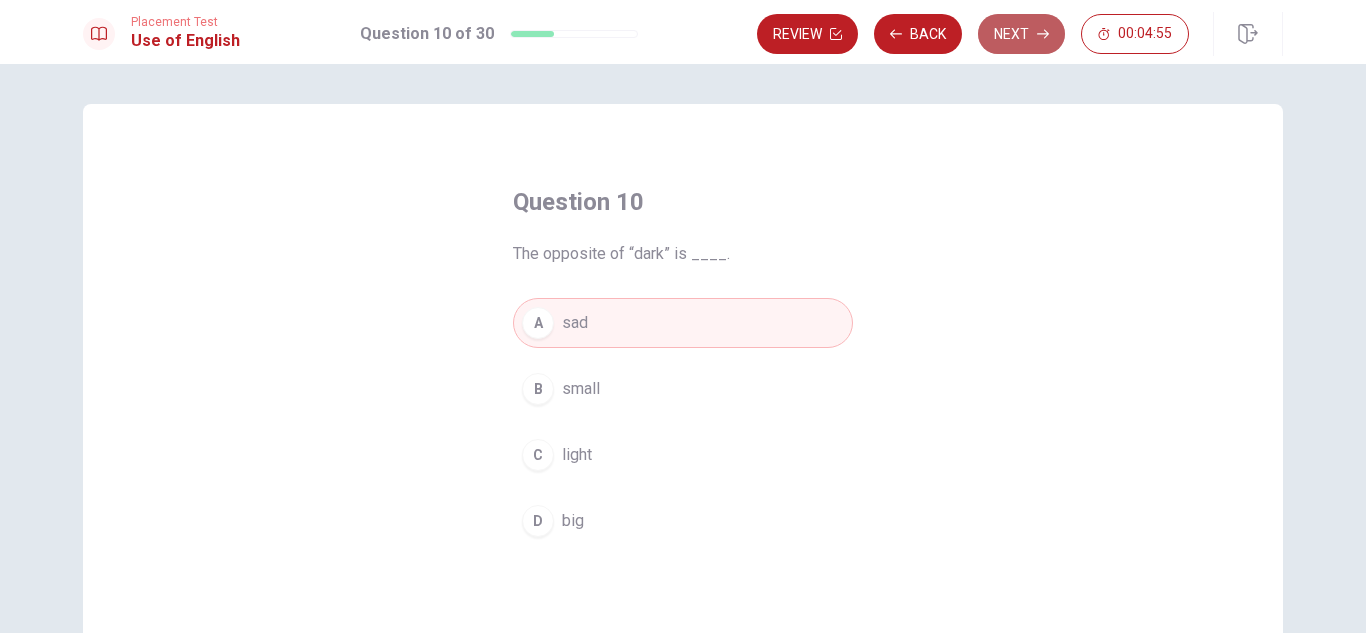 click on "Next" at bounding box center (1021, 34) 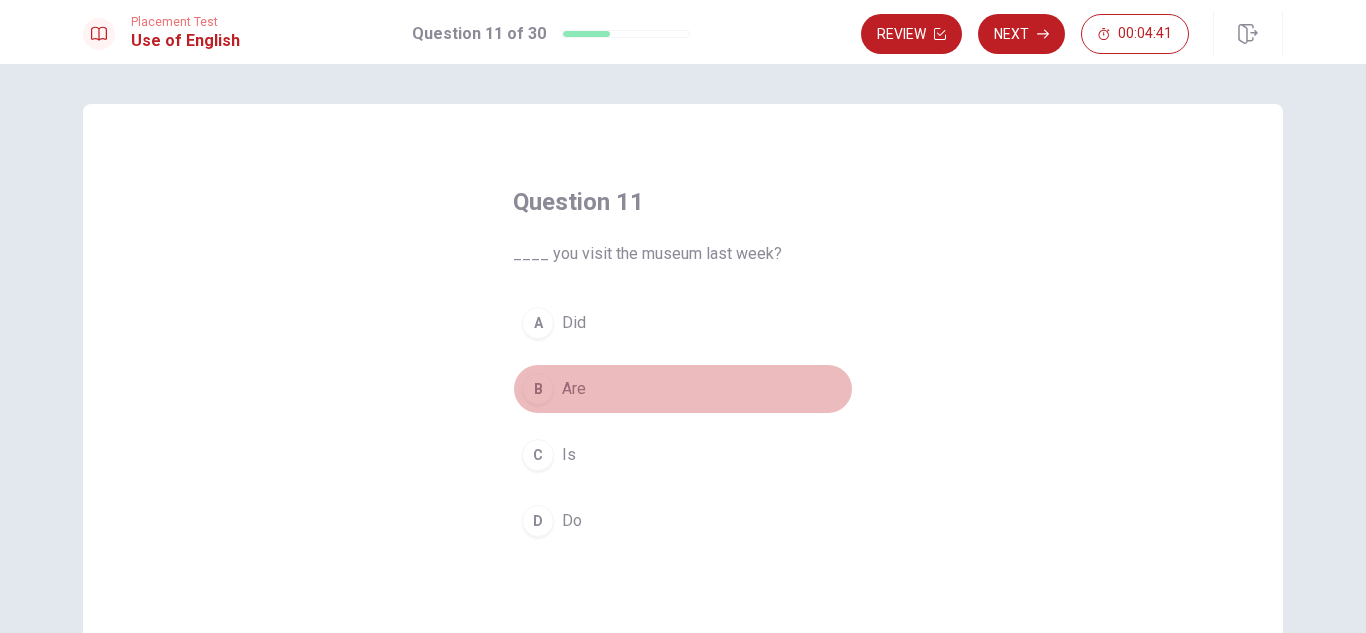 click on "B" at bounding box center [538, 389] 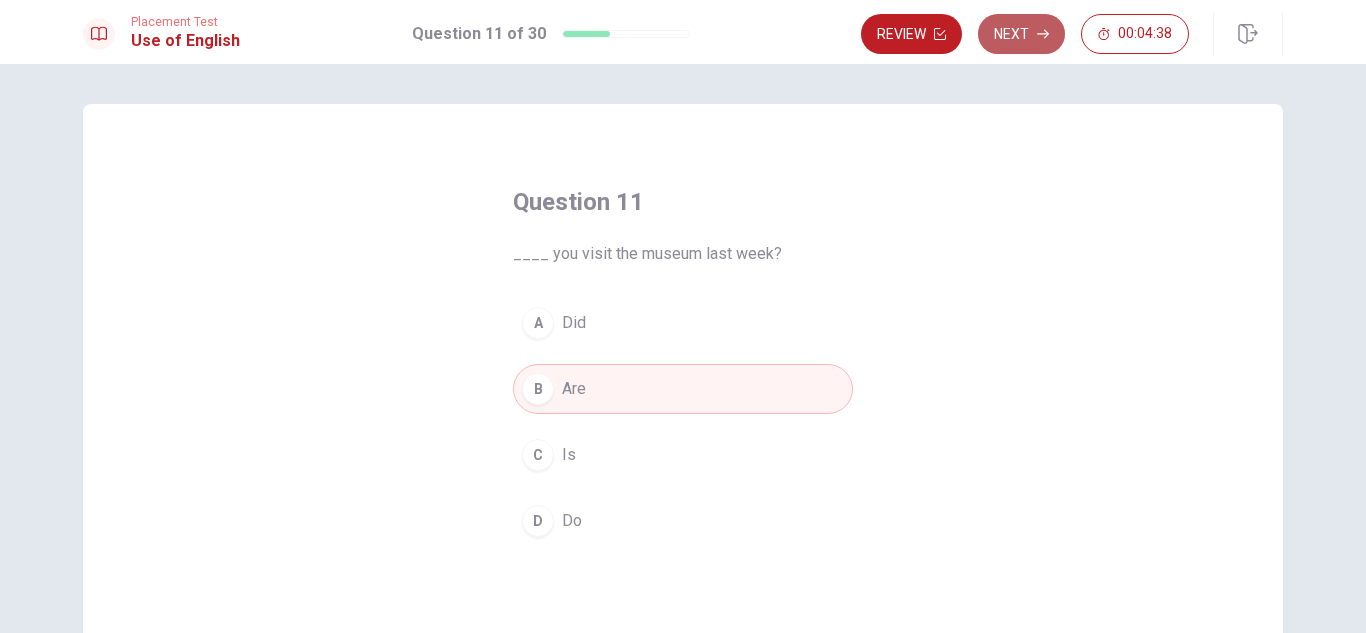 click on "Next" at bounding box center (1021, 34) 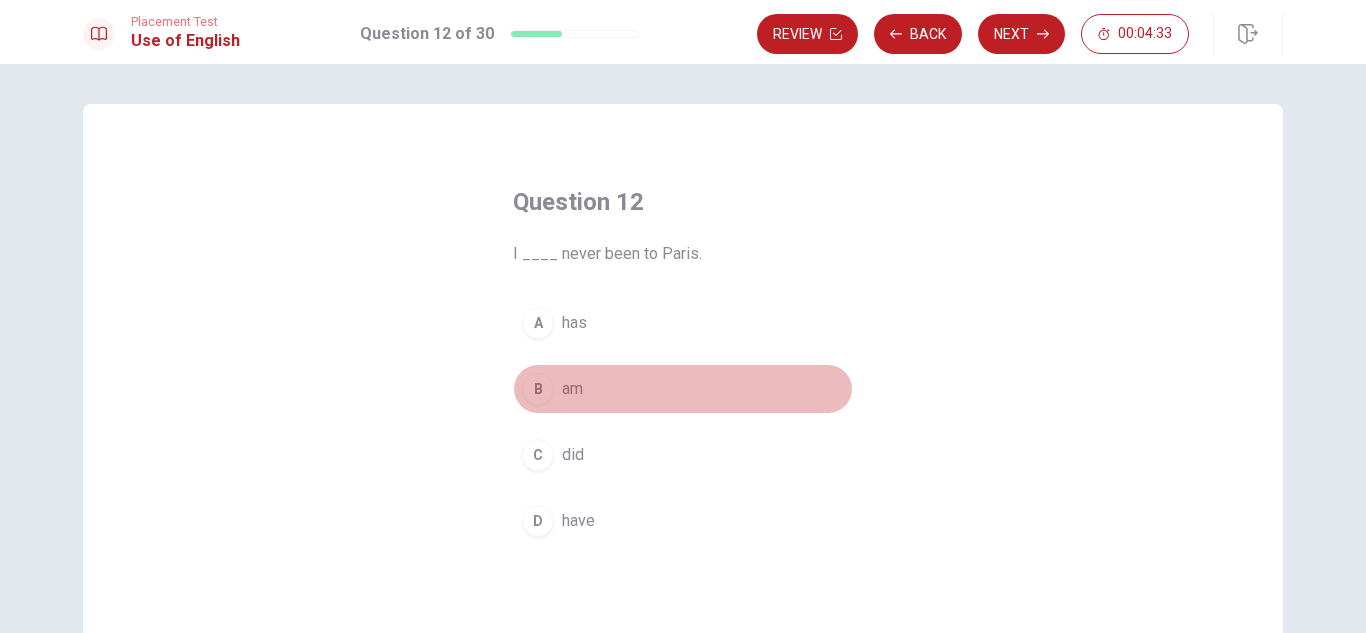 click on "B" at bounding box center (538, 389) 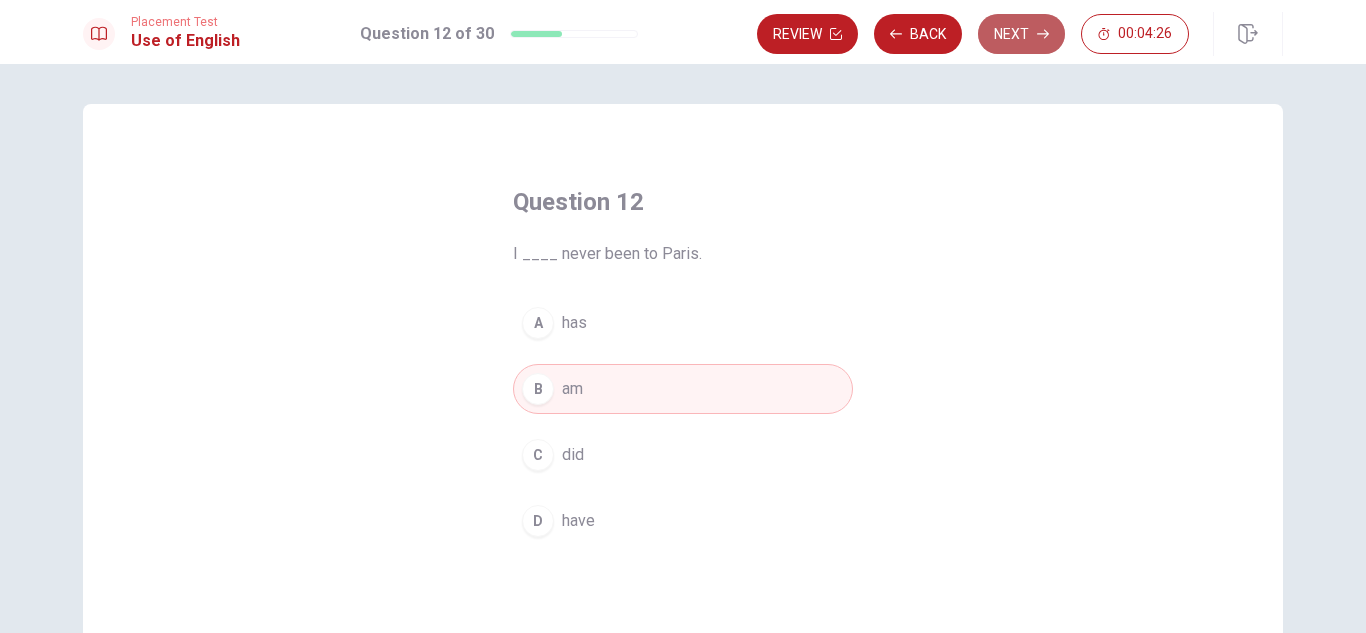 click on "Next" at bounding box center (1021, 34) 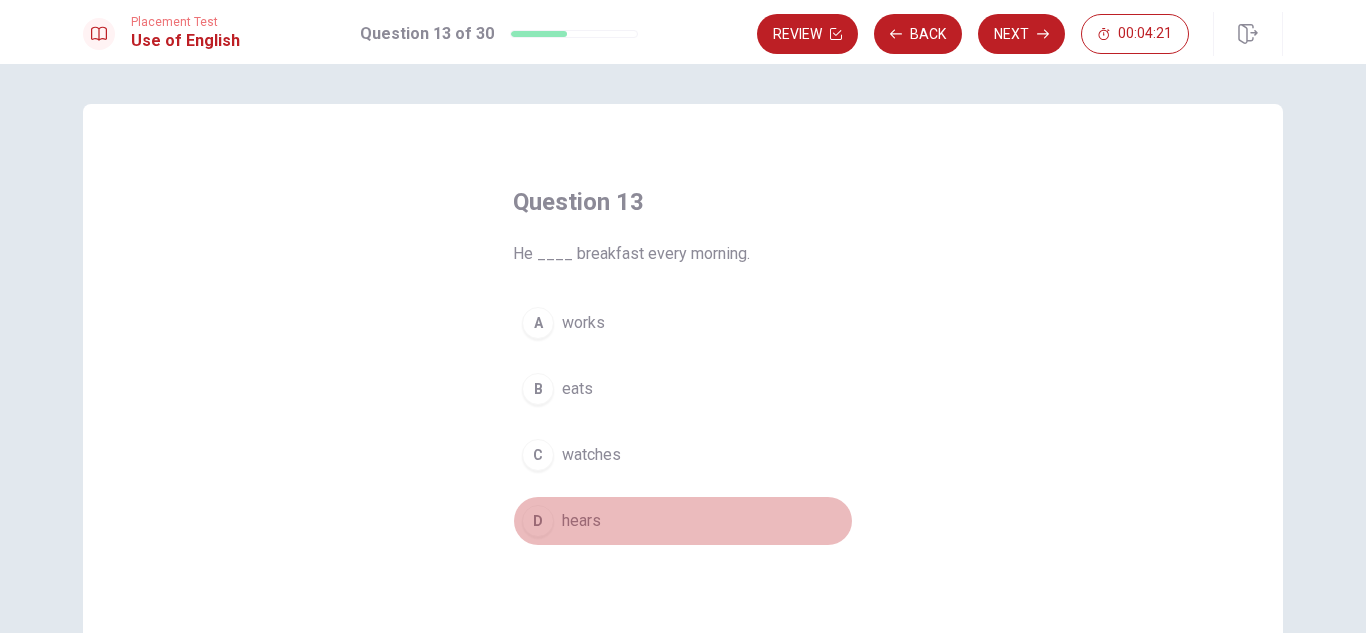 click on "D hears" at bounding box center [683, 521] 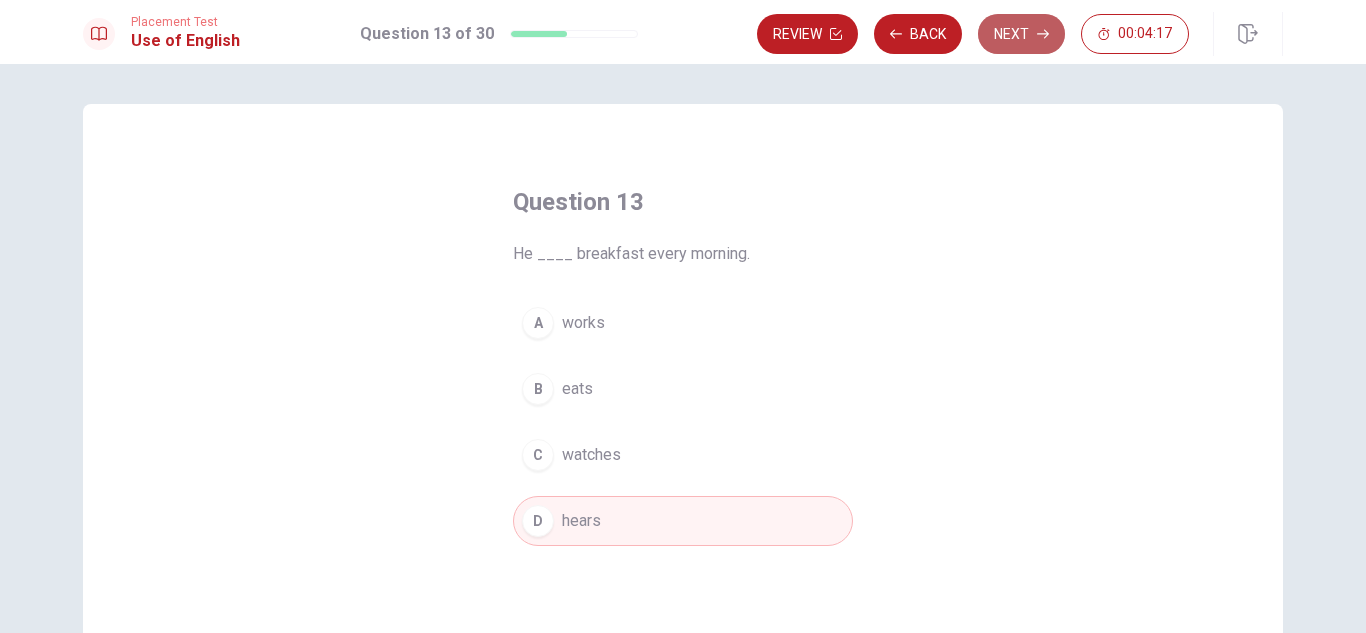 click on "Next" at bounding box center [1021, 34] 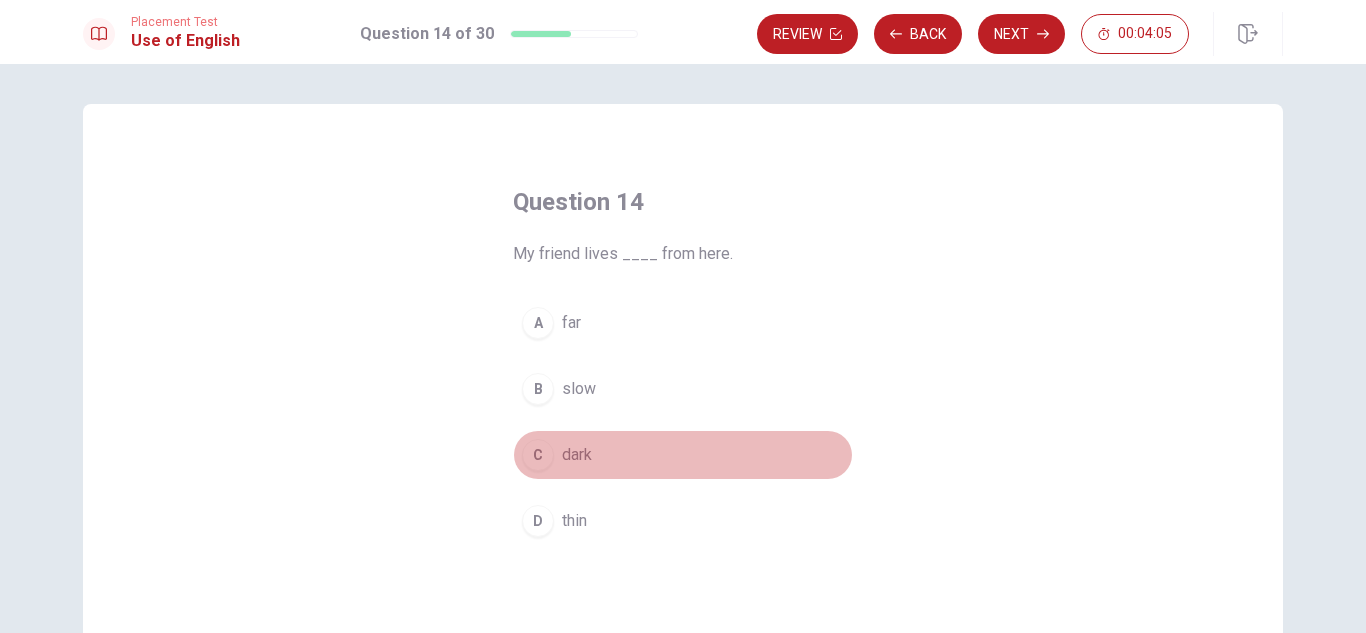 click on "C" at bounding box center (538, 455) 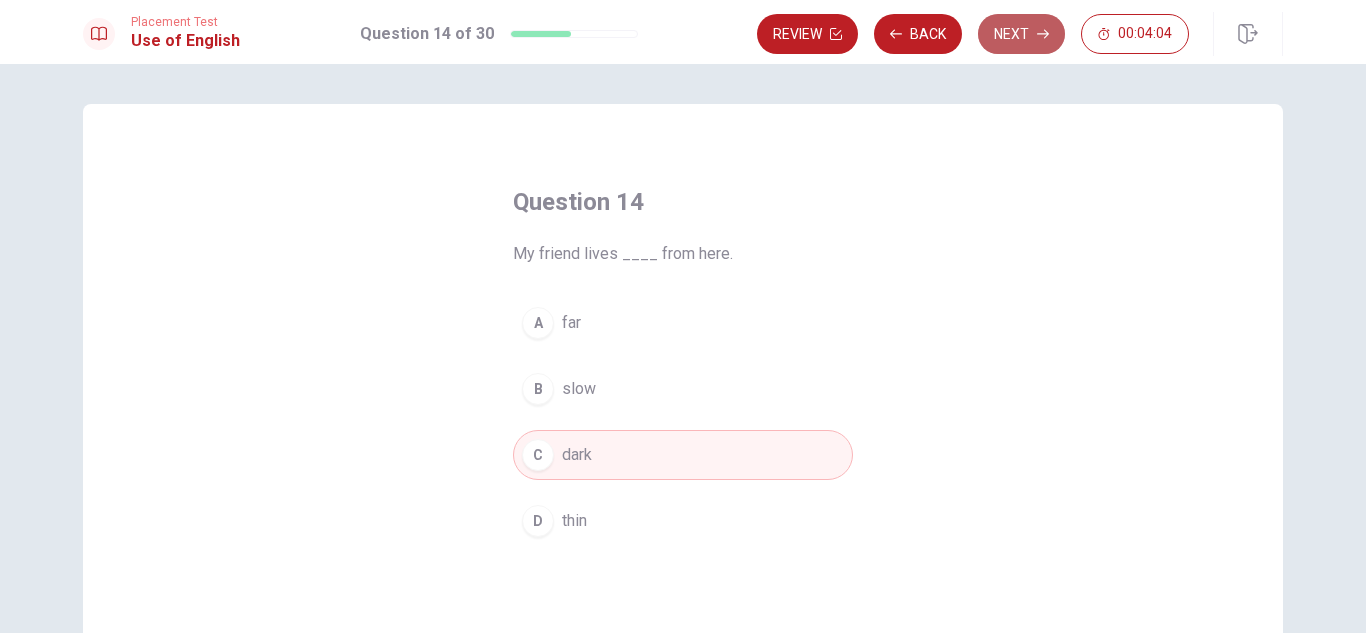 click on "Next" at bounding box center [1021, 34] 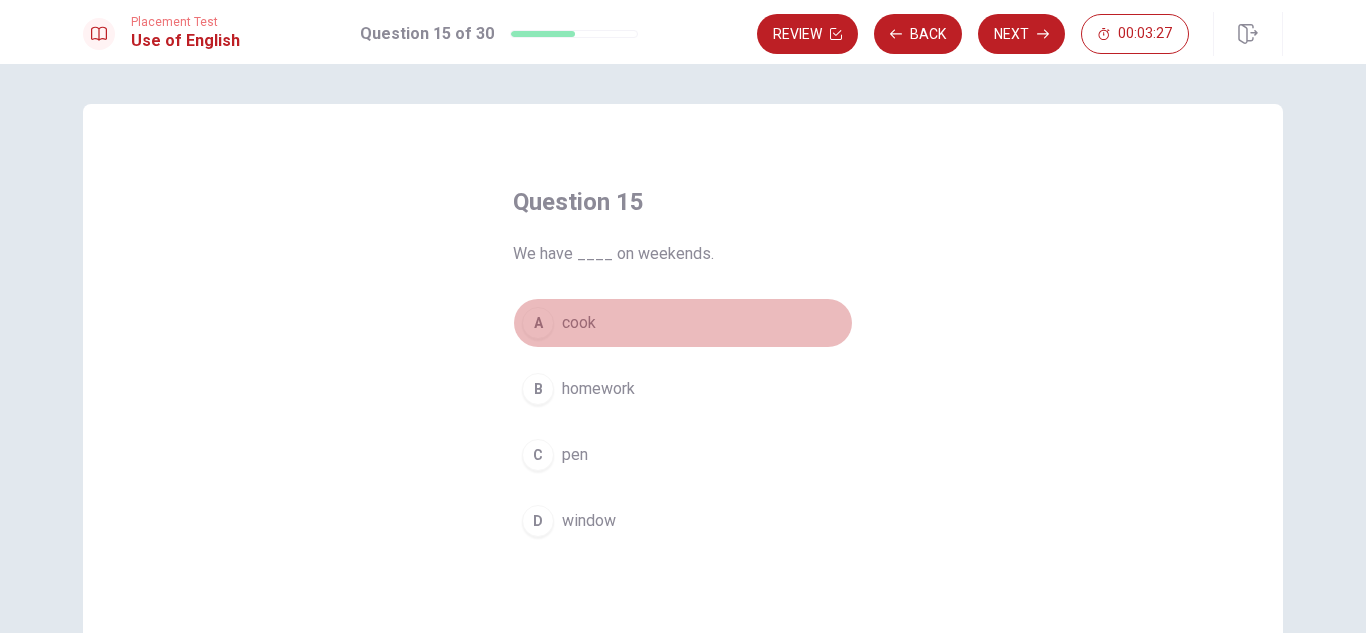 click on "A" at bounding box center (538, 323) 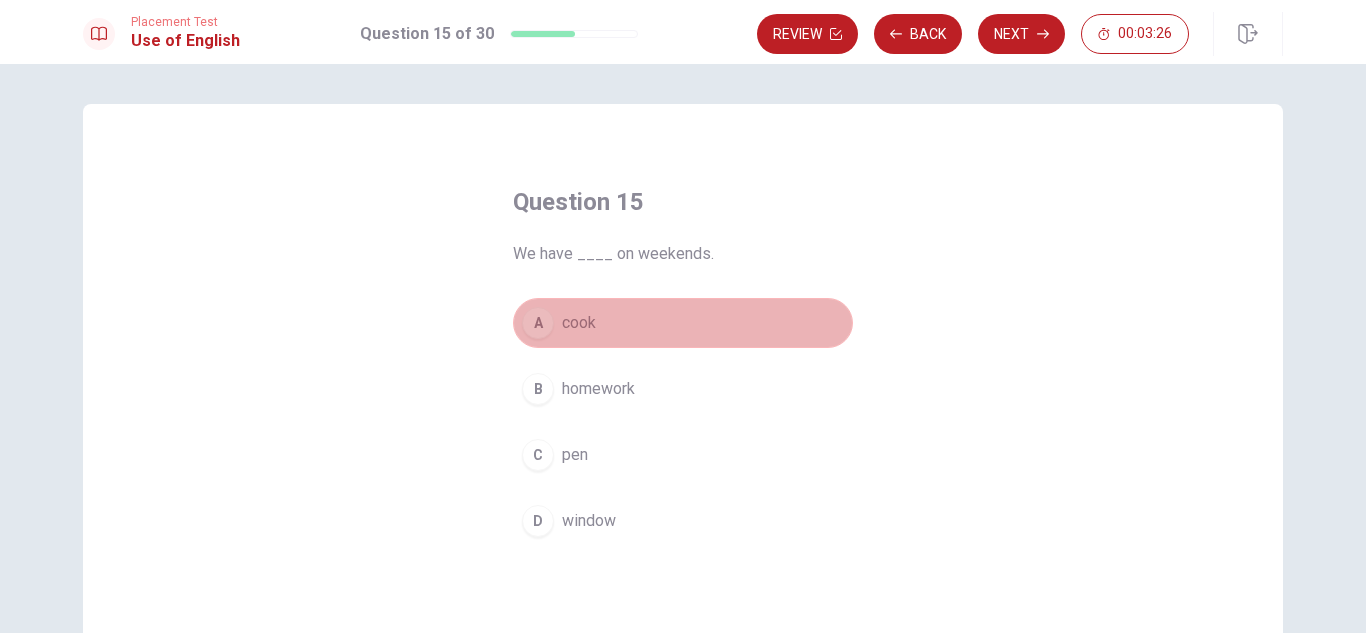 drag, startPoint x: 533, startPoint y: 316, endPoint x: 889, endPoint y: 385, distance: 362.62515 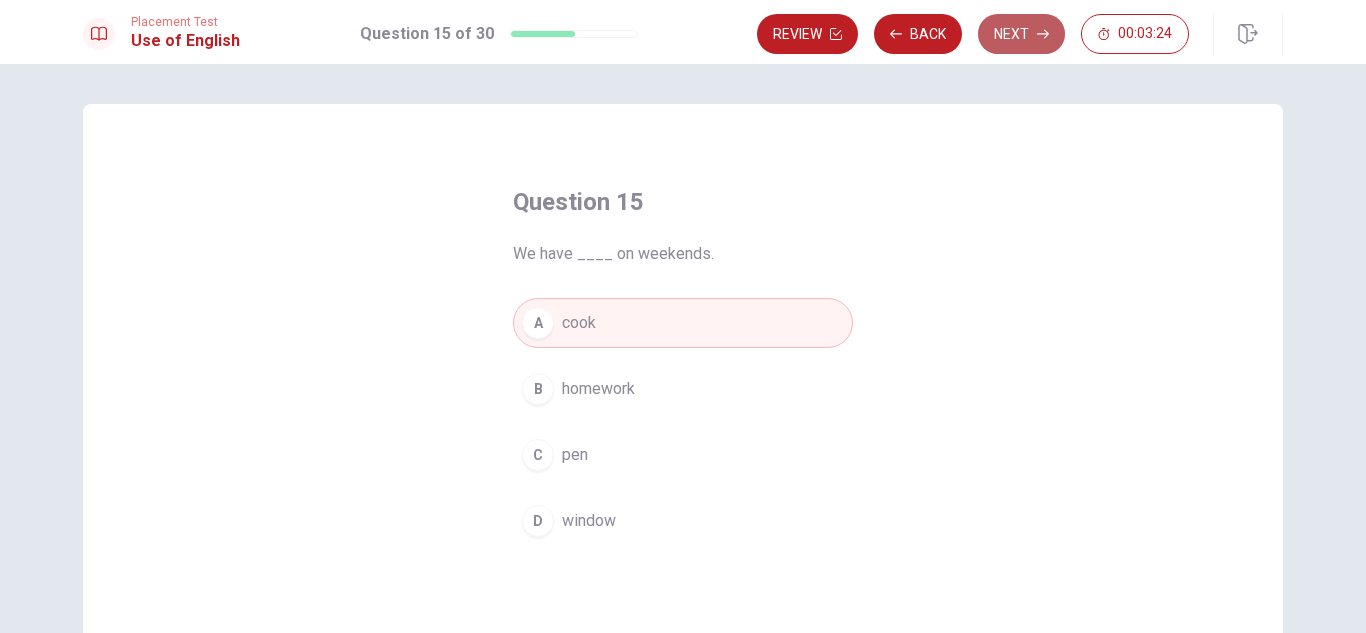 click on "Next" at bounding box center [1021, 34] 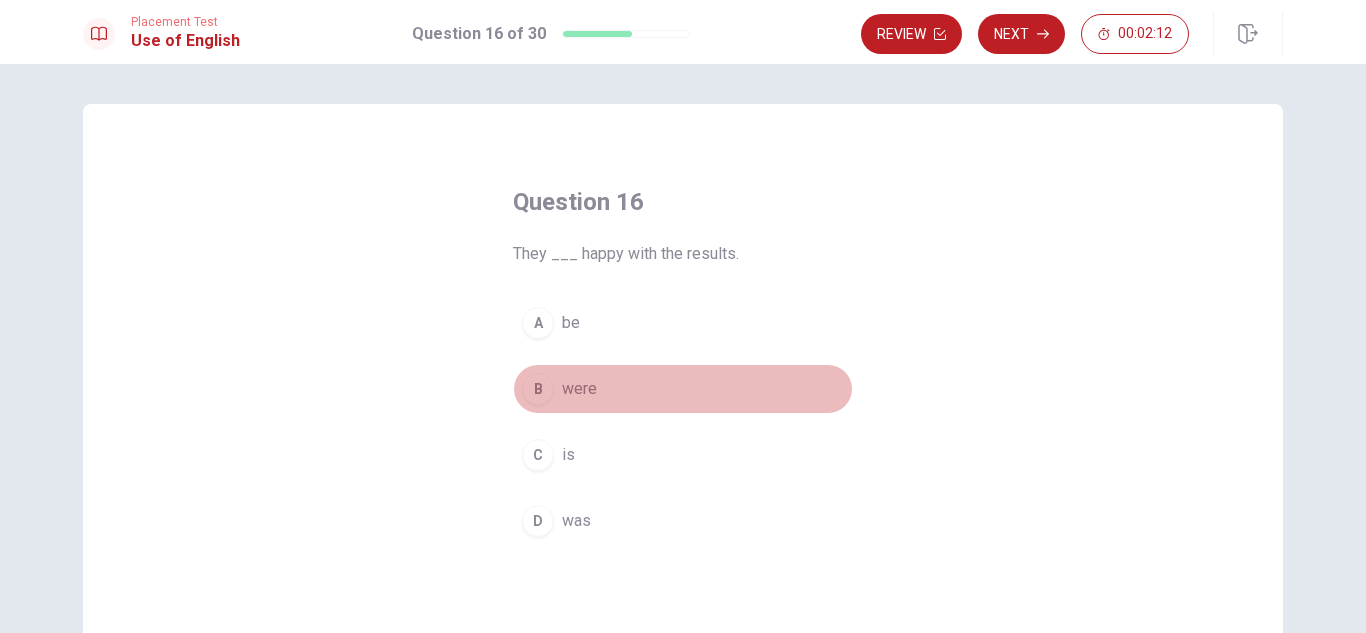 click on "were" at bounding box center (579, 389) 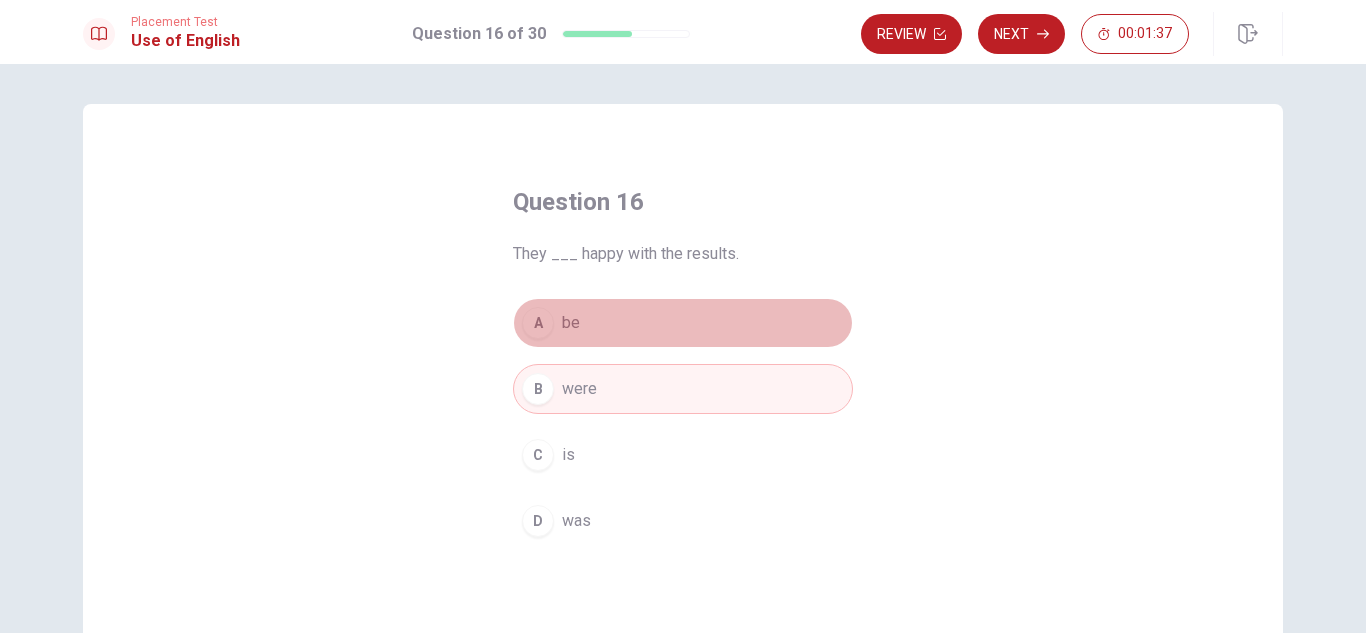 click on "A" at bounding box center (538, 323) 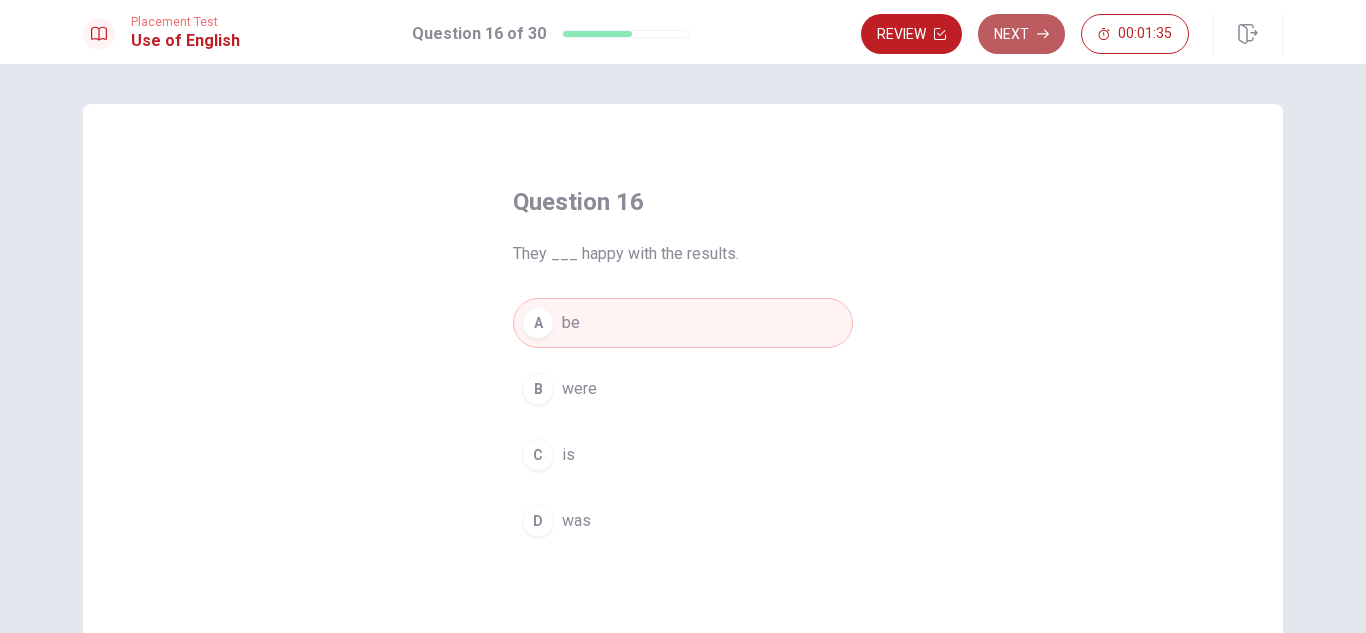 click on "Next" at bounding box center (1021, 34) 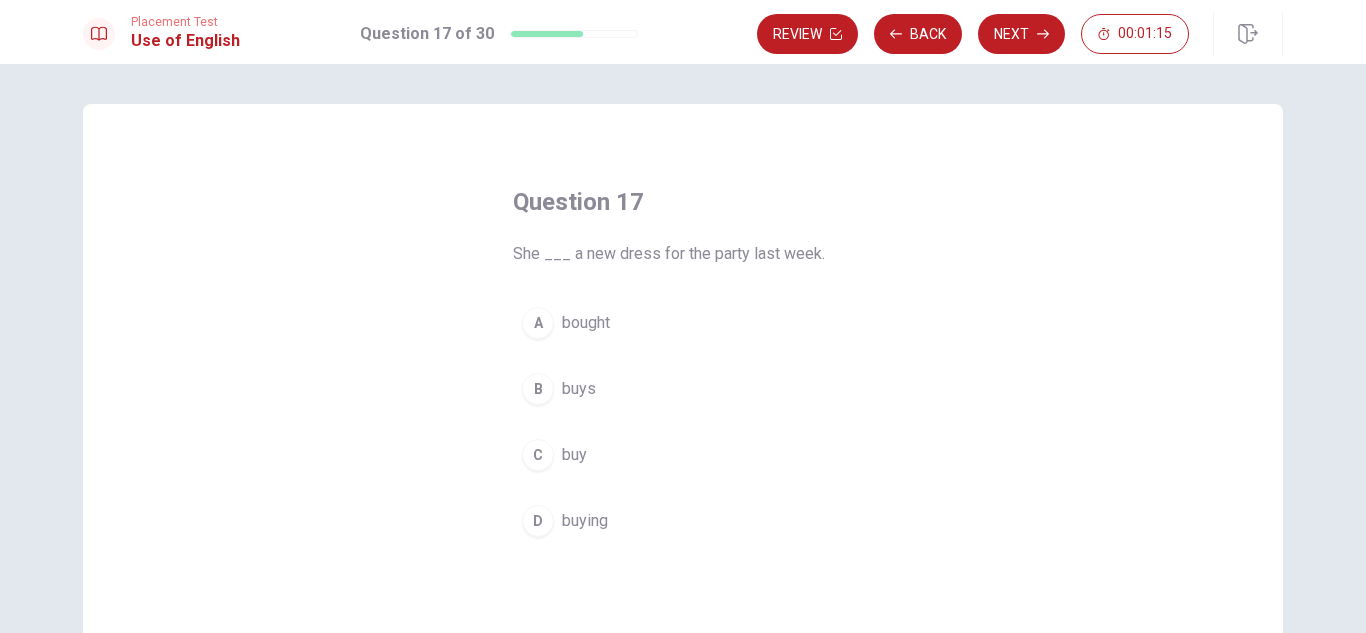 click on "C" at bounding box center (538, 455) 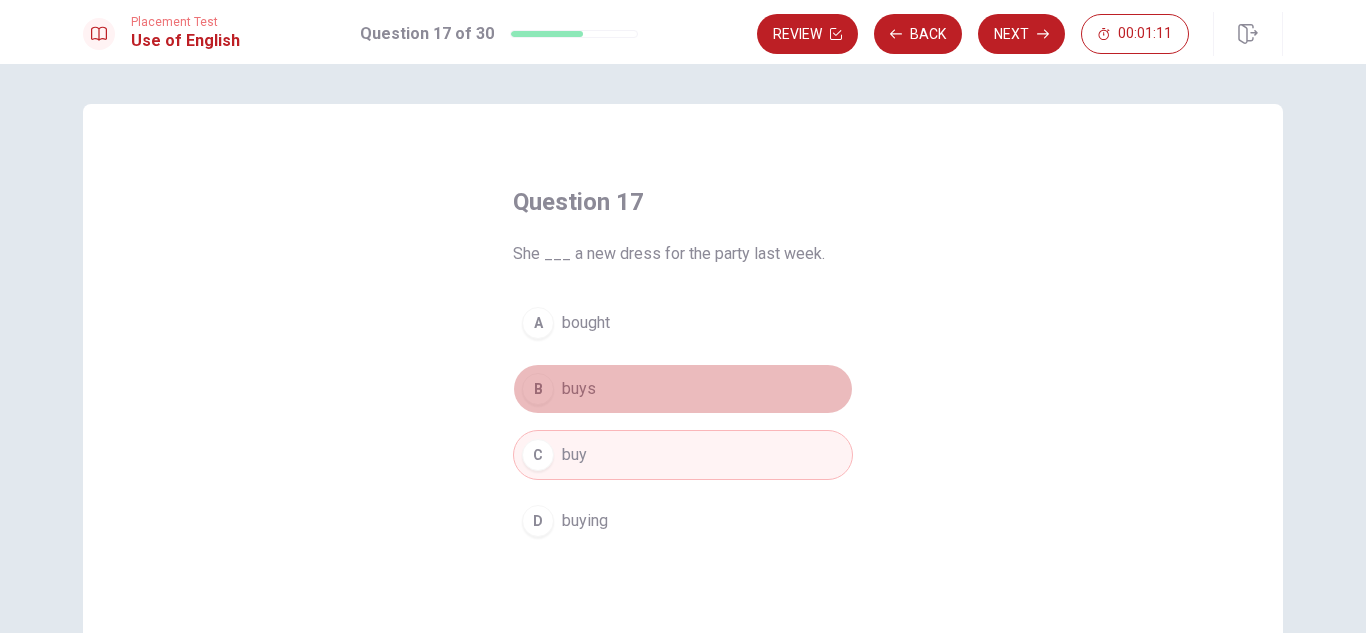 click on "B" at bounding box center [538, 389] 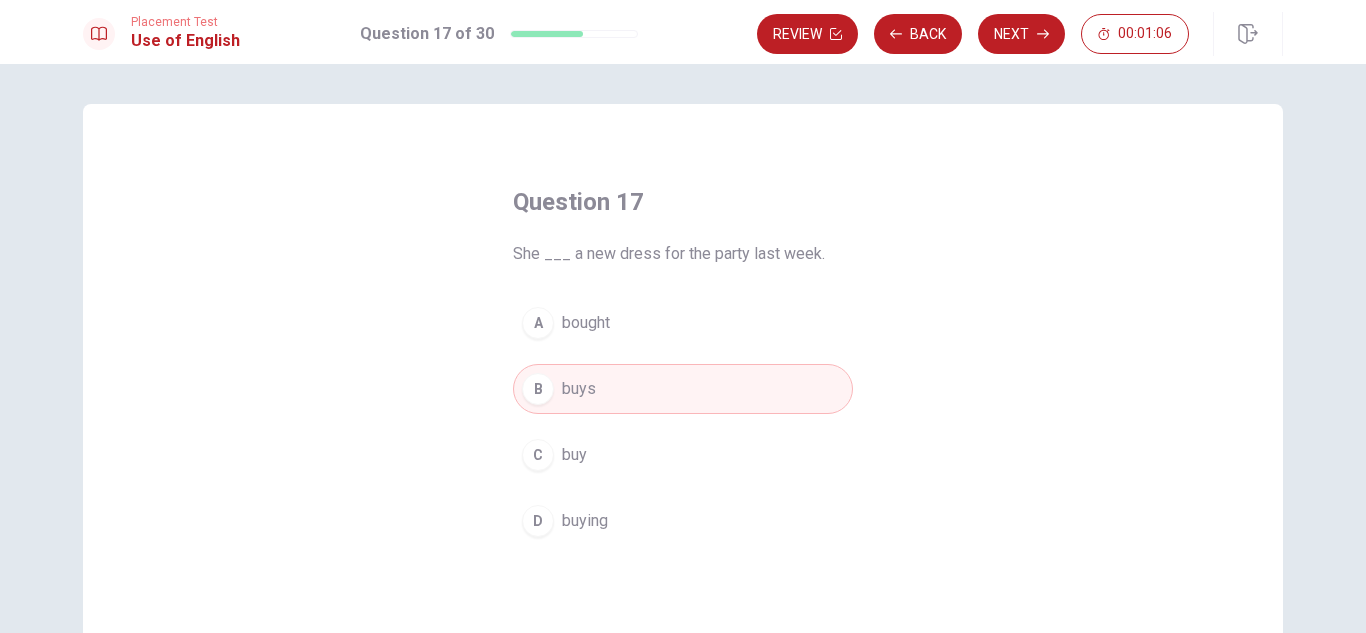 click on "C" at bounding box center [538, 455] 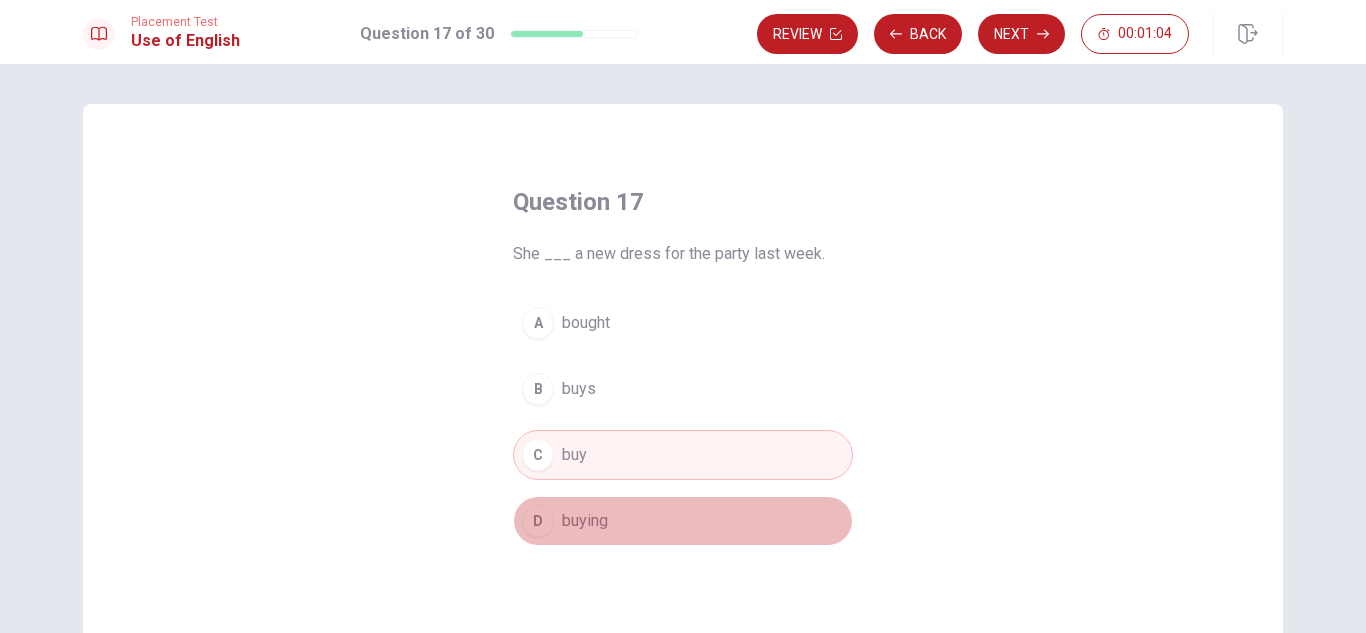 click on "buying" at bounding box center (585, 521) 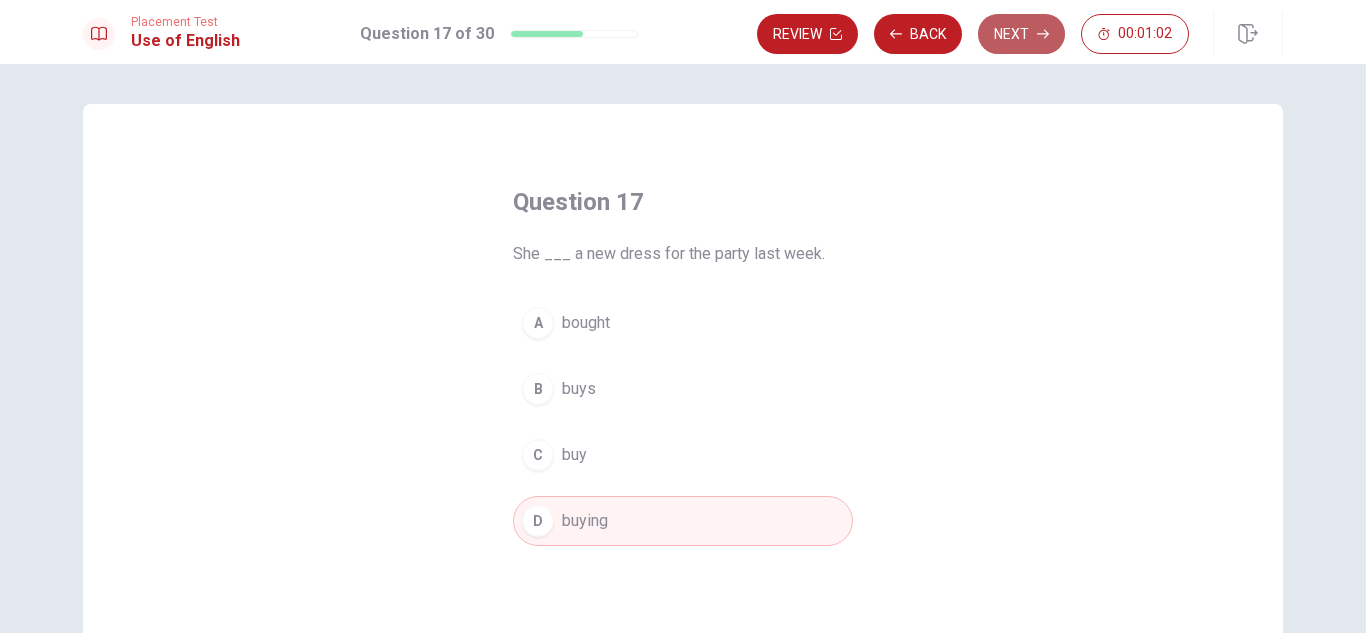 click on "Next" at bounding box center [1021, 34] 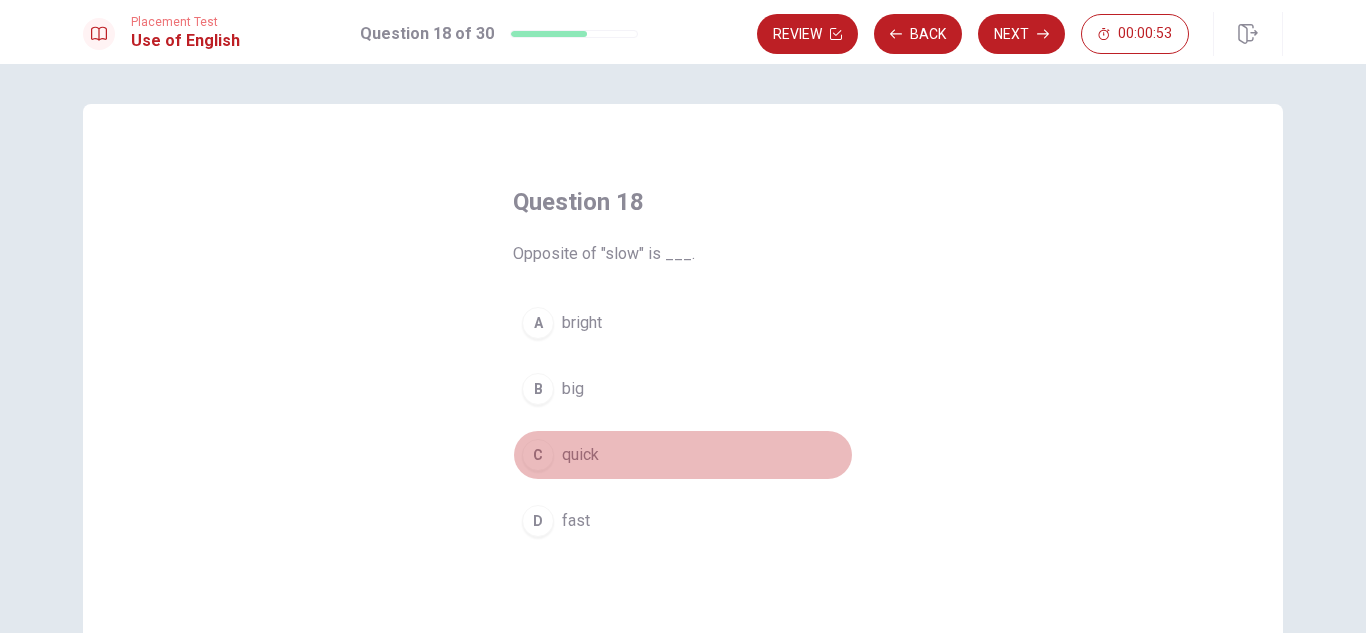 click on "C" at bounding box center [538, 455] 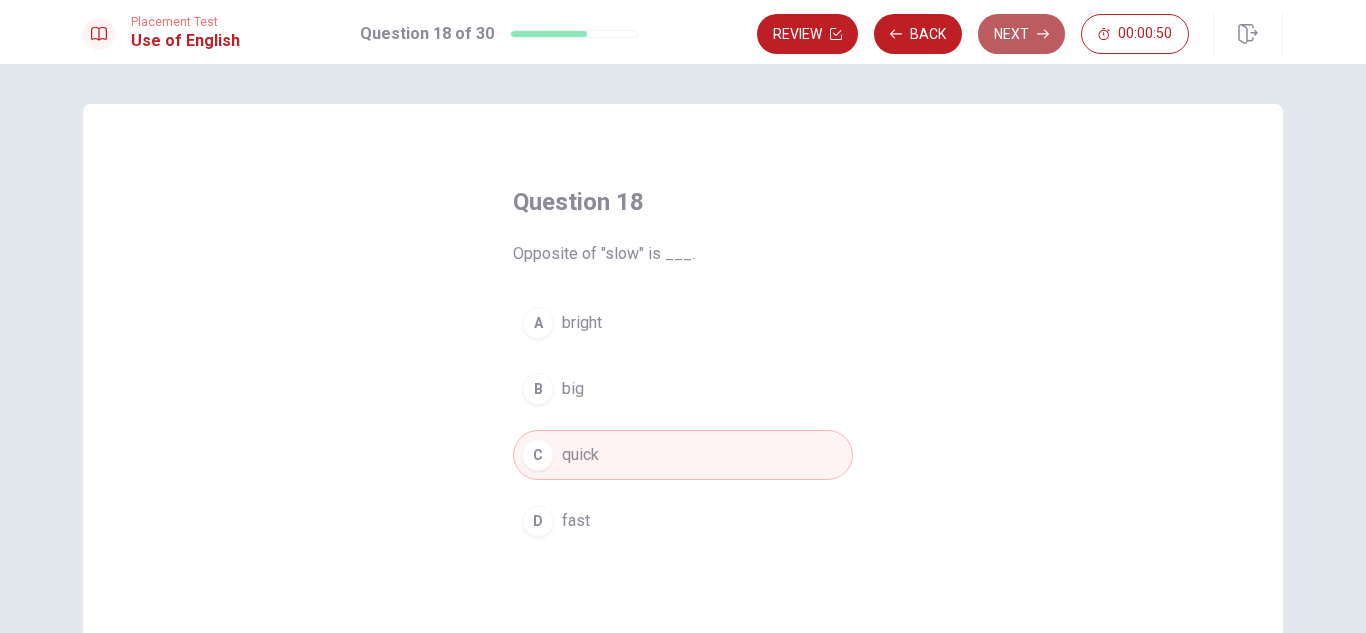 click on "Next" at bounding box center [1021, 34] 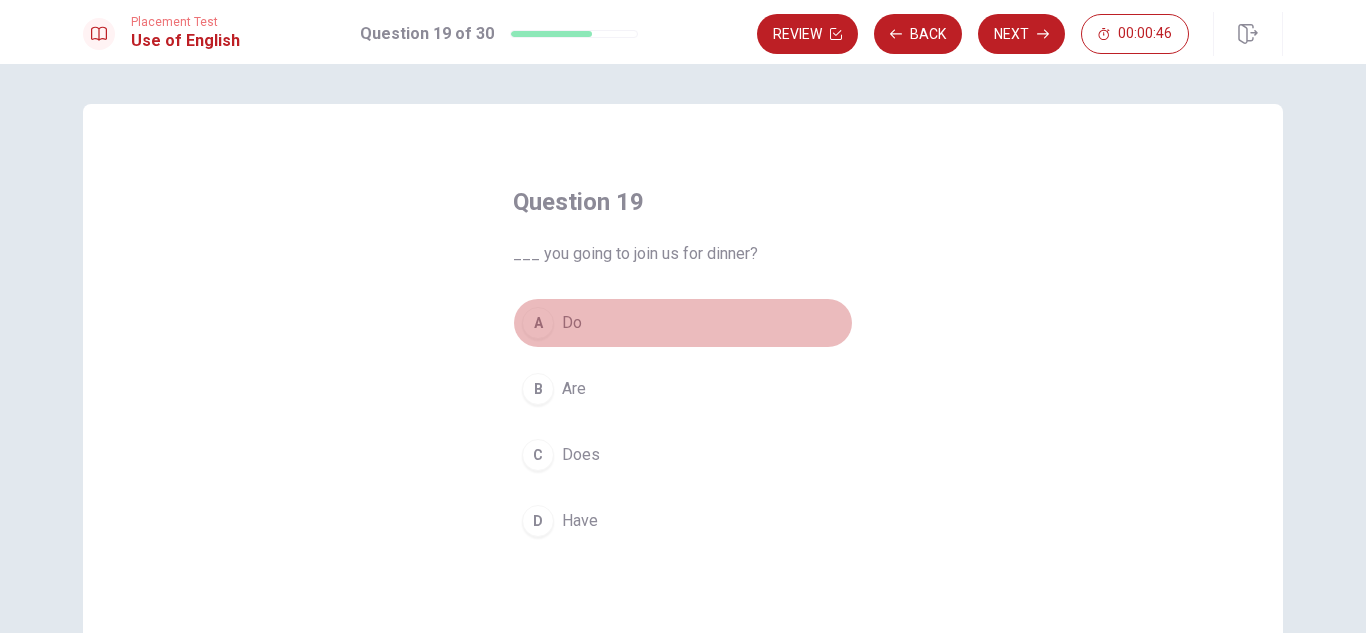 click on "A" at bounding box center (538, 323) 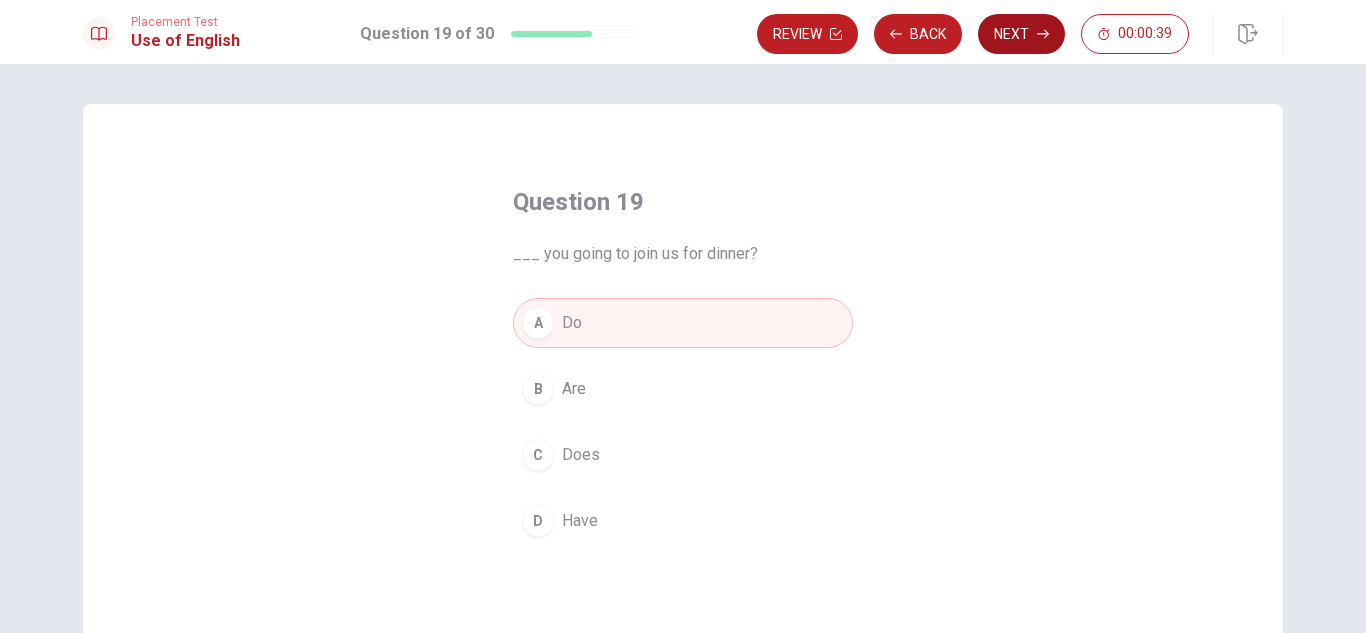 click on "Next" at bounding box center (1021, 34) 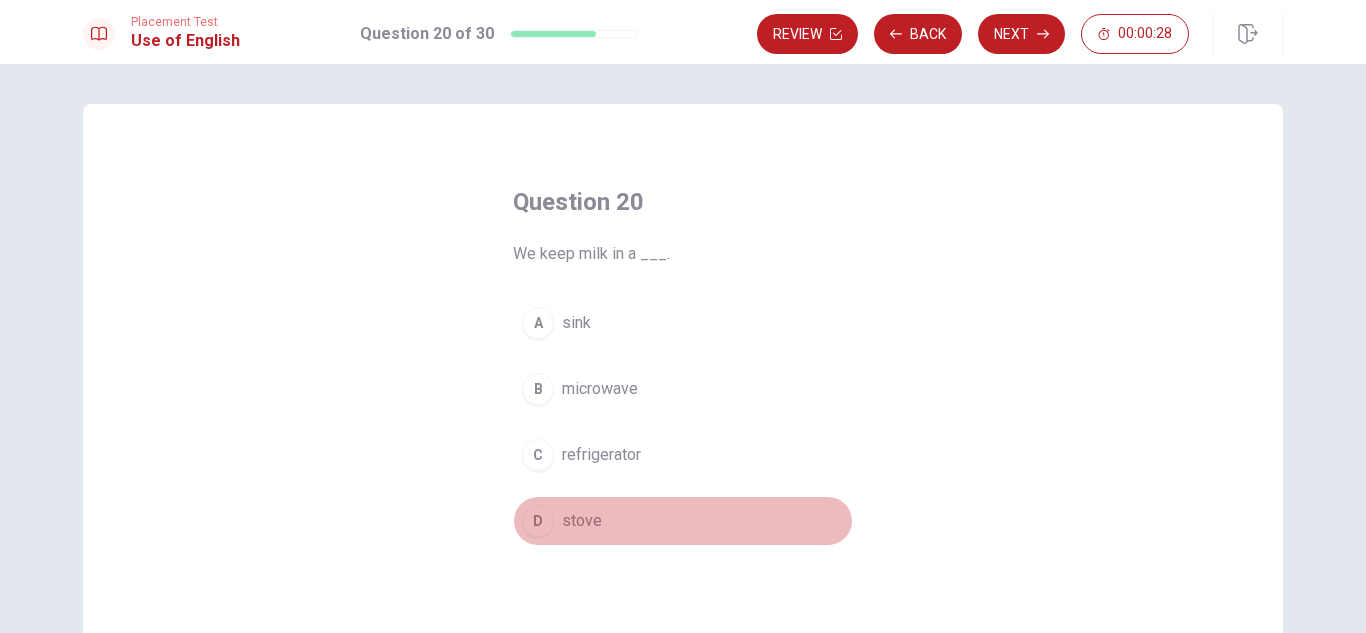 click on "D stove" at bounding box center (683, 521) 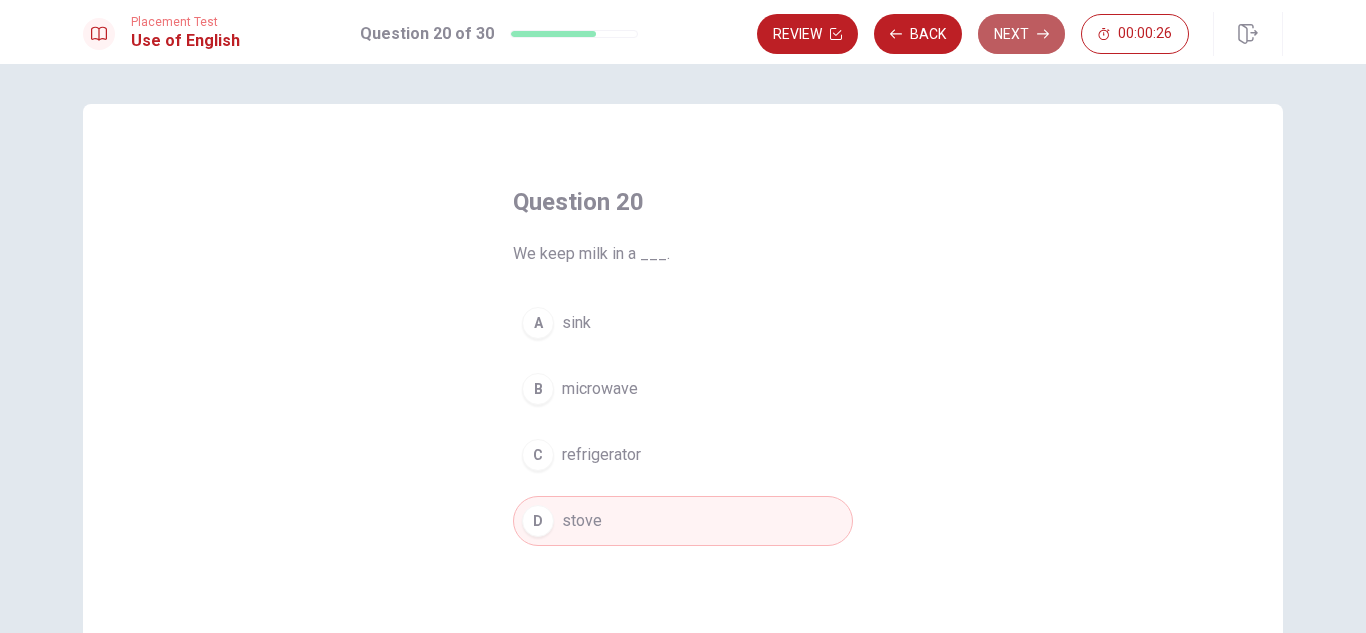 click on "Next" at bounding box center [1021, 34] 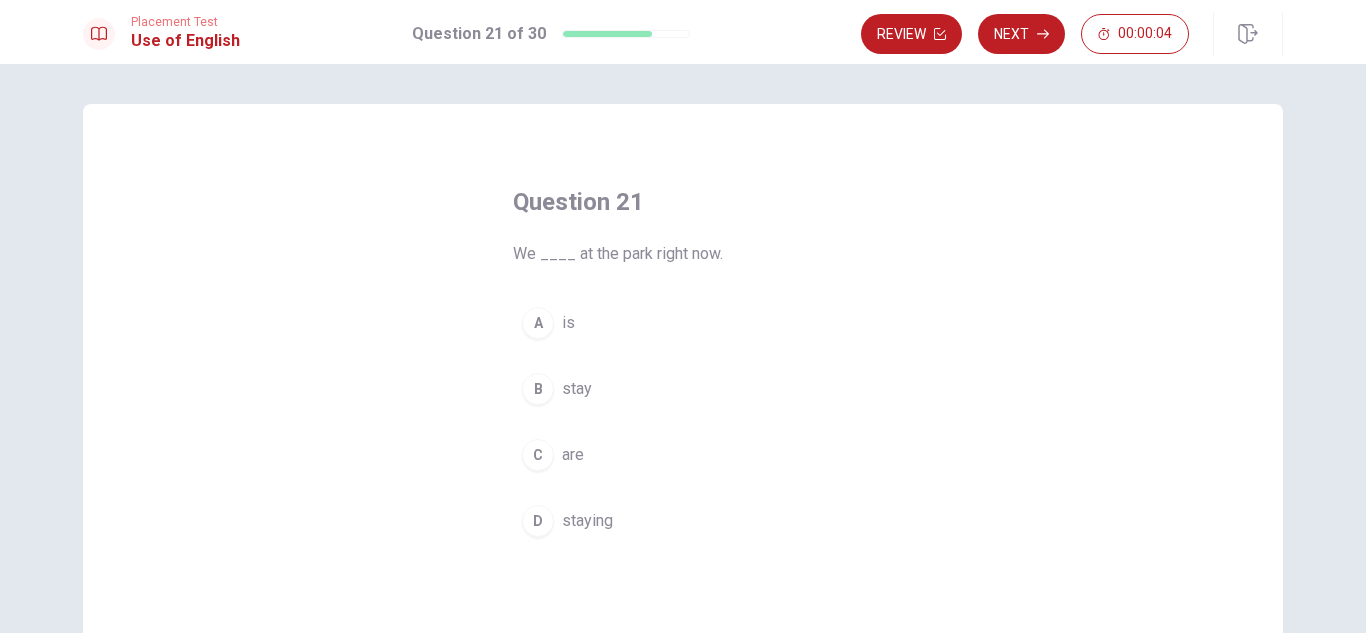 click on "C" at bounding box center [538, 455] 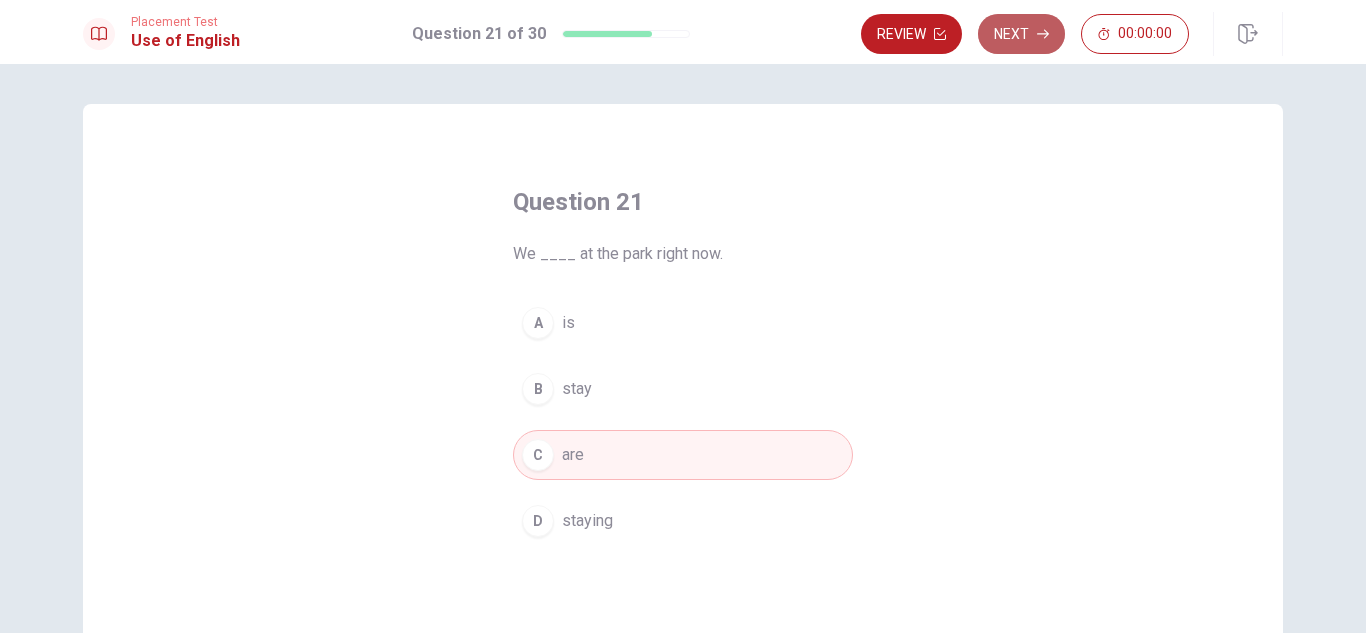click on "Next" at bounding box center [1021, 34] 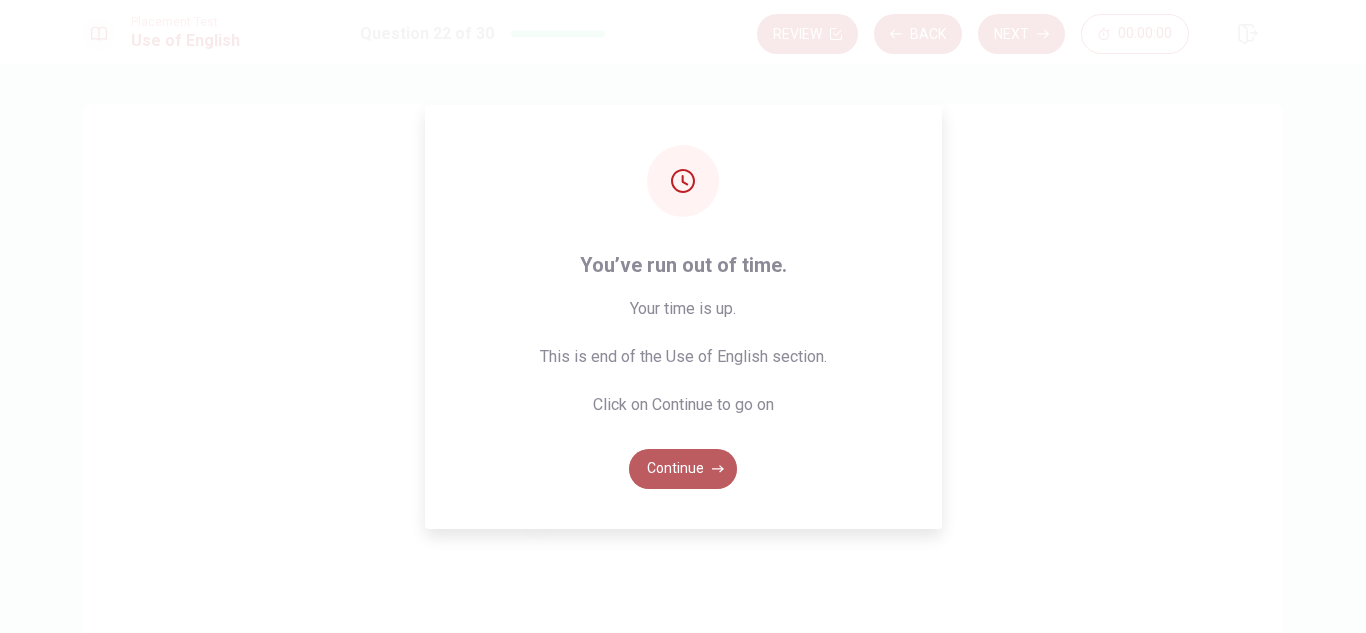 click on "Continue" at bounding box center [683, 469] 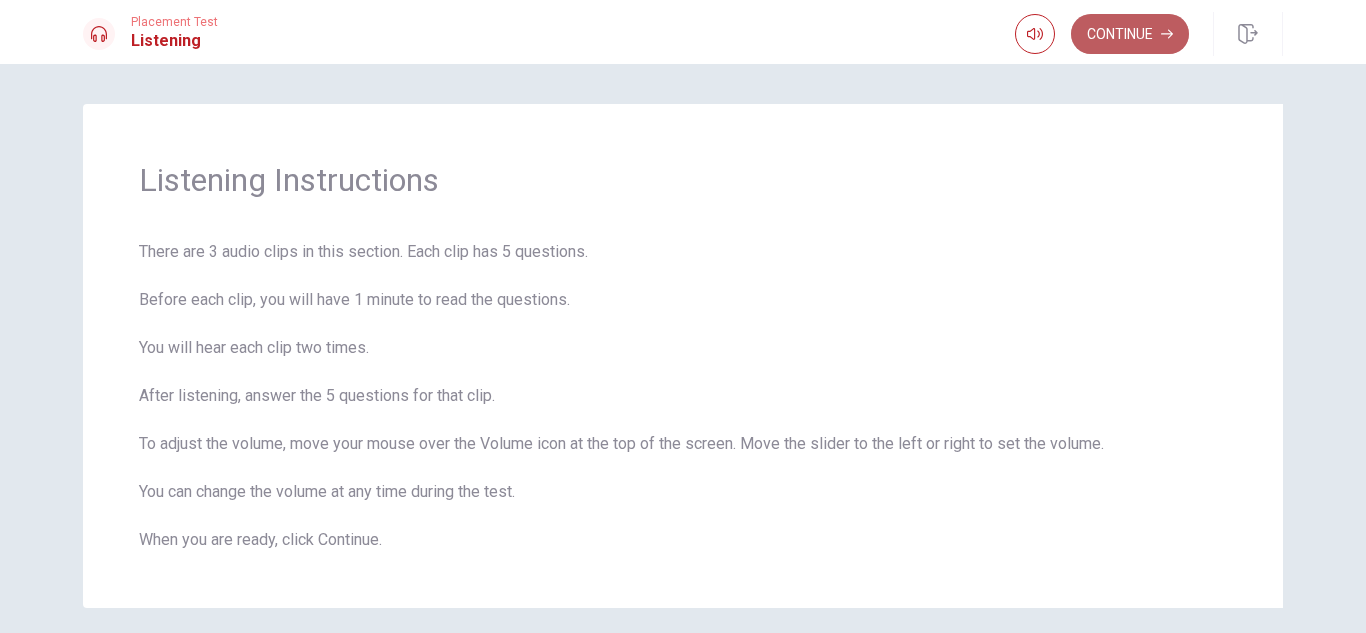 click on "Continue" at bounding box center (1130, 34) 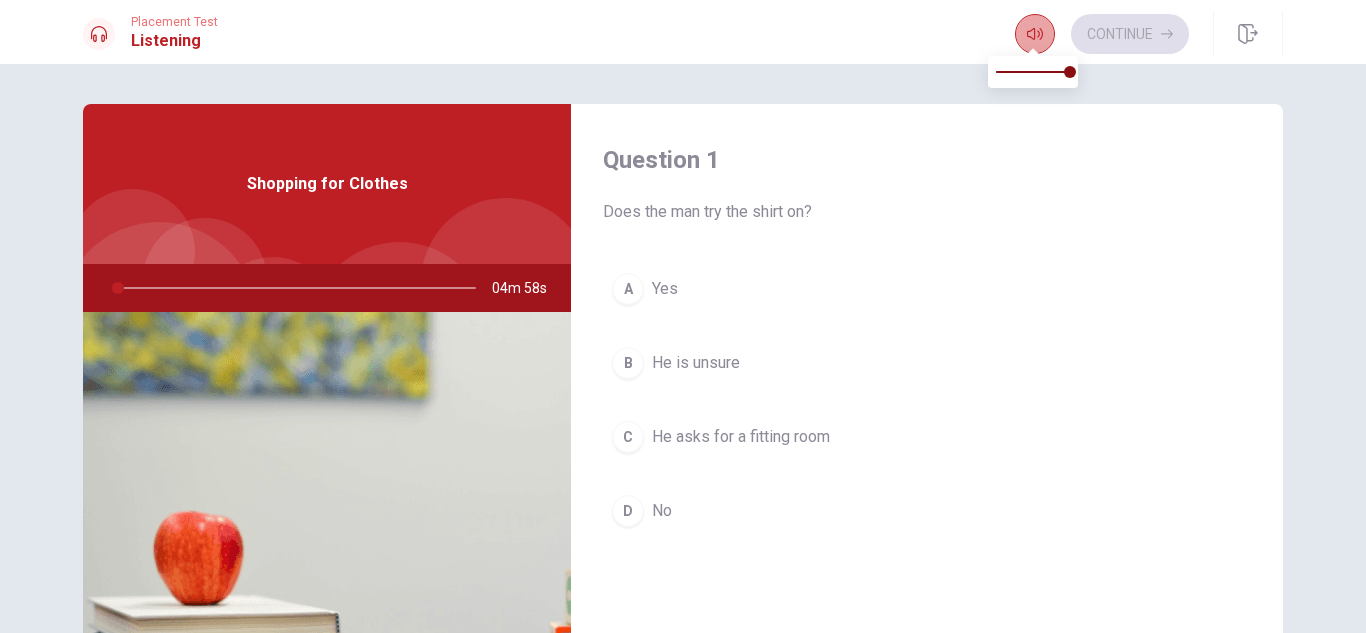click at bounding box center (1035, 34) 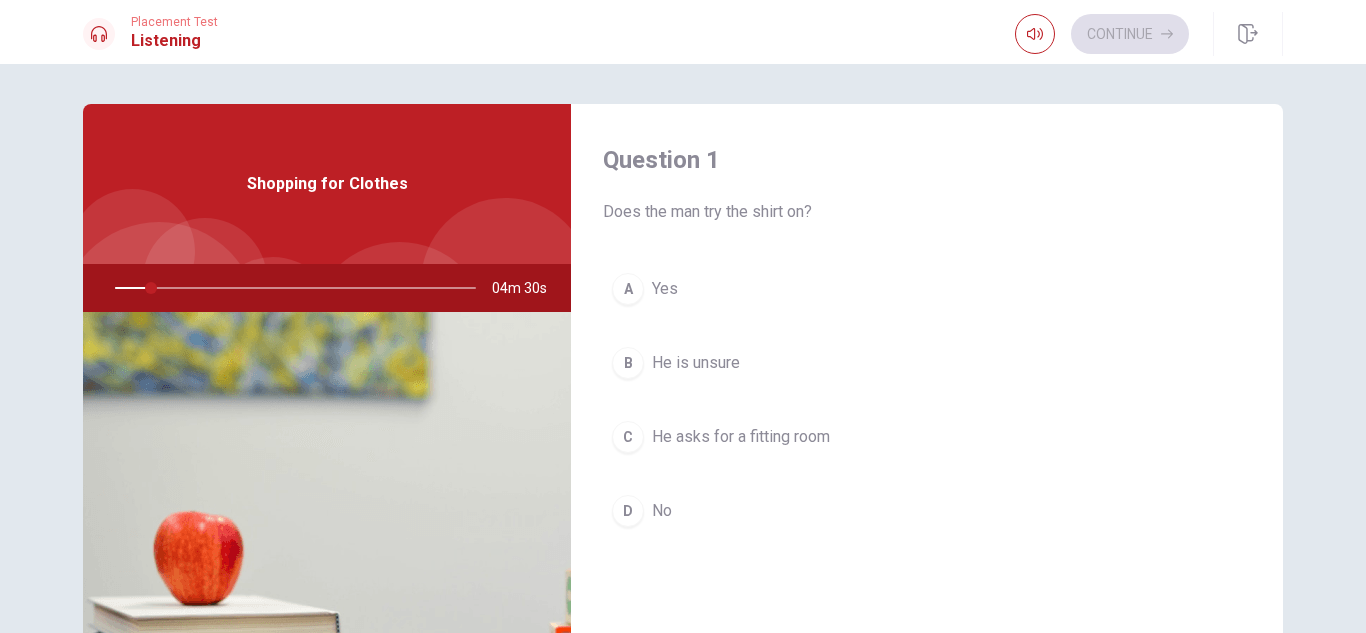 drag, startPoint x: 145, startPoint y: 285, endPoint x: 66, endPoint y: 275, distance: 79.630394 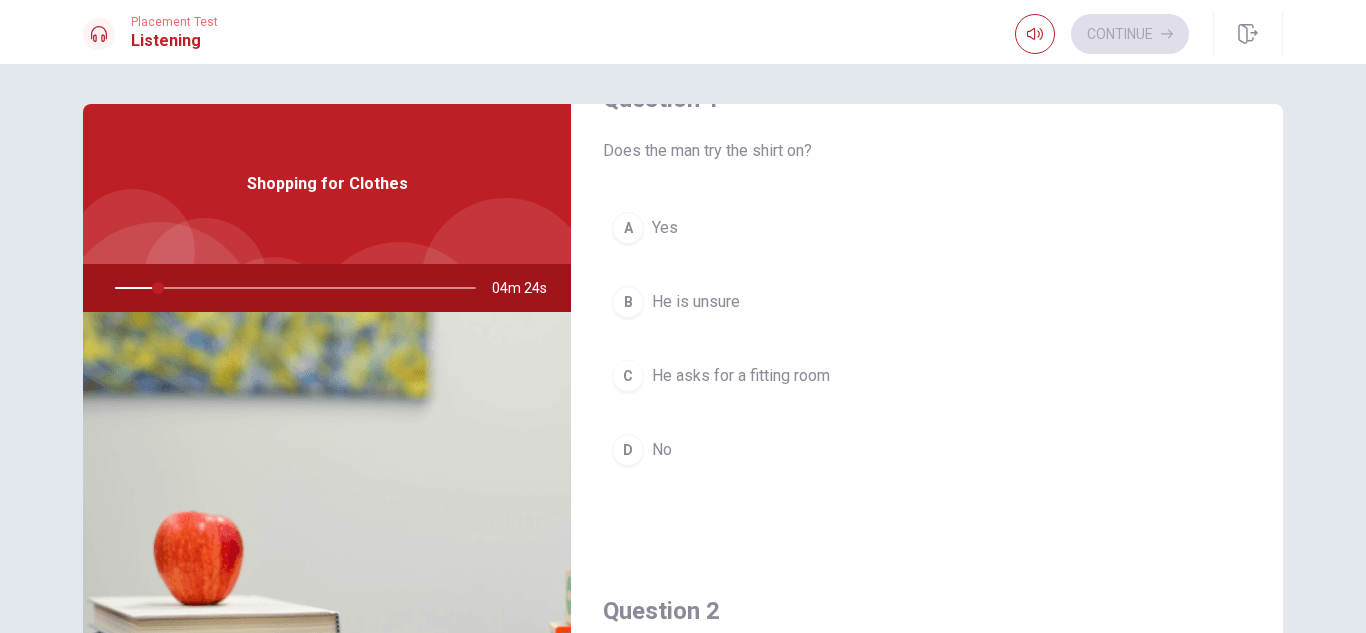 scroll, scrollTop: 65, scrollLeft: 0, axis: vertical 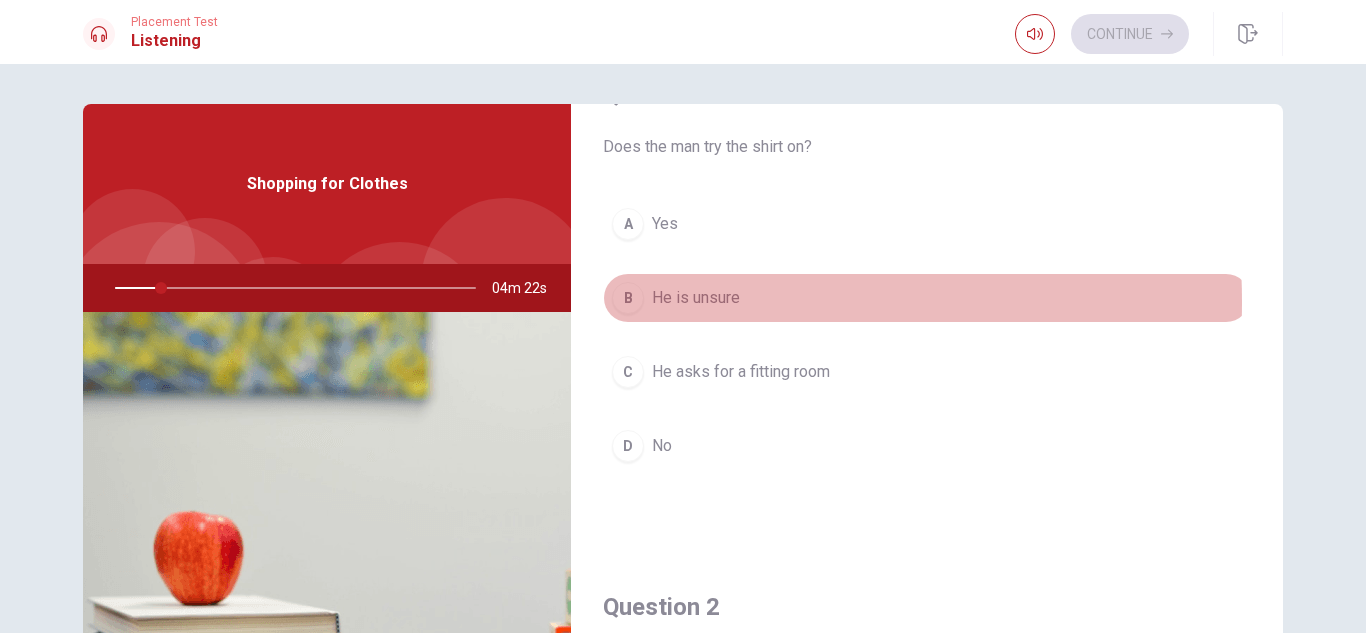 click on "B" at bounding box center (628, 298) 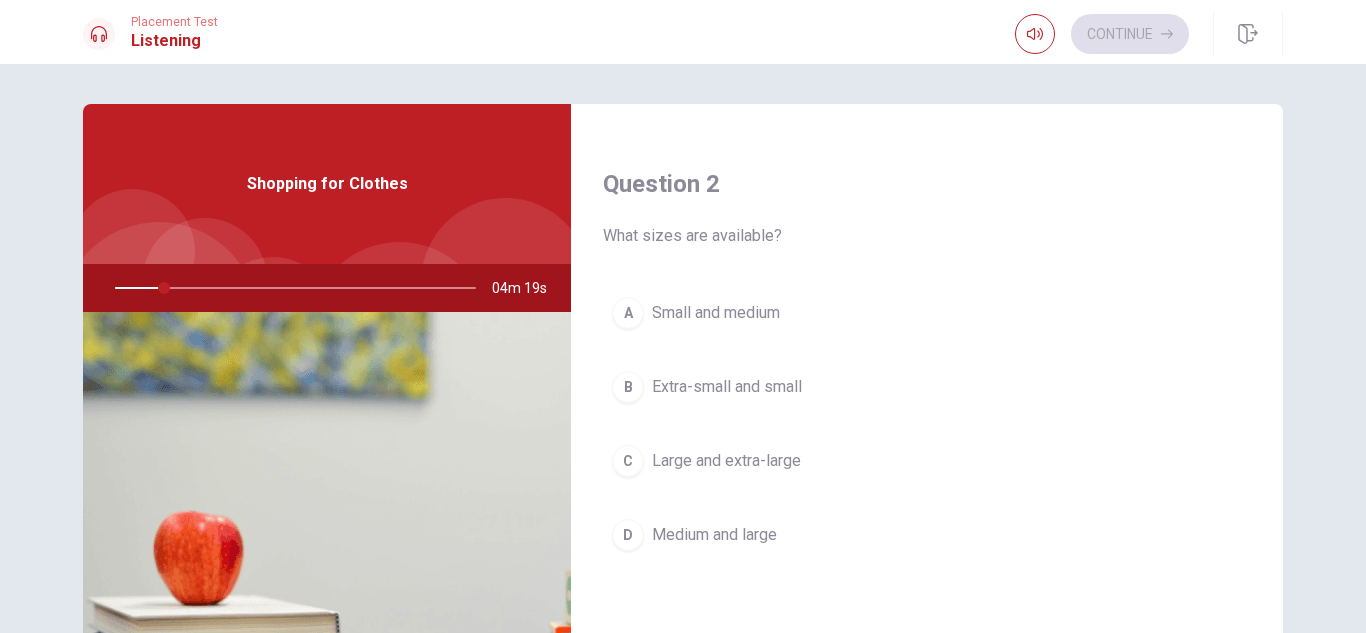 scroll, scrollTop: 500, scrollLeft: 0, axis: vertical 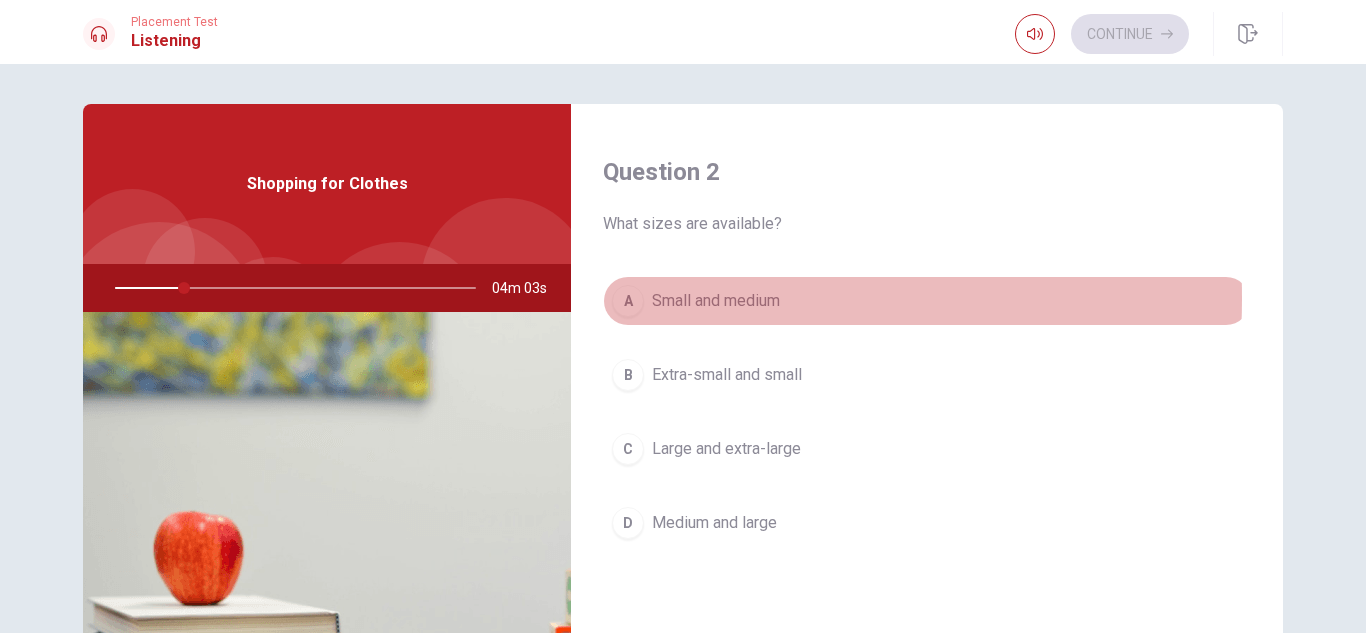 click on "A" at bounding box center [628, 301] 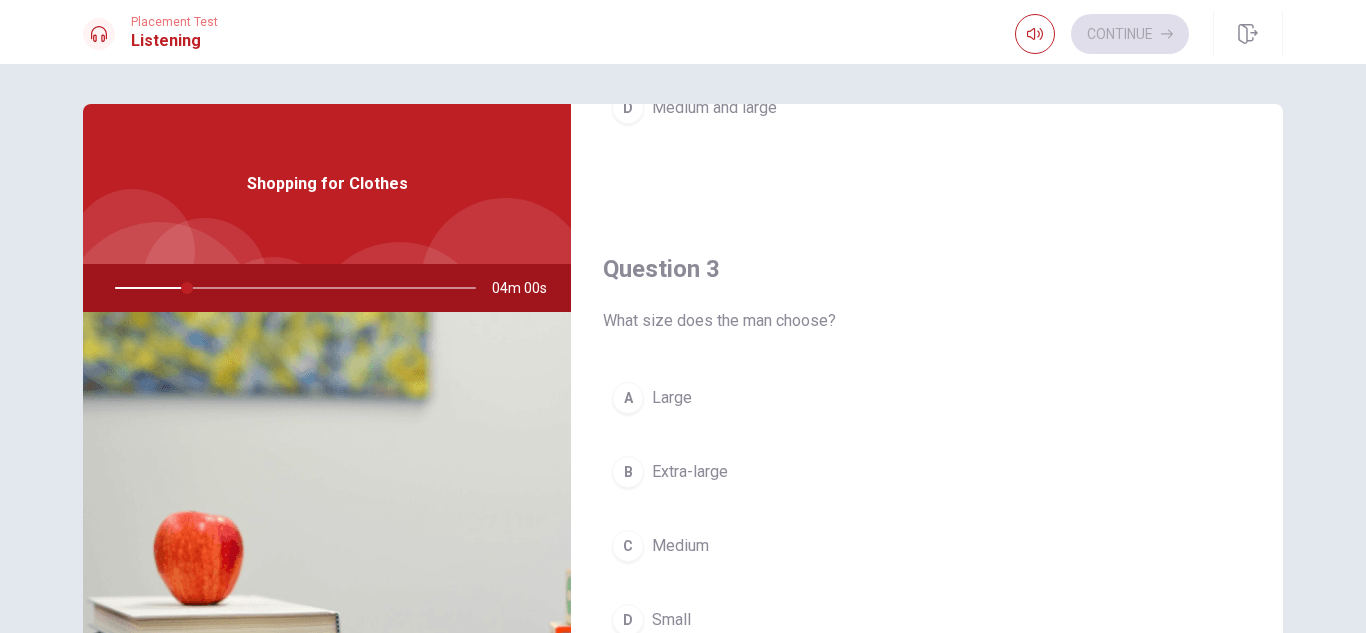 scroll, scrollTop: 976, scrollLeft: 0, axis: vertical 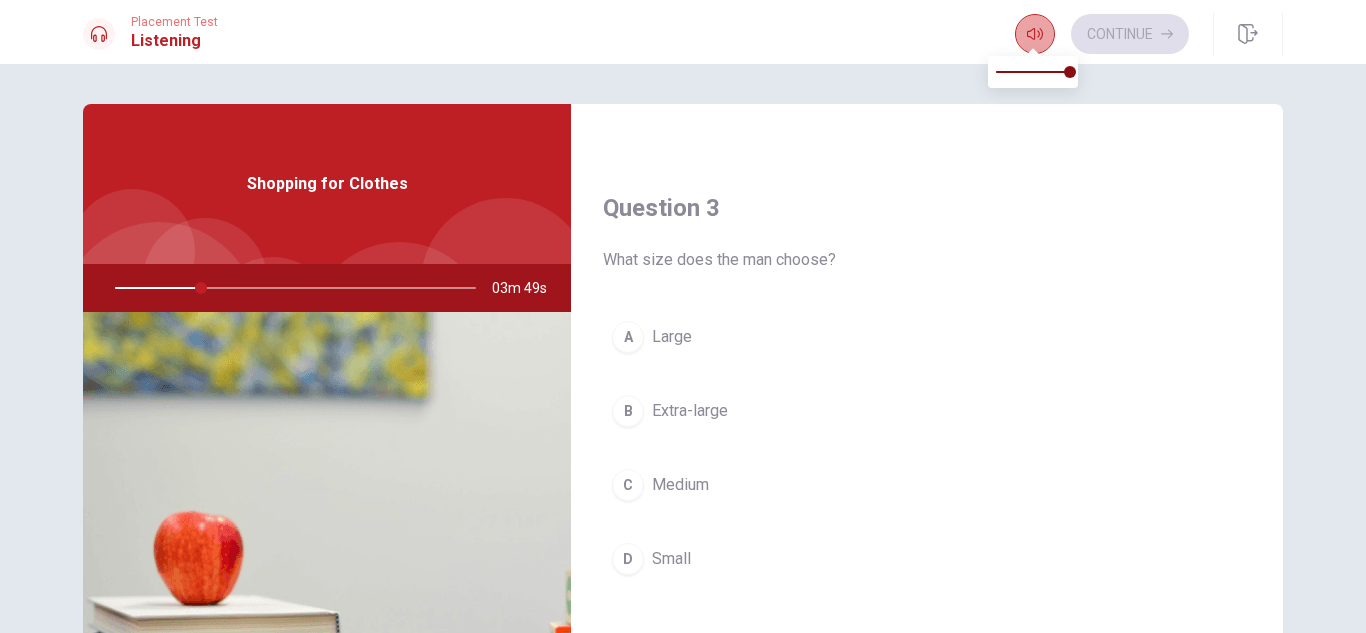 click 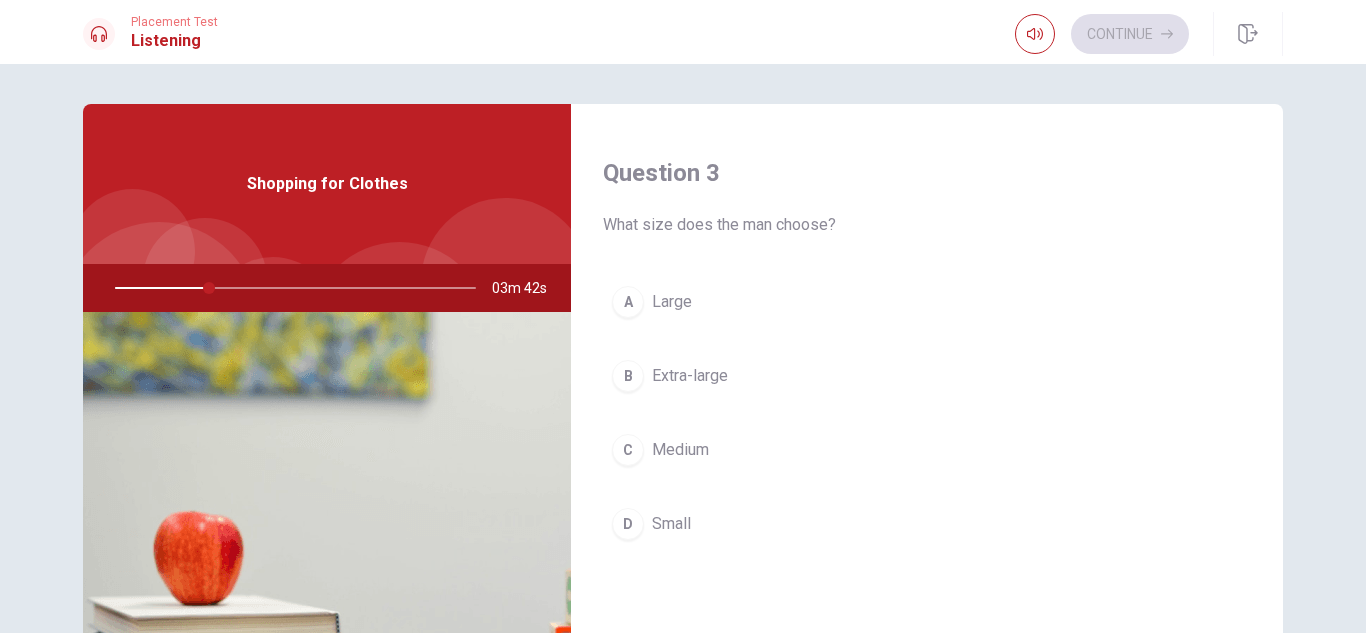 scroll, scrollTop: 995, scrollLeft: 0, axis: vertical 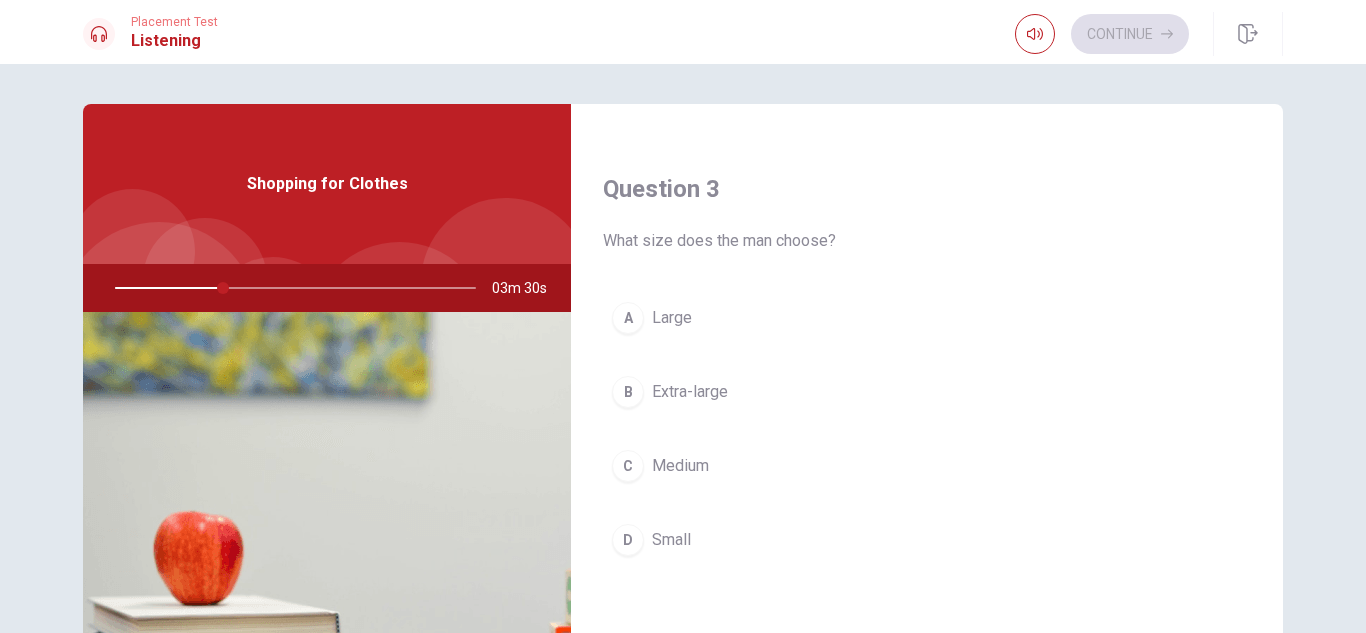 drag, startPoint x: 1267, startPoint y: 486, endPoint x: 1277, endPoint y: 440, distance: 47.07441 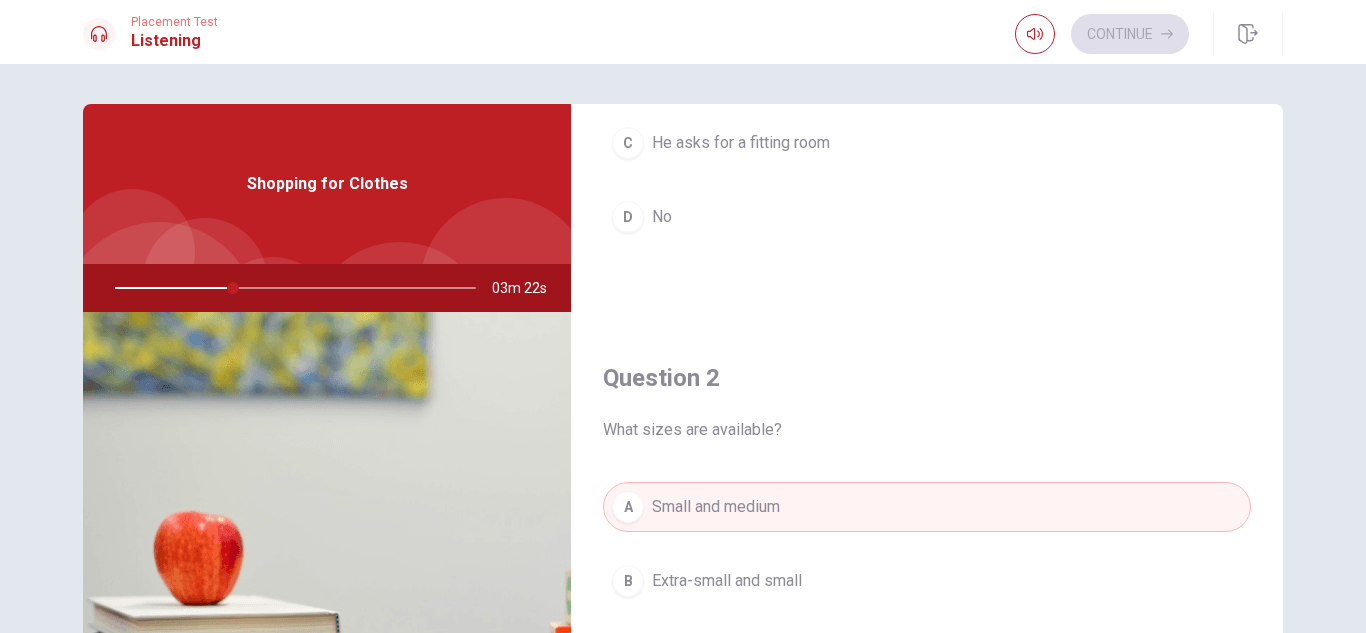 scroll, scrollTop: 286, scrollLeft: 0, axis: vertical 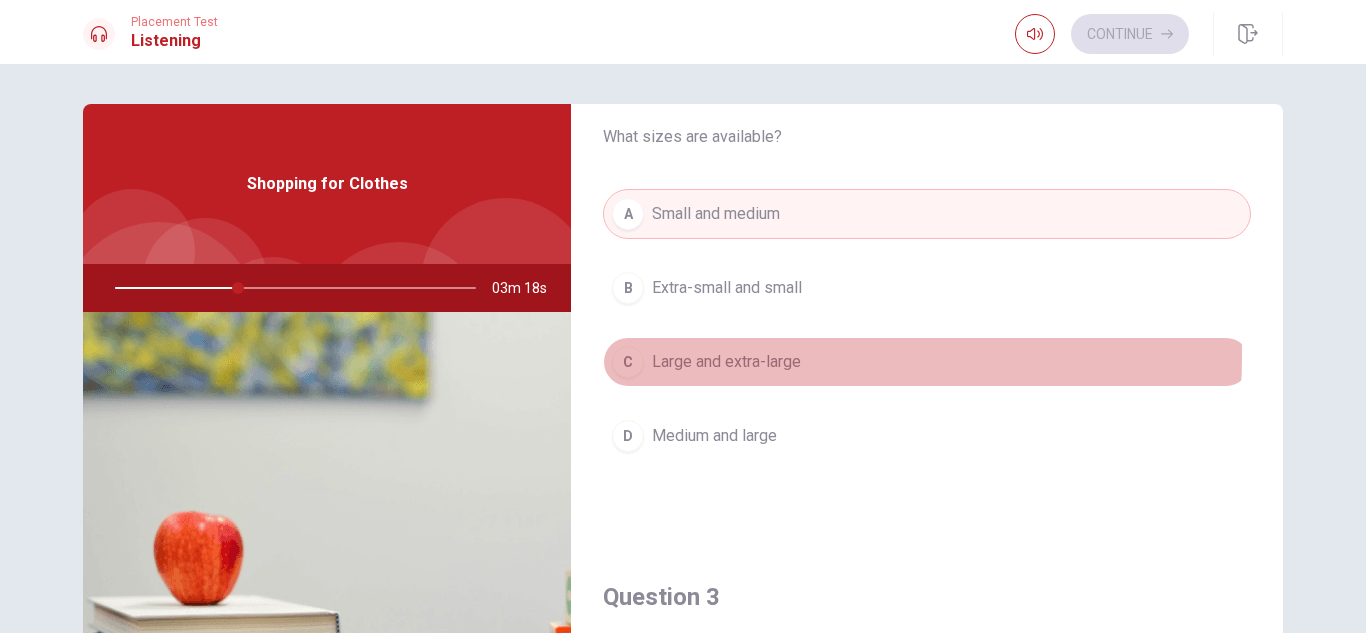click on "Large and extra-large" at bounding box center (726, 362) 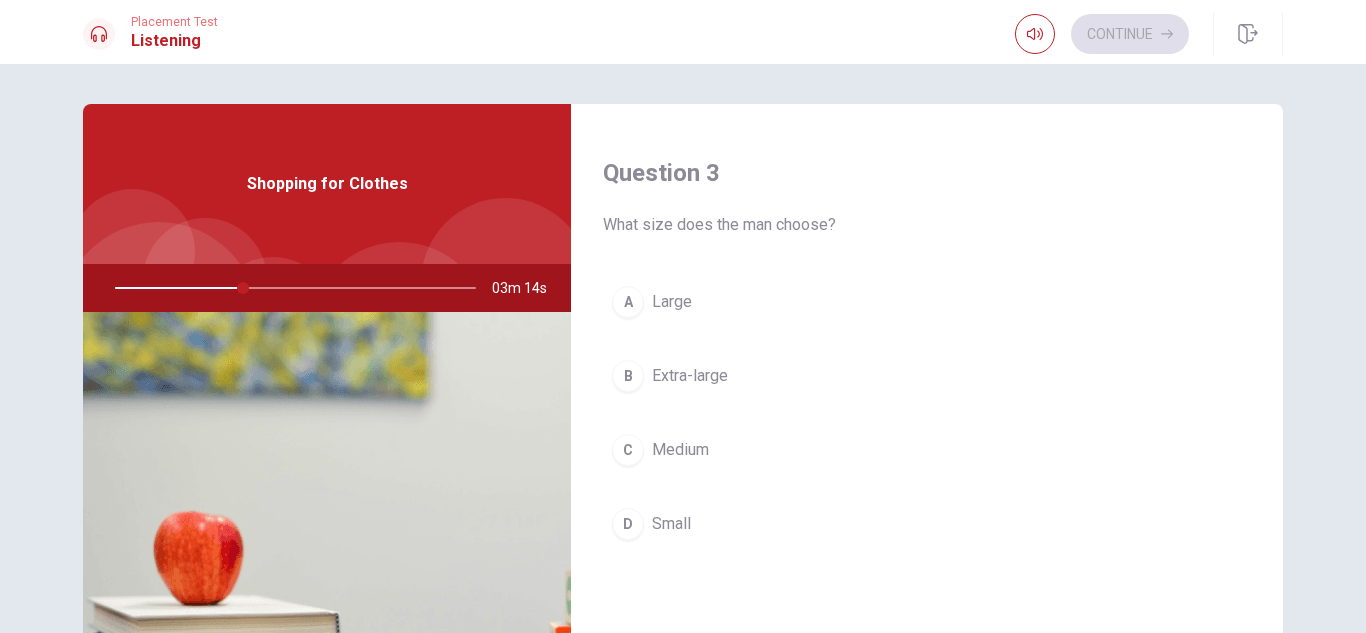 scroll, scrollTop: 1022, scrollLeft: 0, axis: vertical 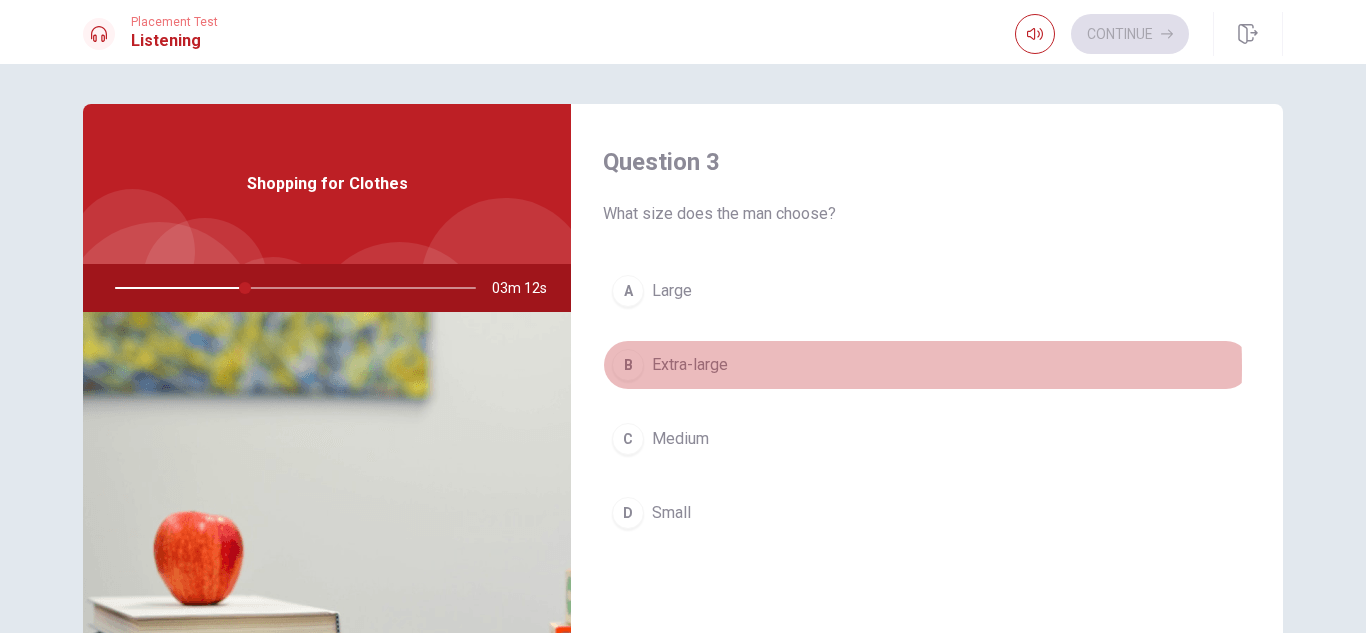 click on "Extra-large" at bounding box center [690, 365] 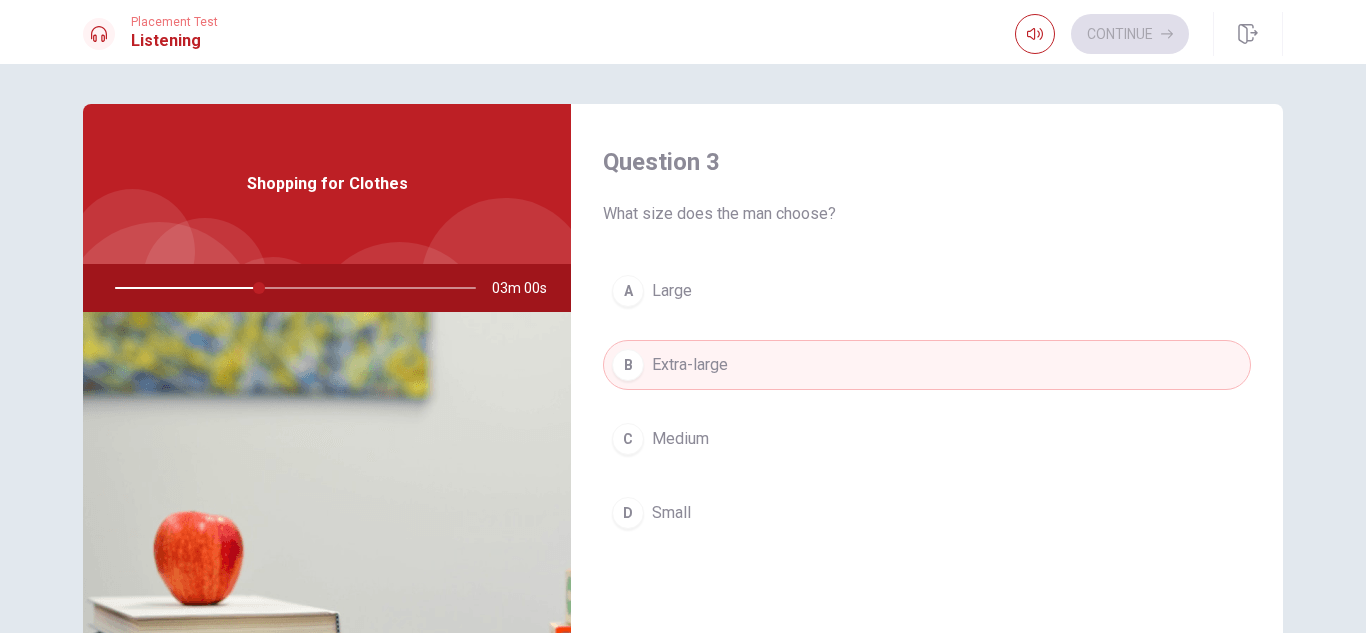 drag, startPoint x: 1265, startPoint y: 550, endPoint x: 1275, endPoint y: 545, distance: 11.18034 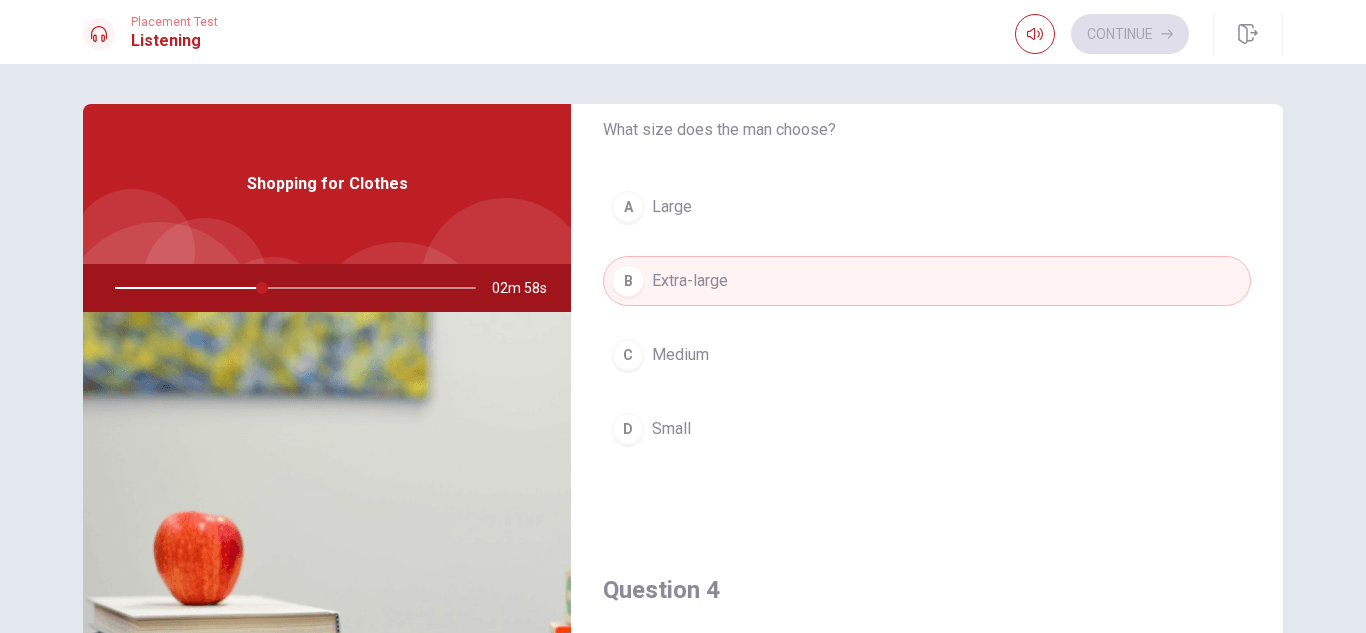 scroll, scrollTop: 1125, scrollLeft: 0, axis: vertical 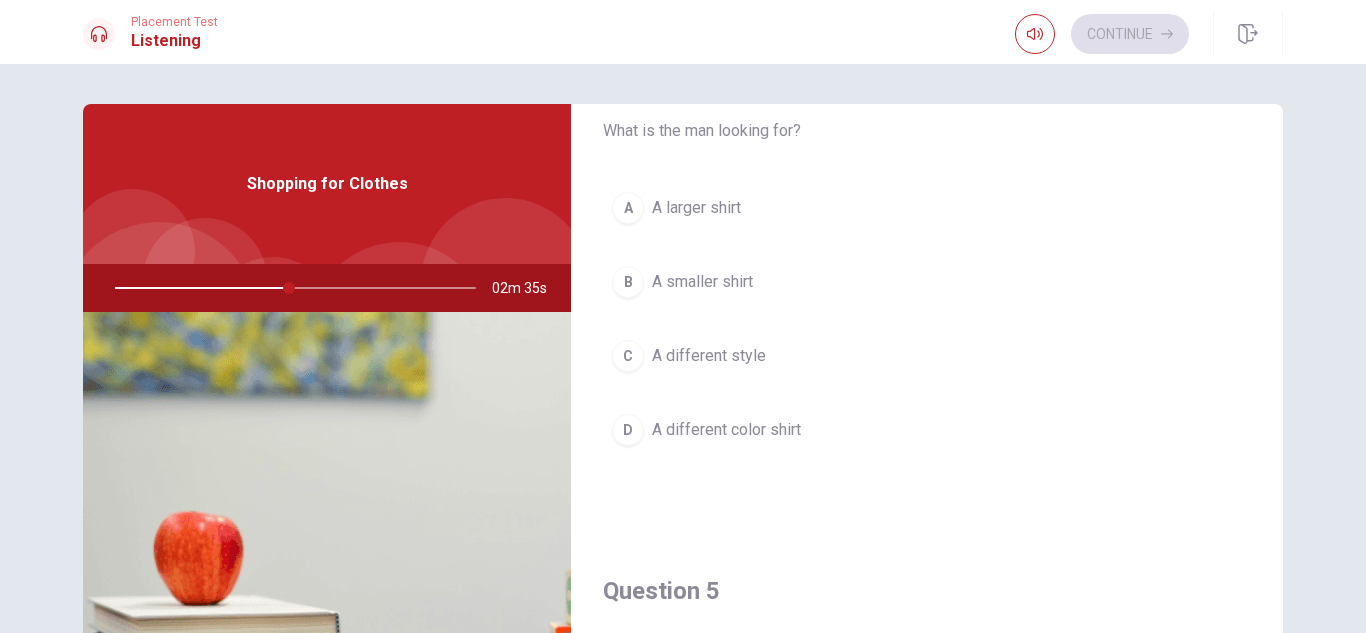 drag, startPoint x: 278, startPoint y: 285, endPoint x: 311, endPoint y: 285, distance: 33 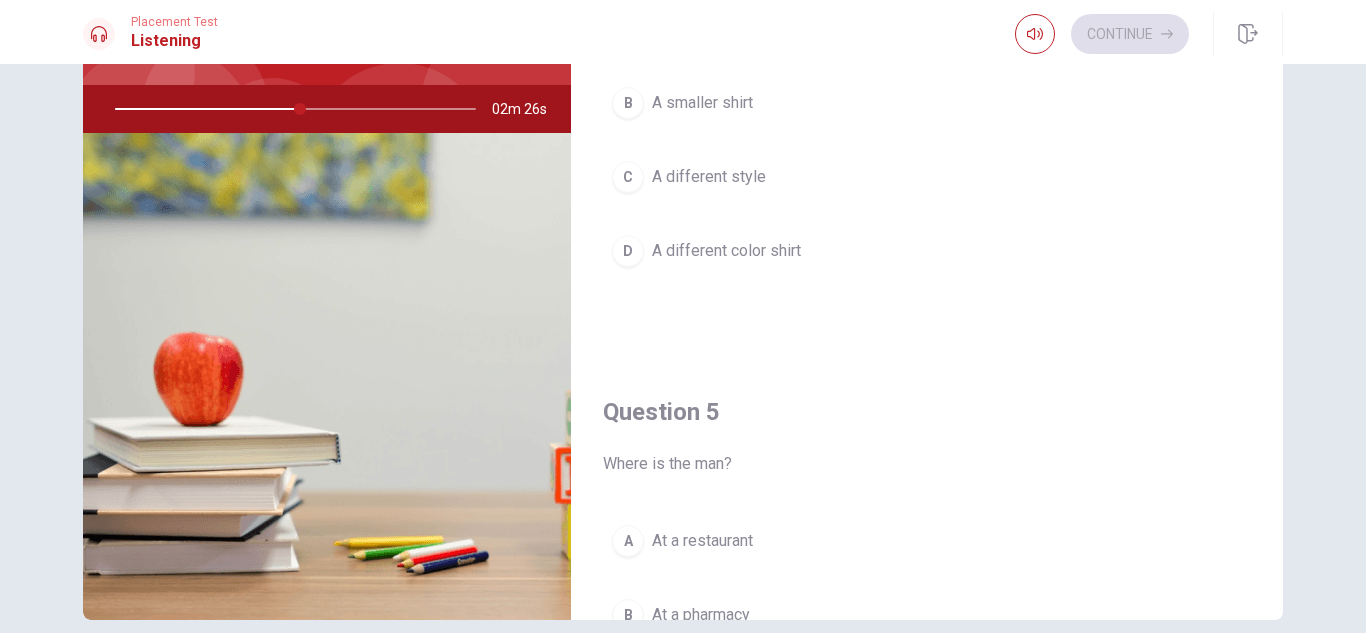 scroll, scrollTop: 0, scrollLeft: 0, axis: both 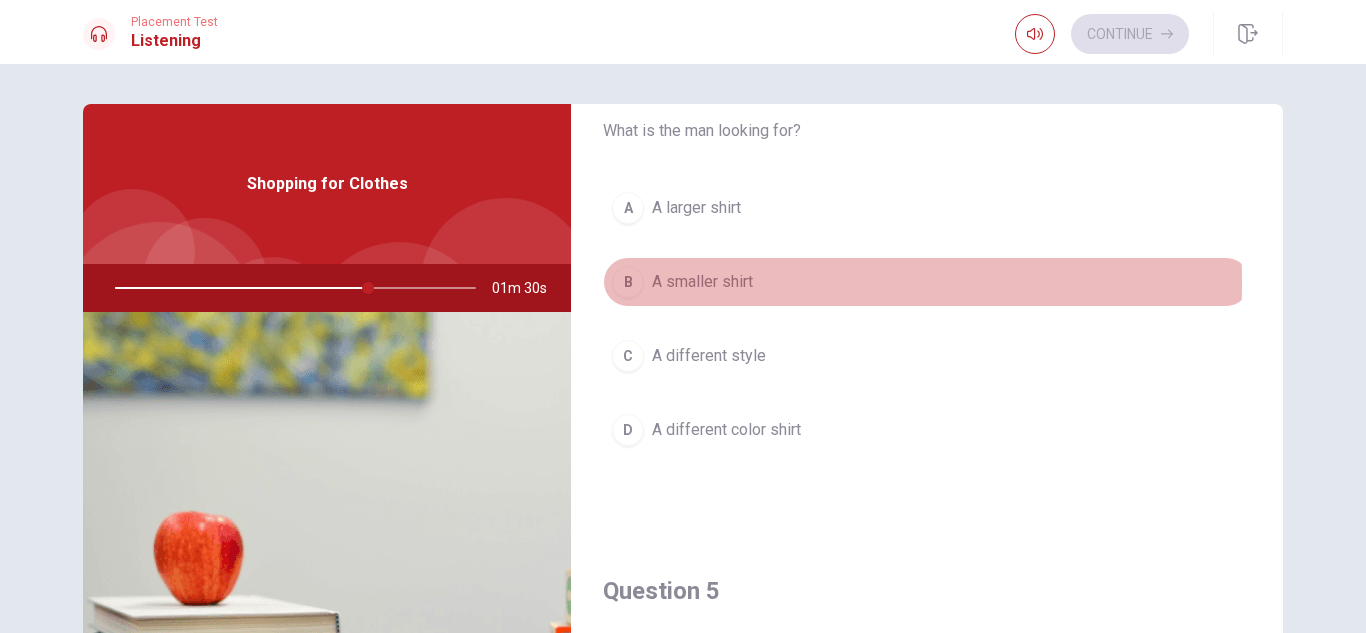 click on "A smaller shirt" at bounding box center [702, 282] 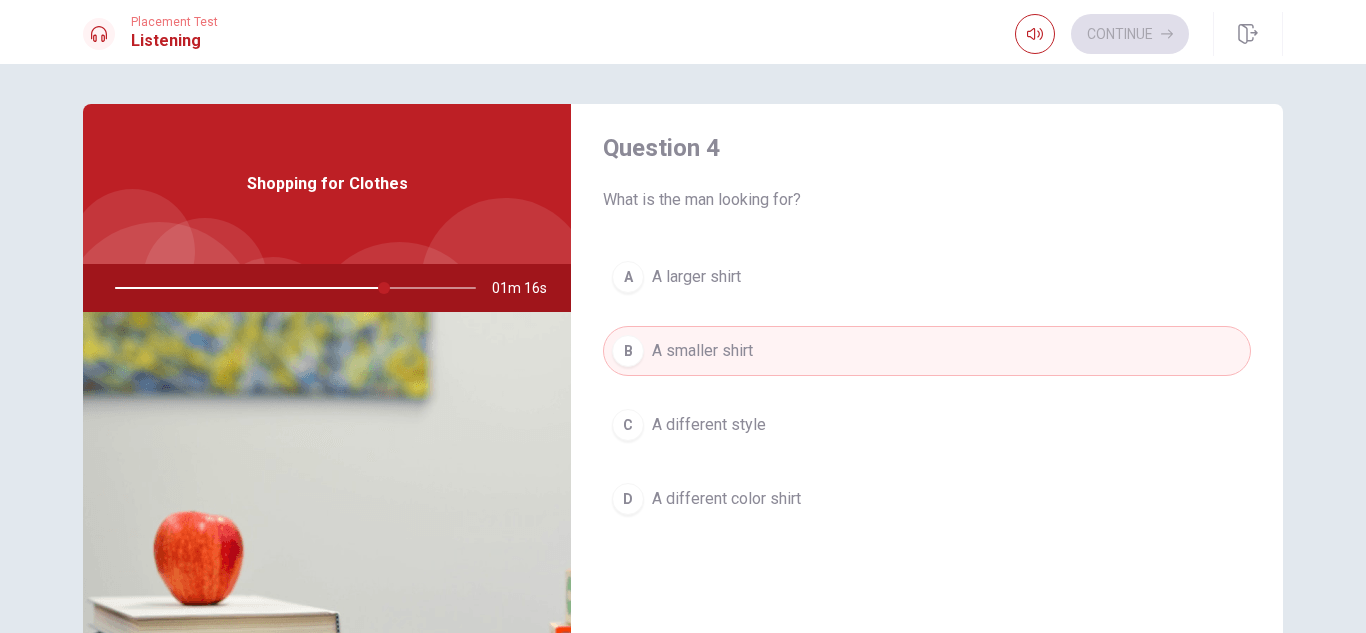 scroll, scrollTop: 1865, scrollLeft: 0, axis: vertical 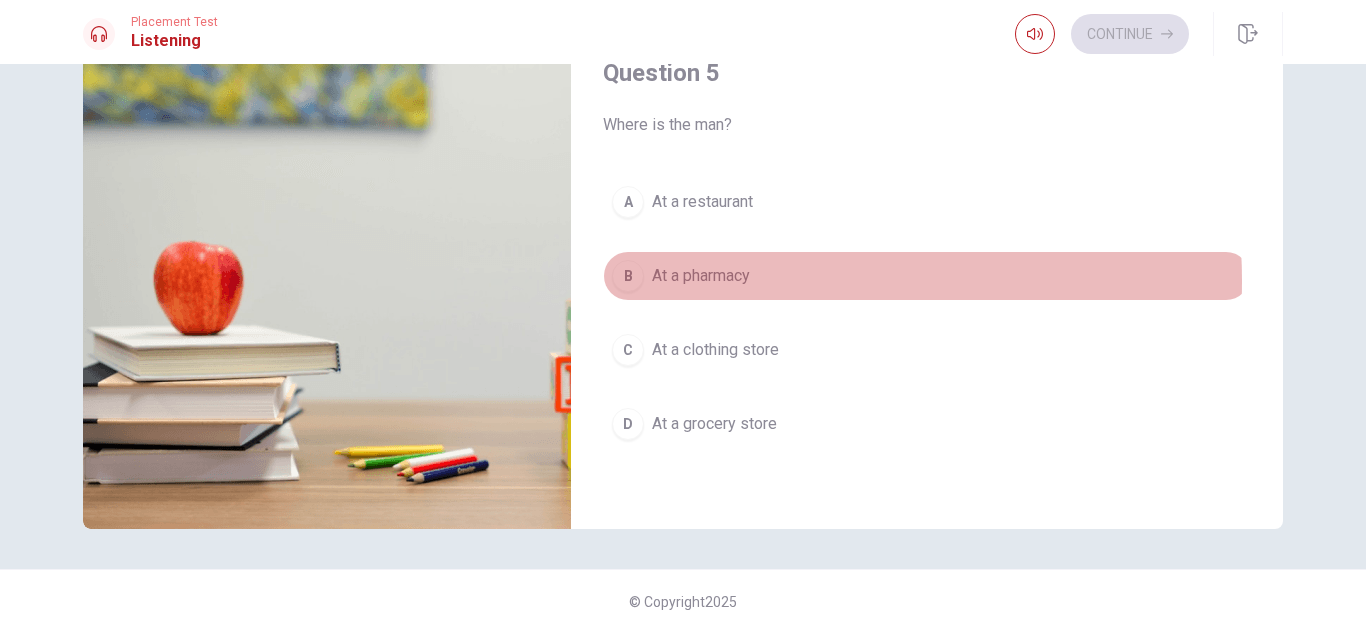 click on "At a pharmacy" at bounding box center [701, 276] 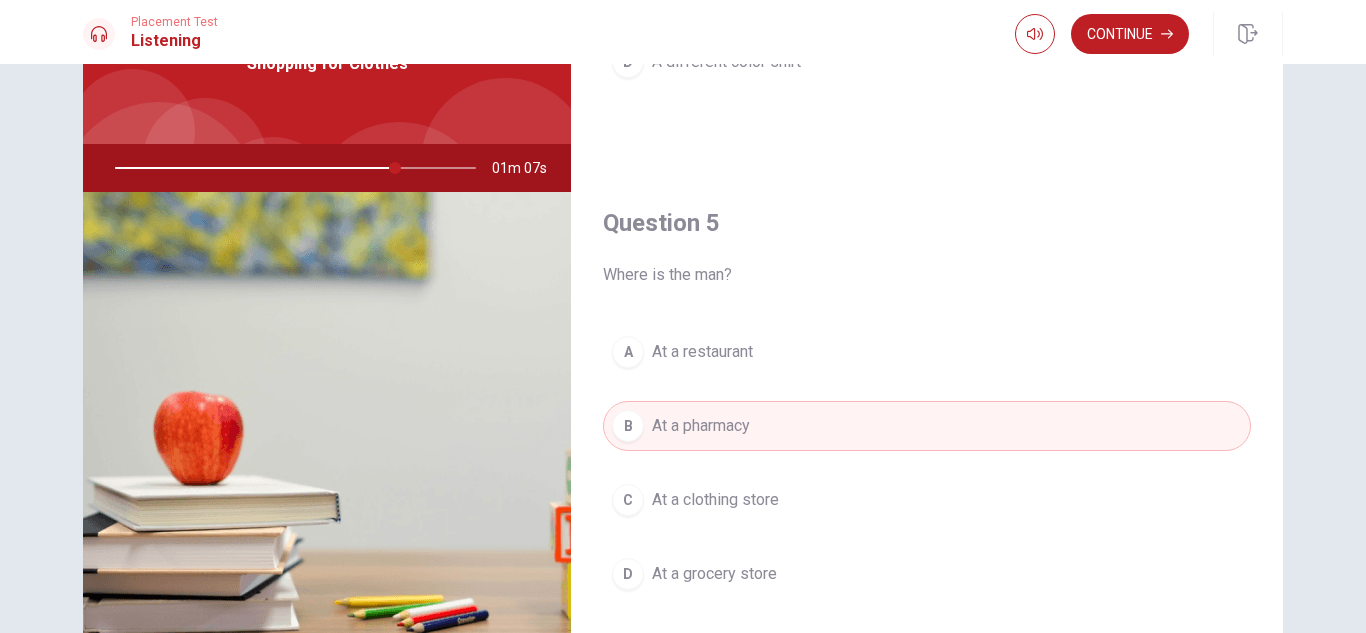 scroll, scrollTop: 88, scrollLeft: 0, axis: vertical 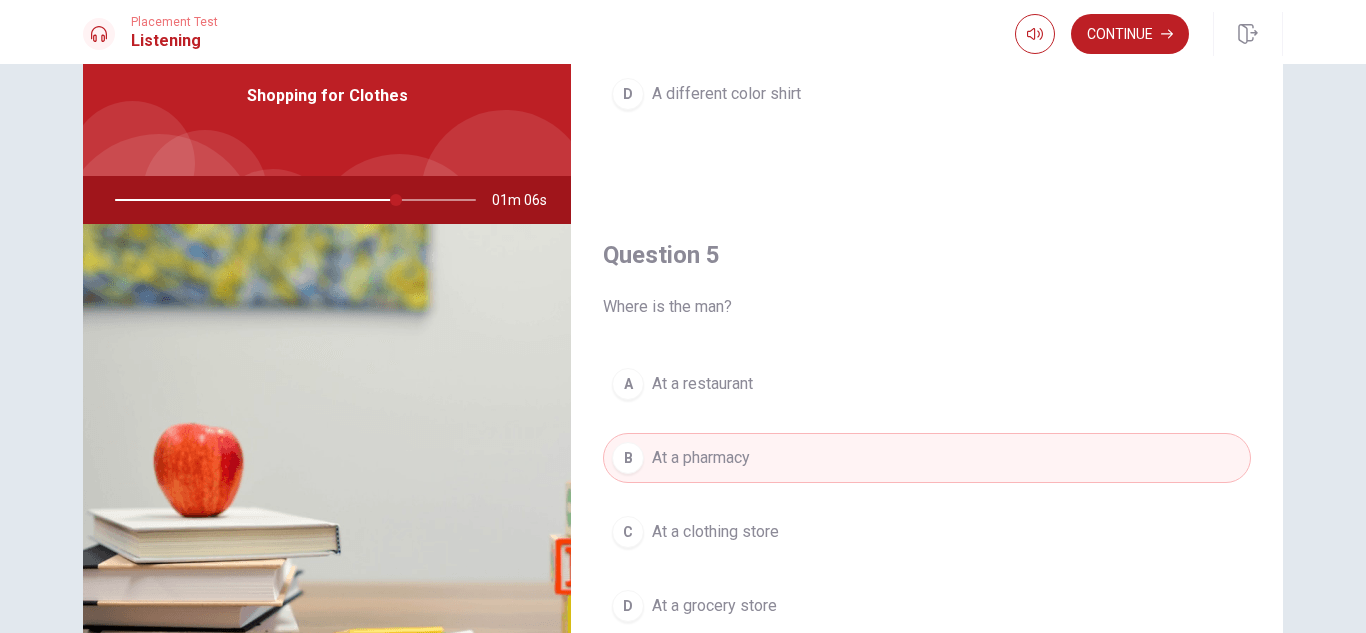 click on "Question 1 Does the man try the shirt on? A Yes B He is unsure C He asks for a fitting room D No Question 2 What sizes are available? A Small and medium B Extra-small and small C Large and extra-large D Medium and large Question 3 What size does the man choose? A Large B Extra-large C Medium D Small Question 4 What is the man looking for? A A larger shirt B A smaller shirt C A different style D A different color shirt Question 5 Where is the man? A At a restaurant B At a pharmacy C At a clothing store D At a grocery store Shopping for Clothes 01m 06s © Copyright  2025" at bounding box center (683, 348) 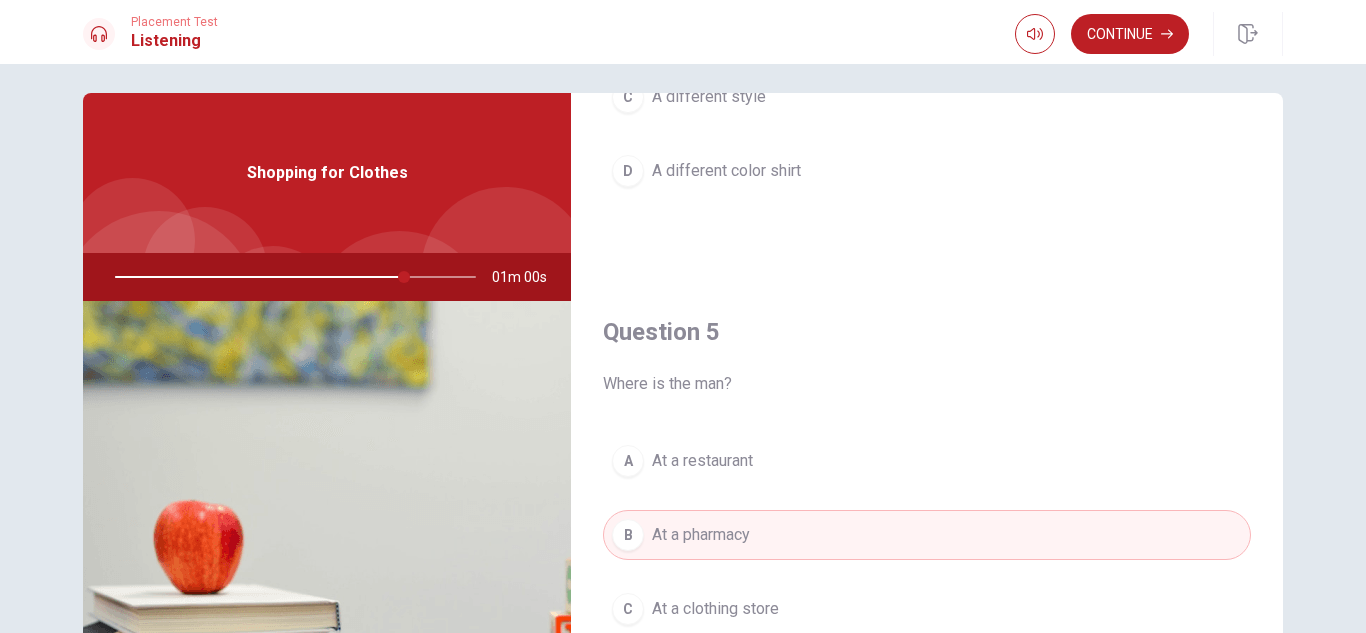 scroll, scrollTop: 19, scrollLeft: 0, axis: vertical 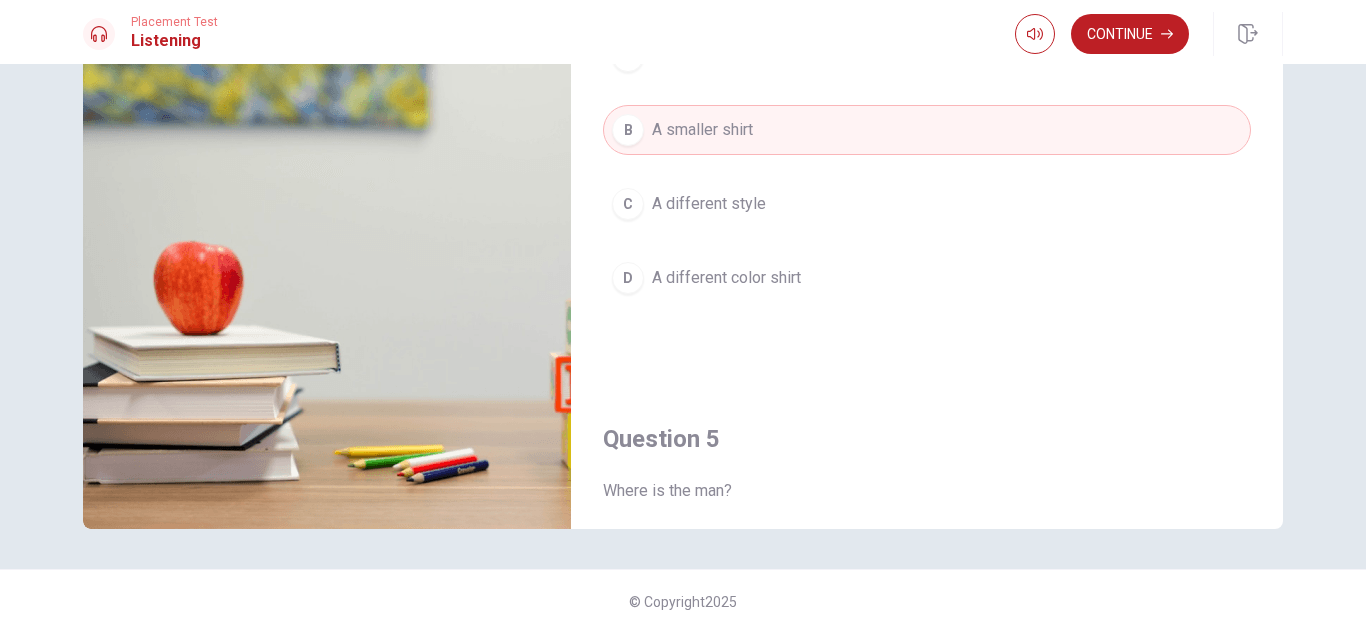 click on "Question 1 Does the man try the shirt on? A Yes B He is unsure C He asks for a fitting room D No Question 2 What sizes are available? A Small and medium B Extra-small and small C Large and extra-large D Medium and large Question 3 What size does the man choose? A Large B Extra-large C Medium D Small Question 4 What is the man looking for? A A larger shirt B A smaller shirt C A different style D A different color shirt Question 5 Where is the man? A At a restaurant B At a pharmacy C At a clothing store D At a grocery store Shopping for Clothes 00m 27s © Copyright  2025" at bounding box center (683, 348) 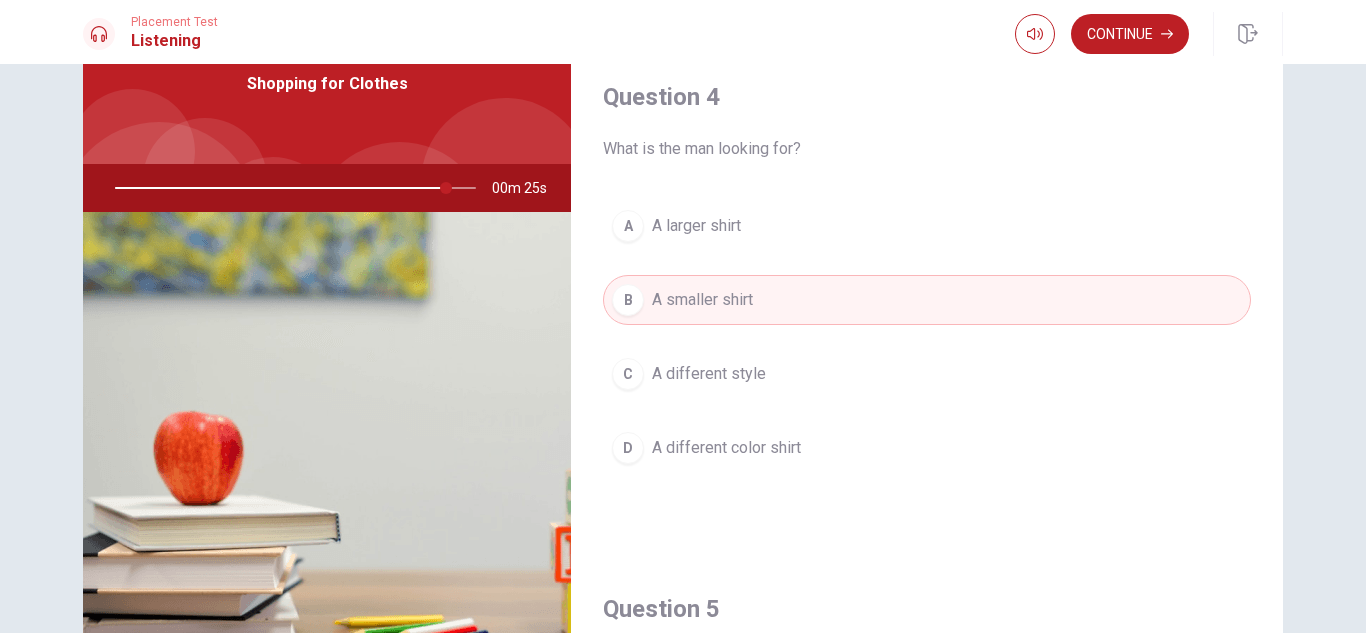 scroll, scrollTop: 96, scrollLeft: 0, axis: vertical 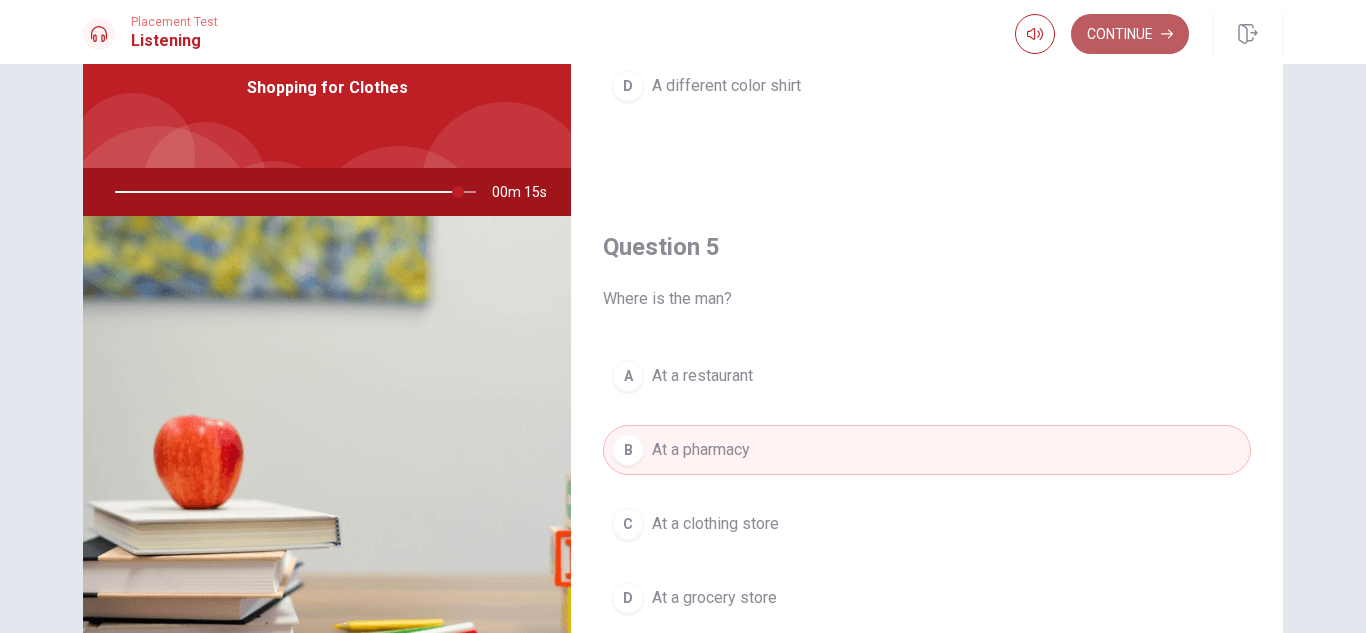 click on "Continue" at bounding box center [1130, 34] 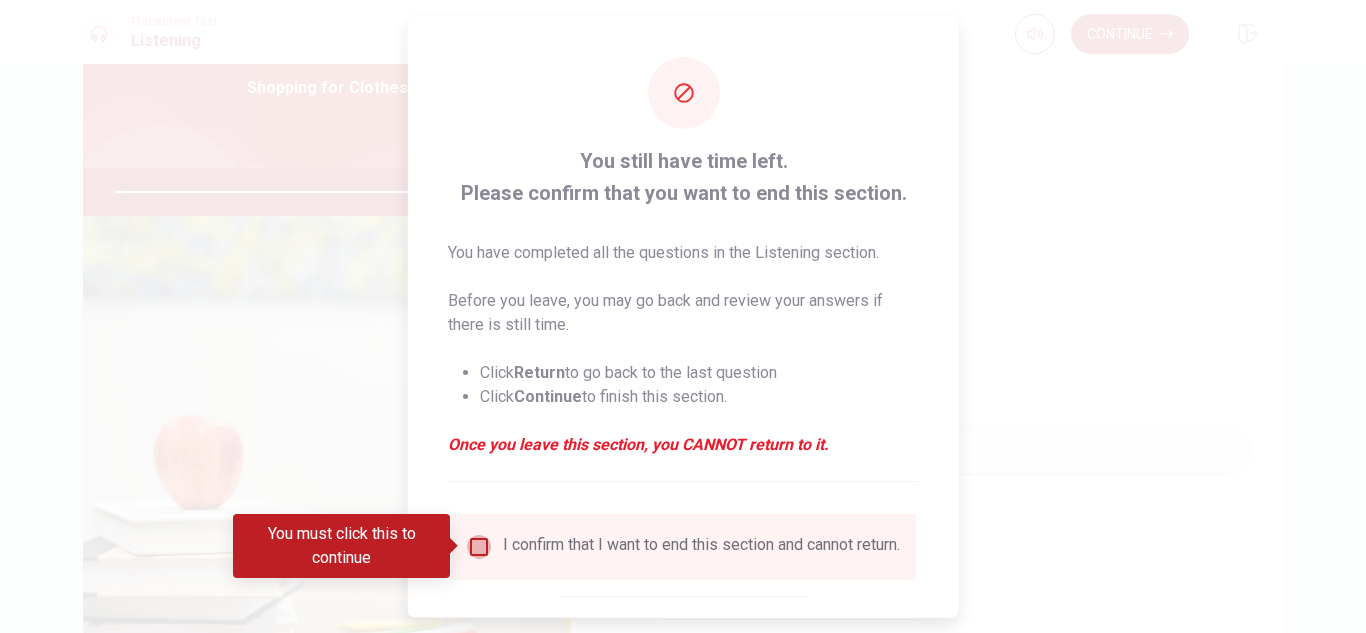 click at bounding box center [479, 546] 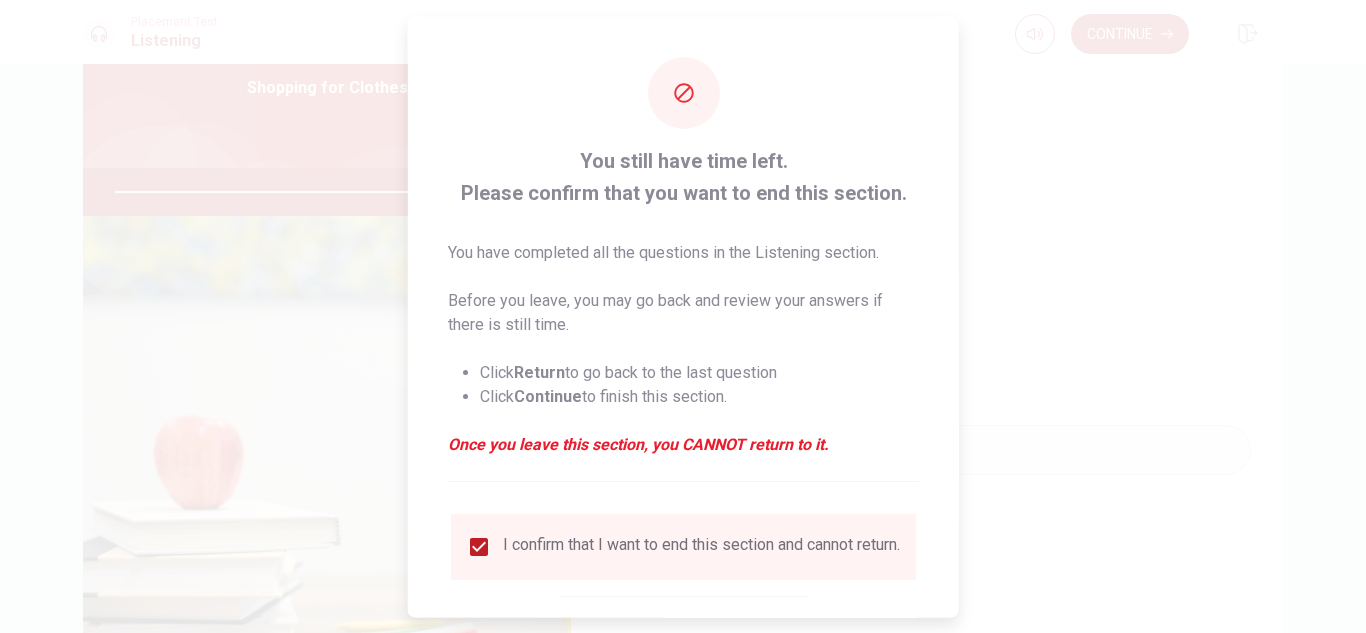 scroll, scrollTop: 113, scrollLeft: 0, axis: vertical 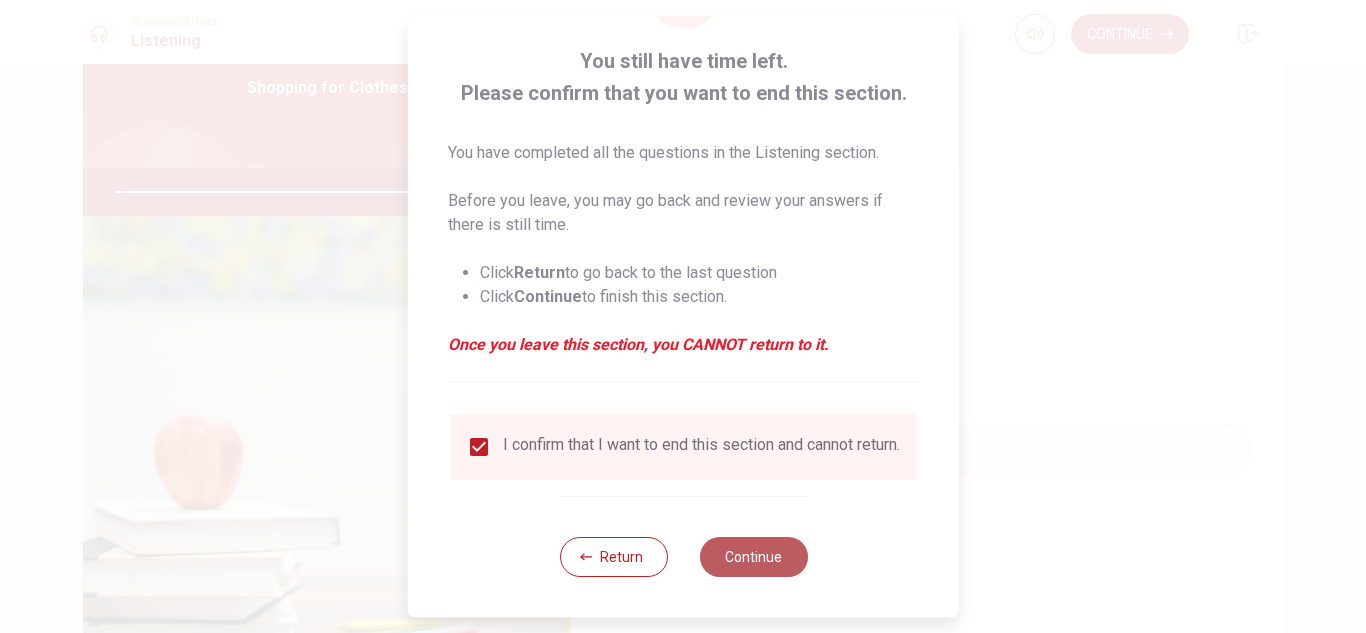 click on "Continue" at bounding box center [753, 557] 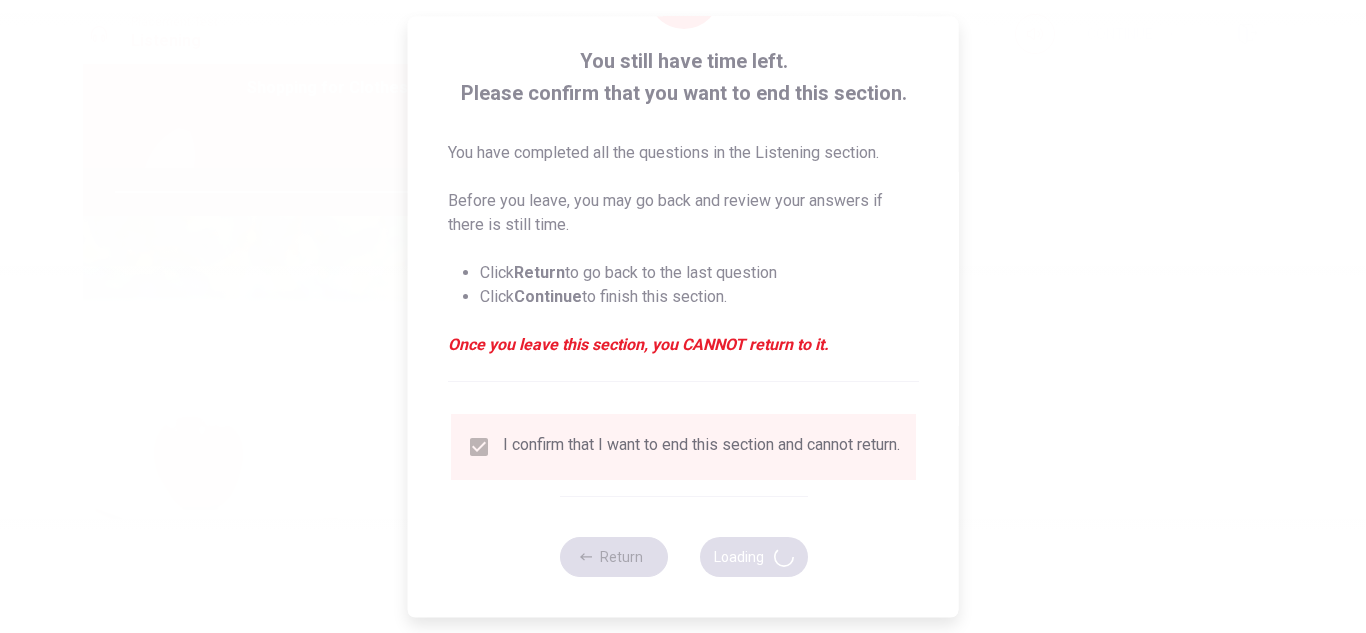 type on "98" 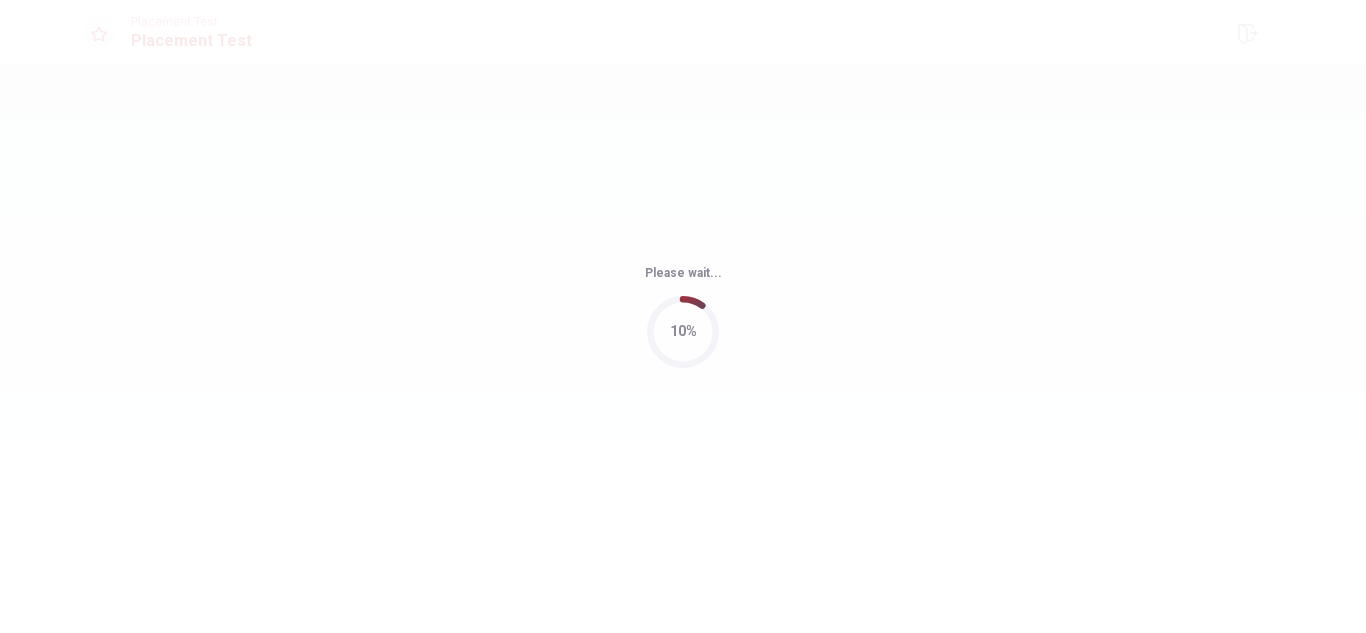 scroll, scrollTop: 0, scrollLeft: 0, axis: both 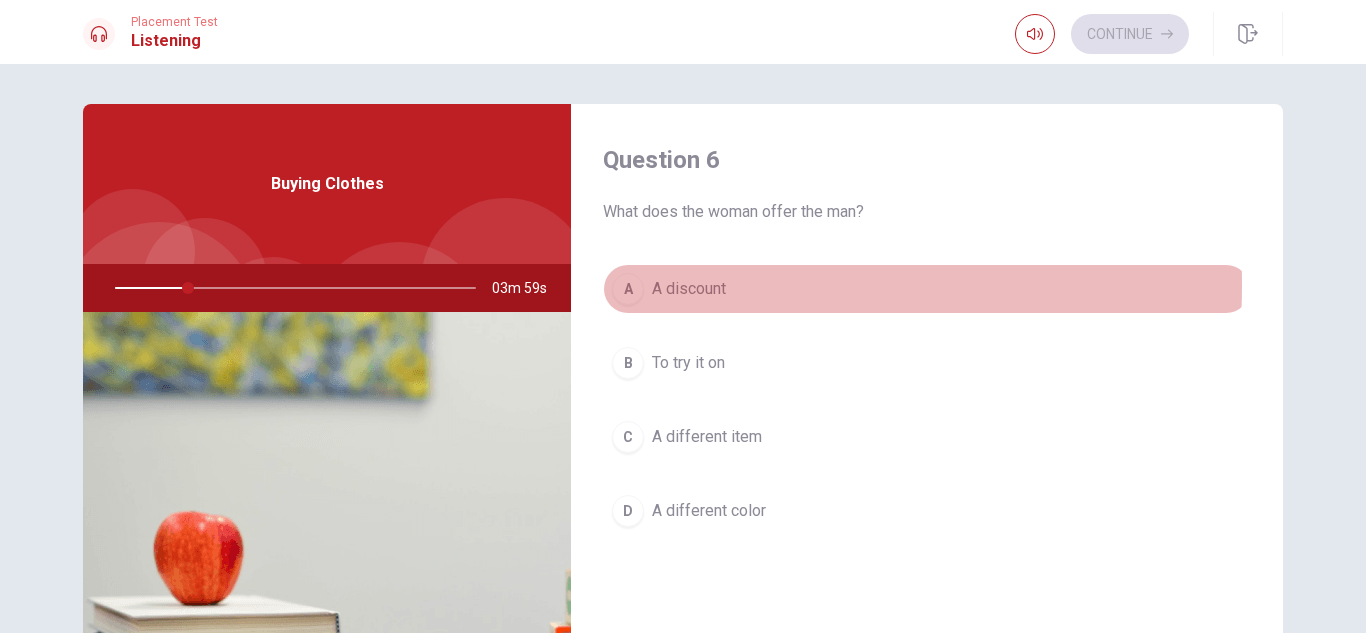 click on "A" at bounding box center [628, 289] 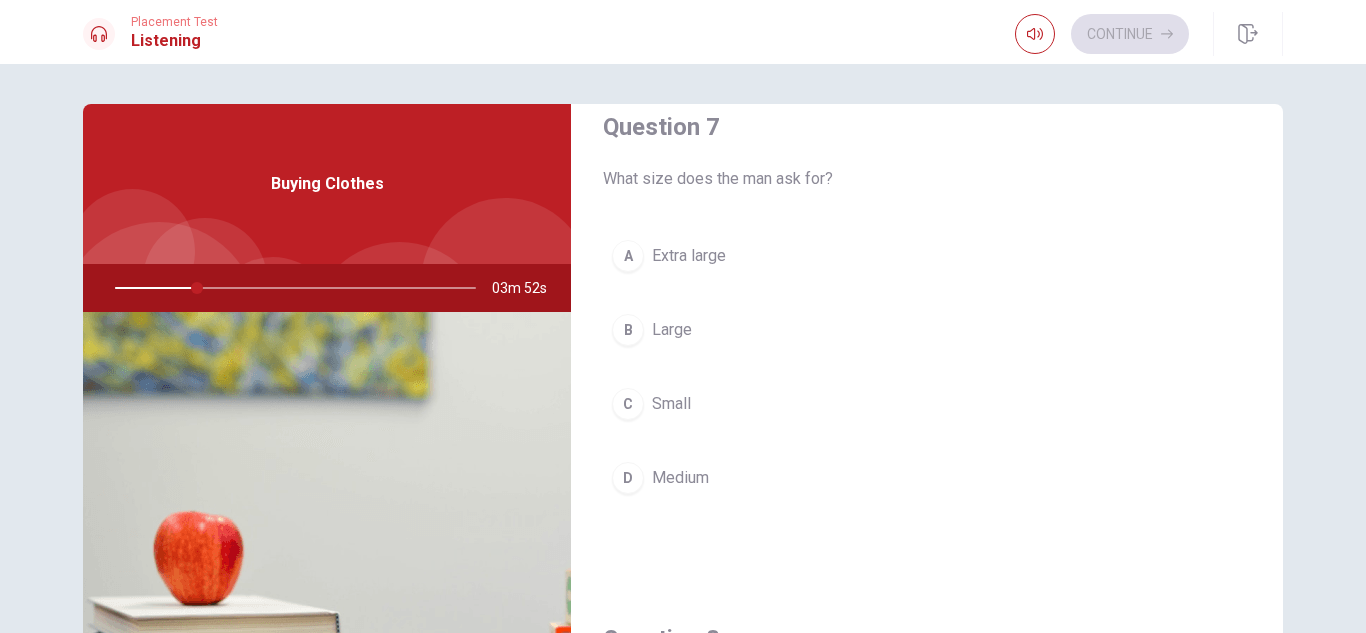 scroll, scrollTop: 561, scrollLeft: 0, axis: vertical 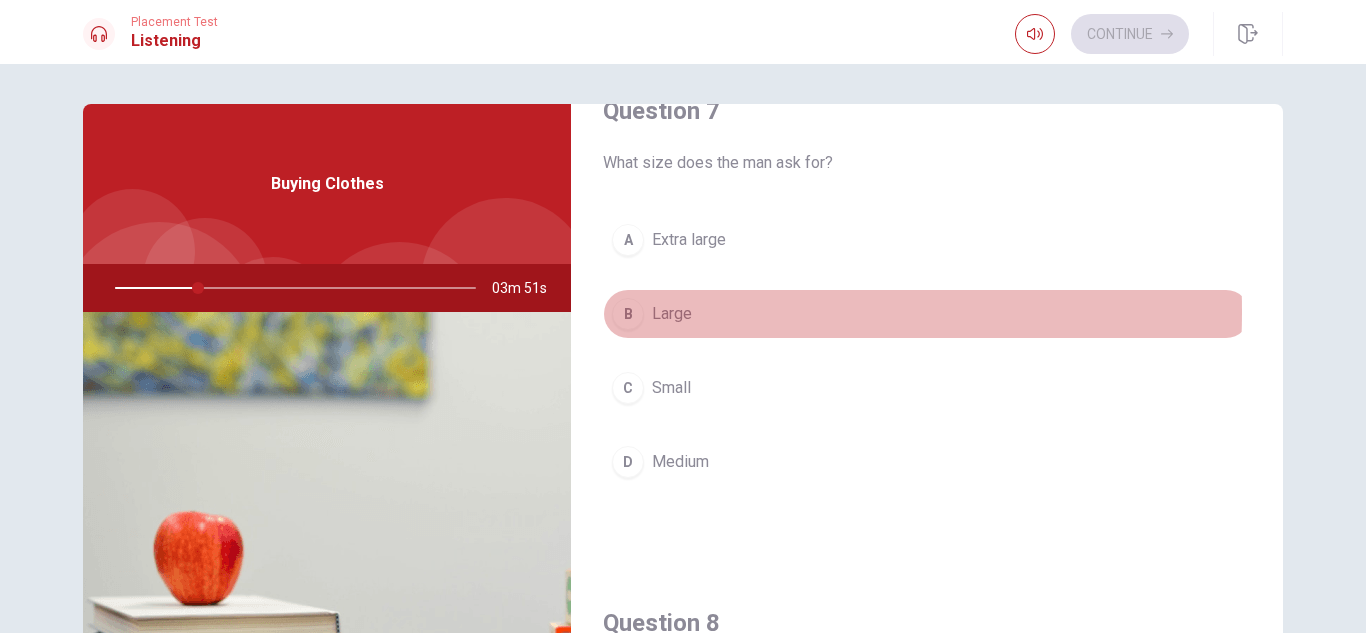 click on "B" at bounding box center (628, 314) 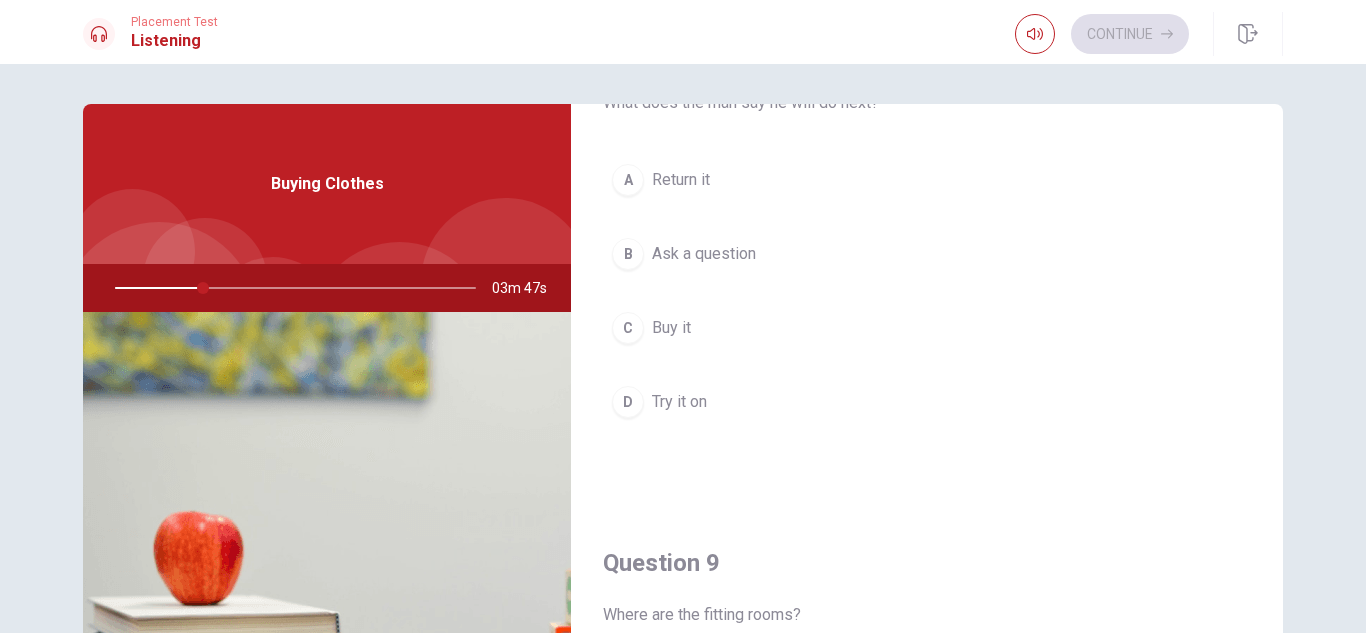 scroll, scrollTop: 1140, scrollLeft: 0, axis: vertical 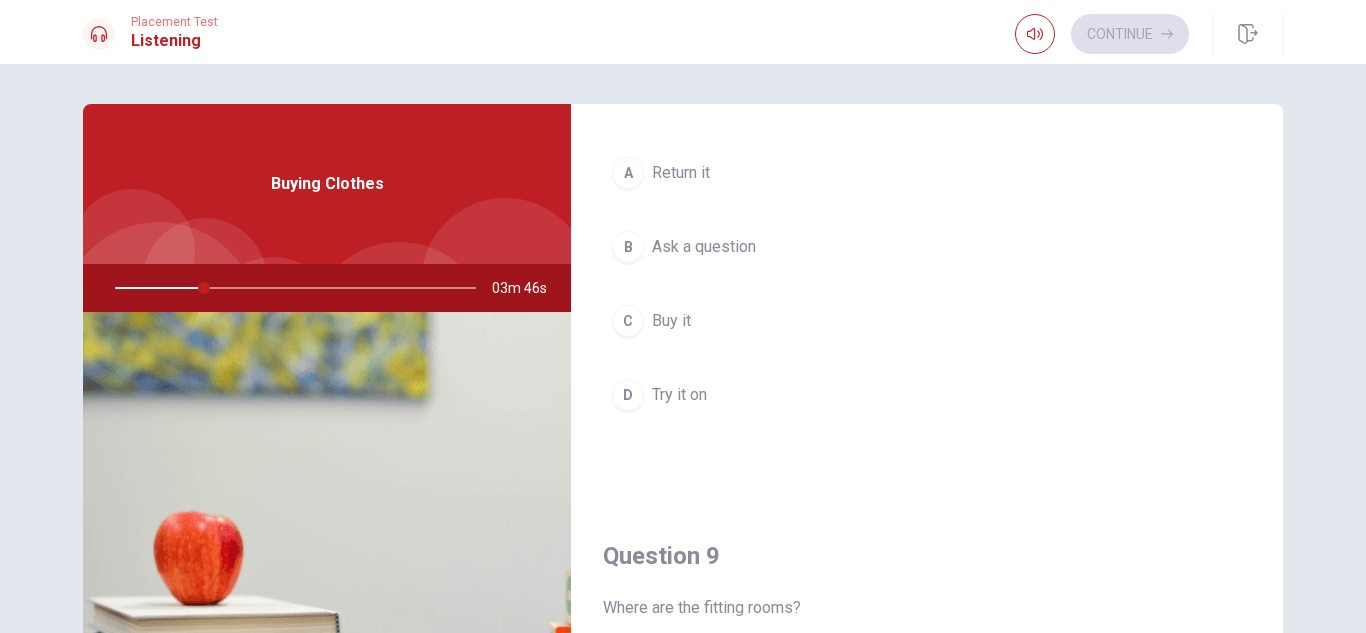 click on "Buy it" at bounding box center [671, 321] 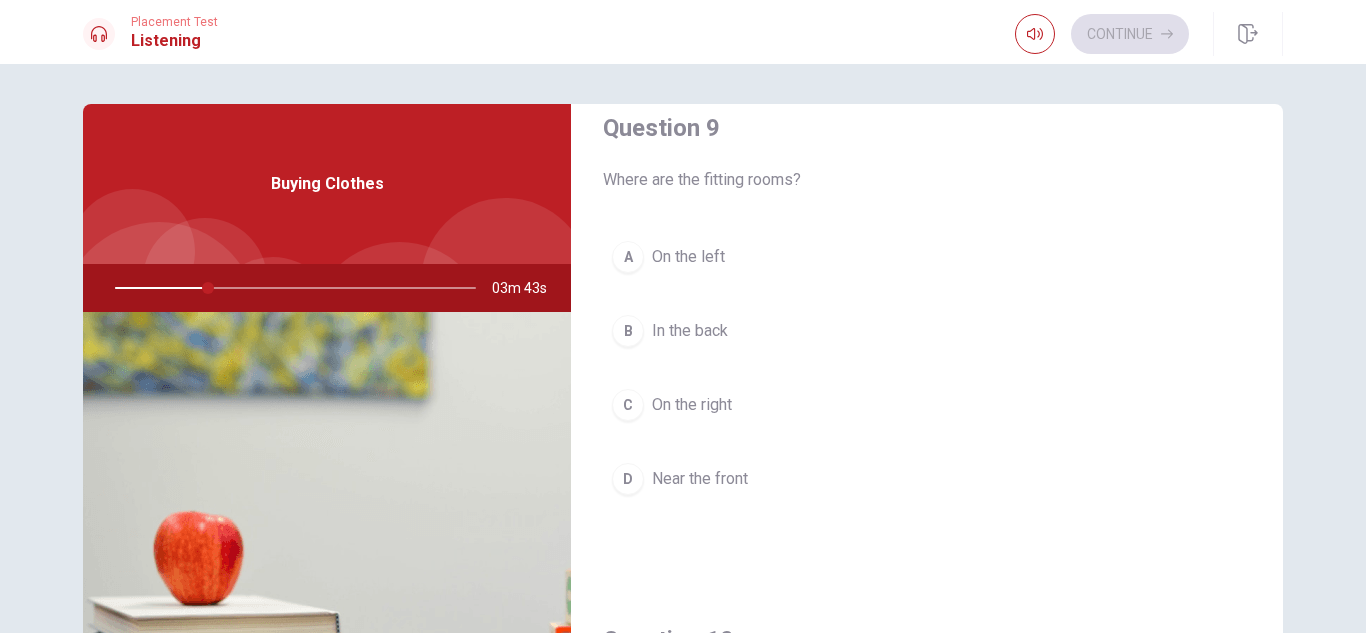 scroll, scrollTop: 1587, scrollLeft: 0, axis: vertical 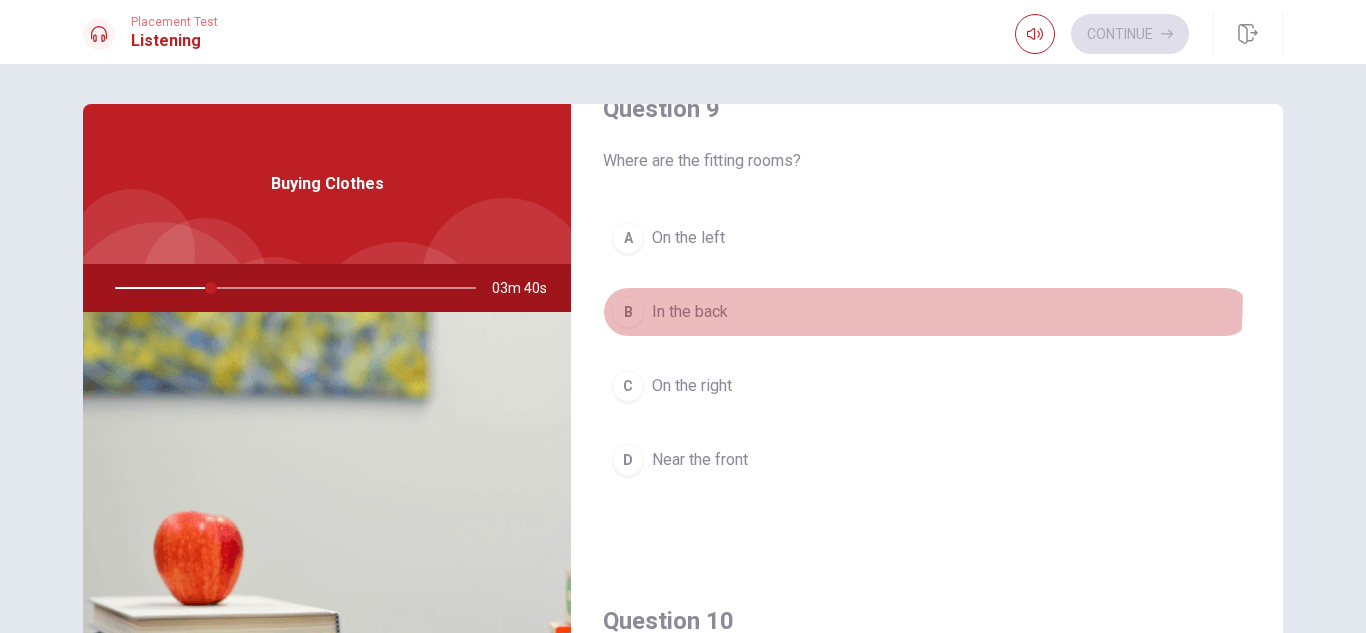click on "B In the back" at bounding box center [927, 312] 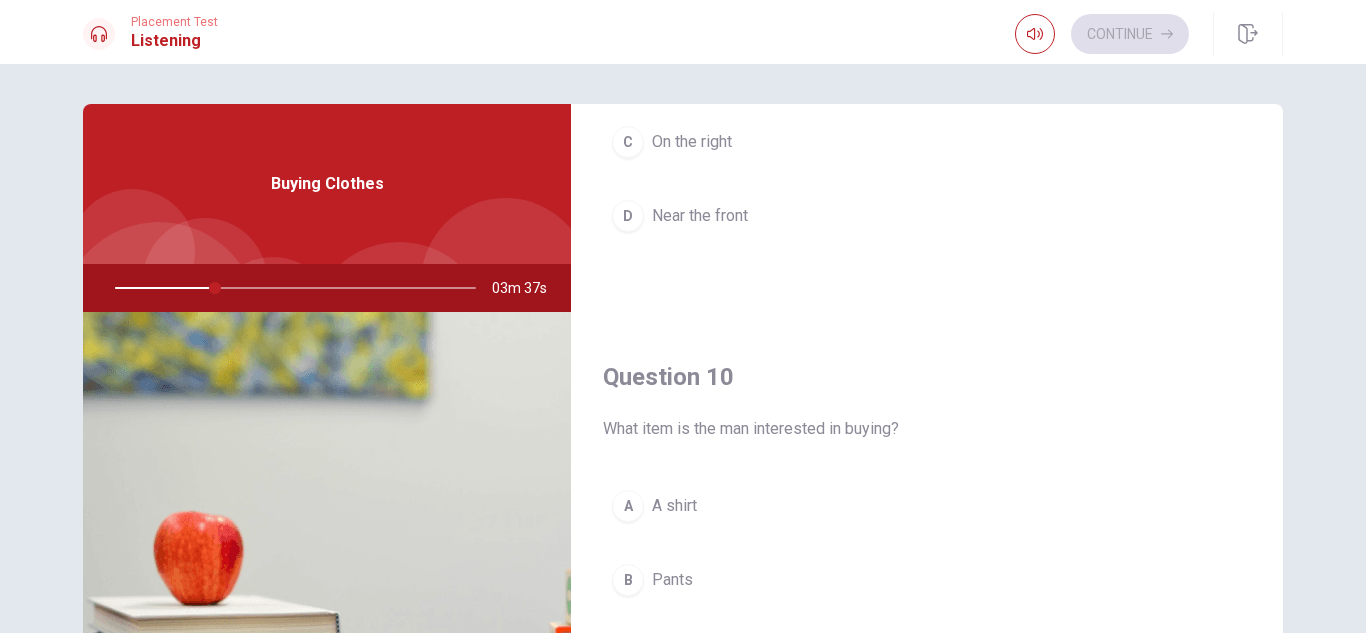 scroll, scrollTop: 1865, scrollLeft: 0, axis: vertical 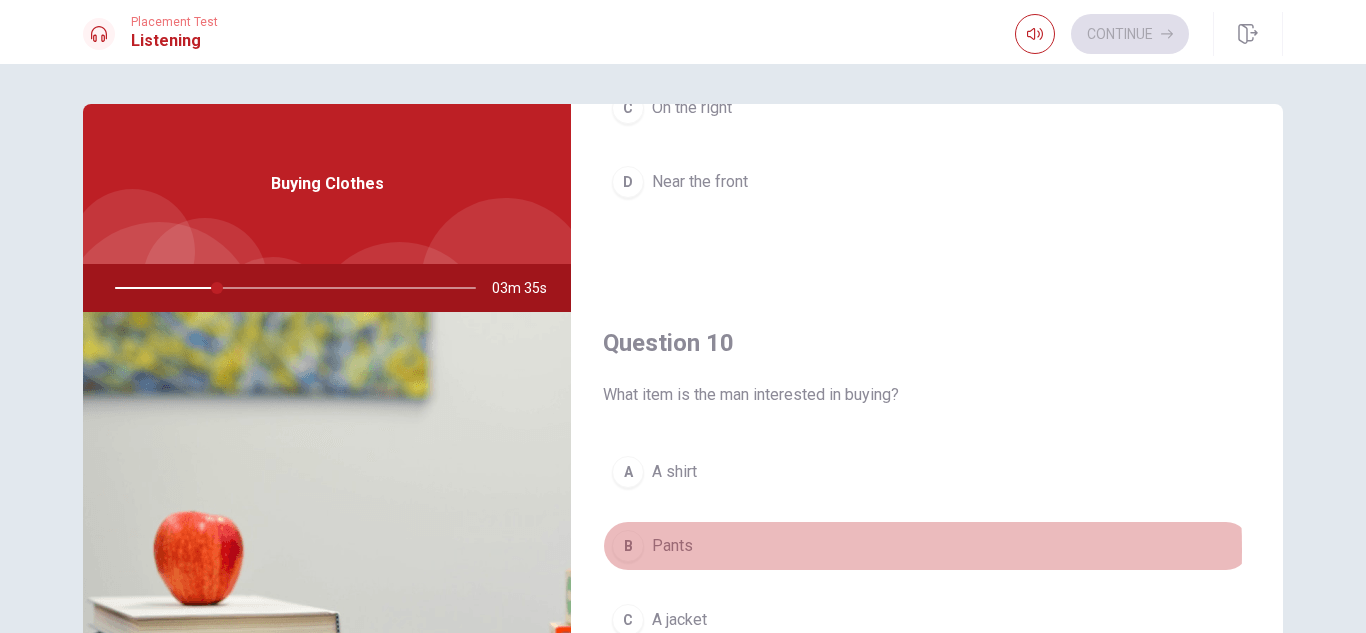 click on "B" at bounding box center [628, 546] 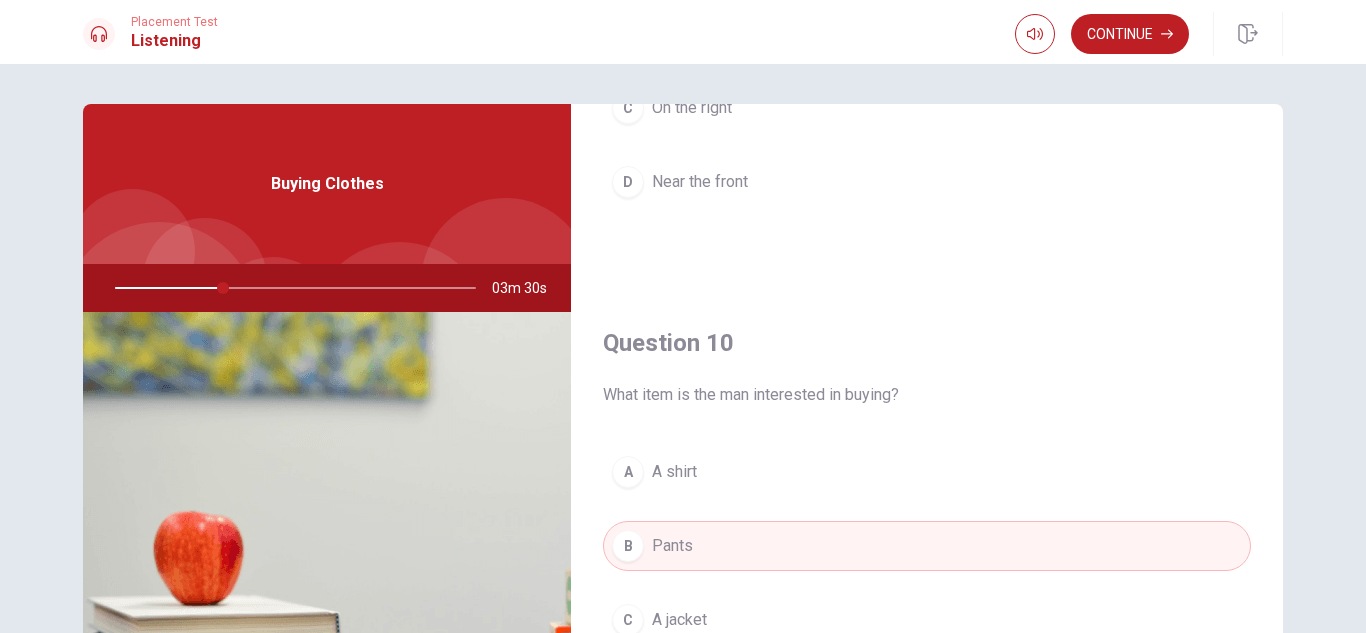 type on "30" 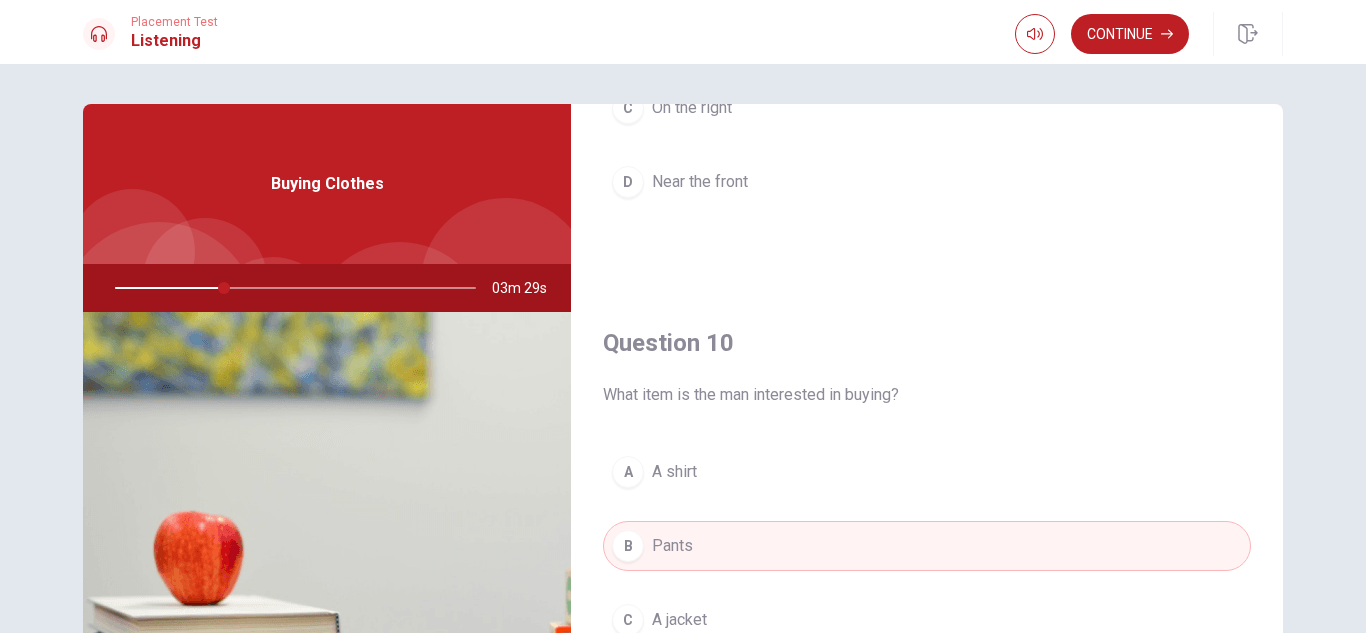 type 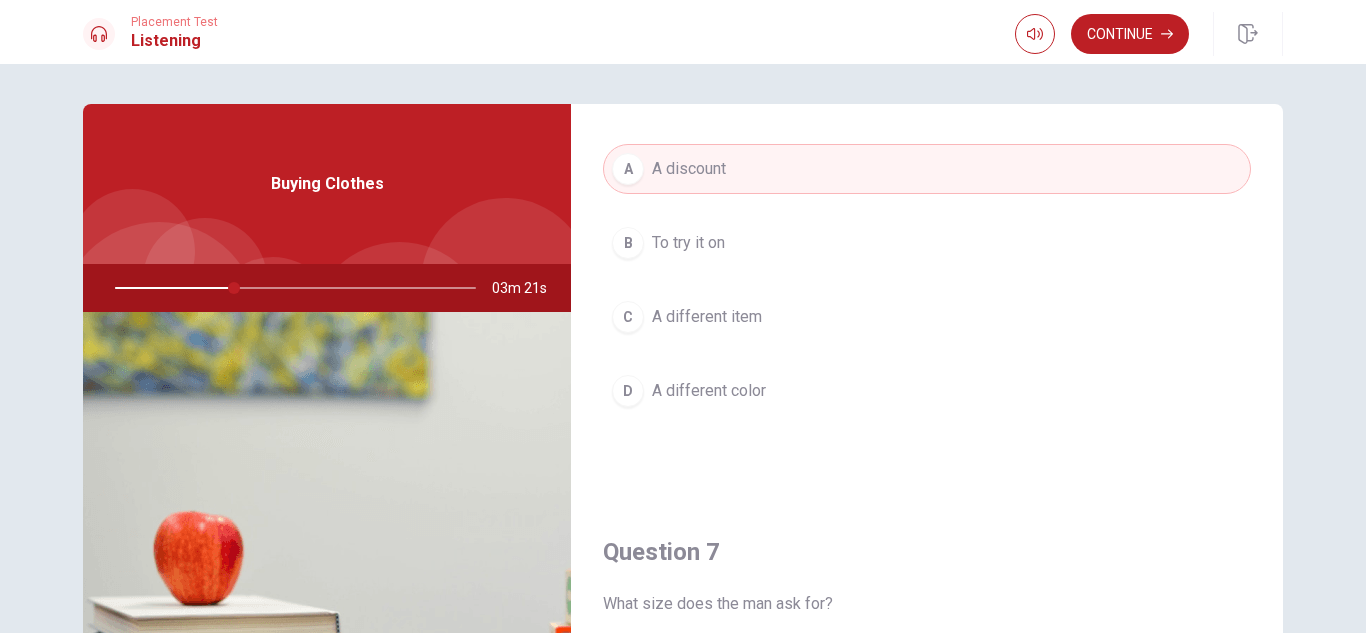 scroll, scrollTop: 160, scrollLeft: 0, axis: vertical 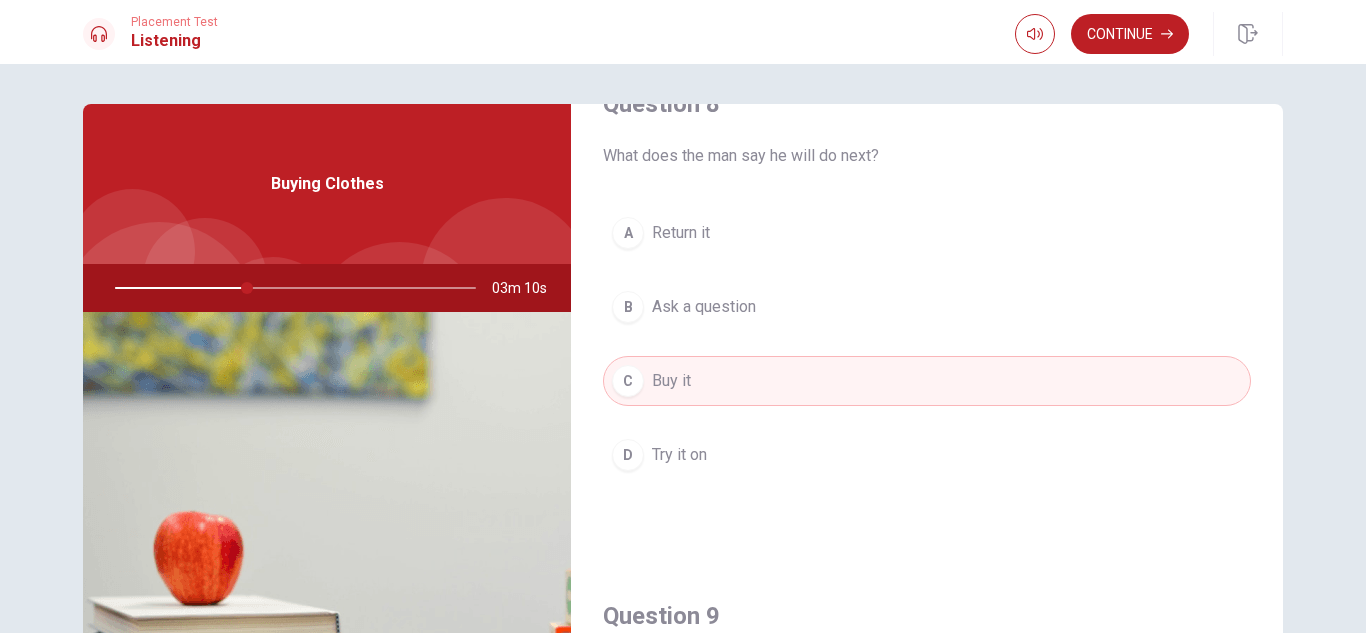 type on "37" 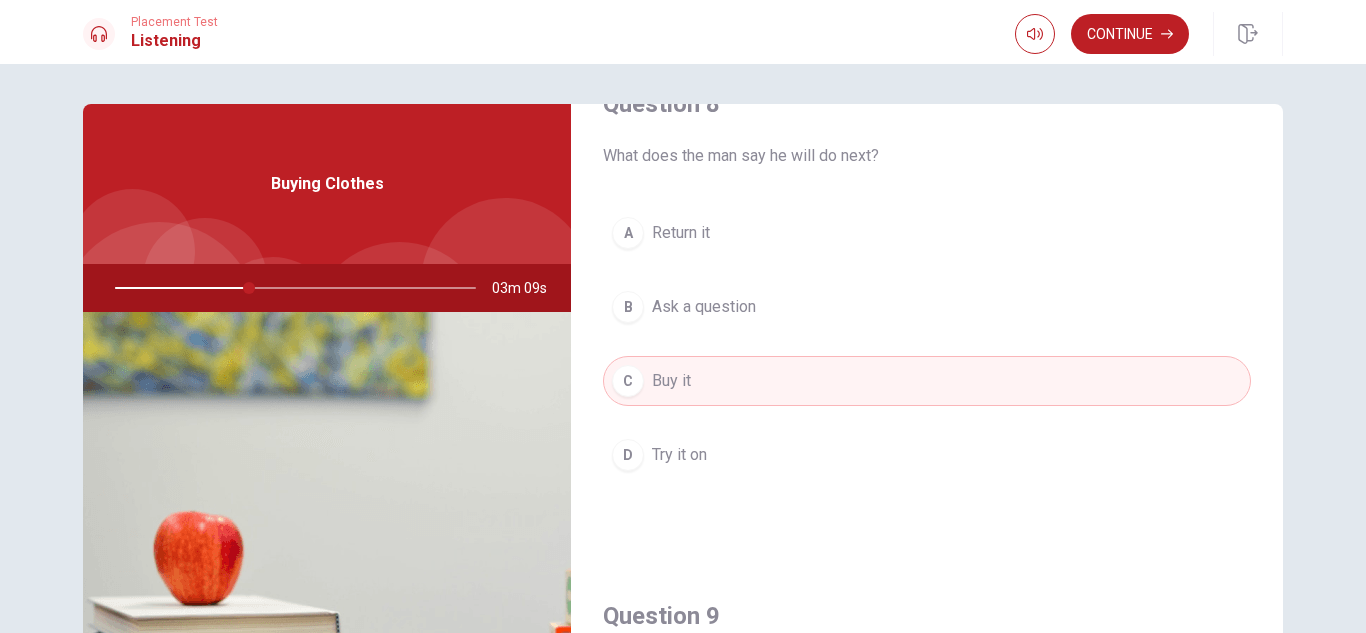 type 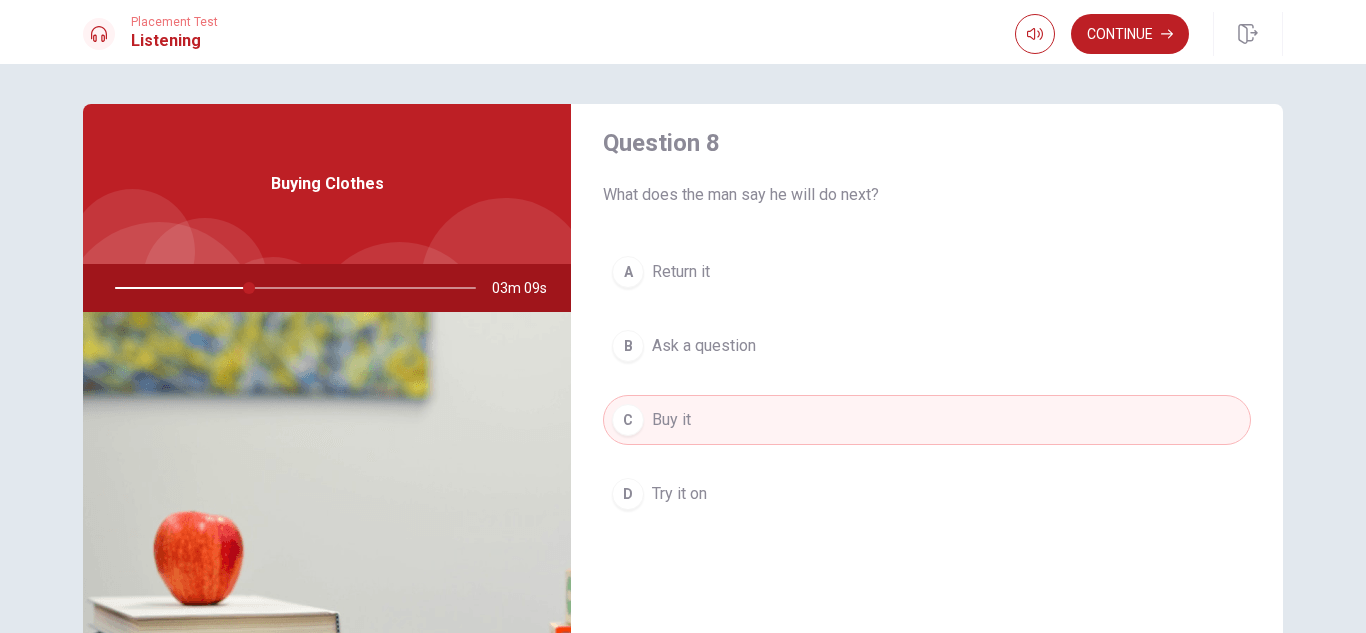 click on "A Return it B Ask a question C Buy it D Try it on" at bounding box center [927, 403] 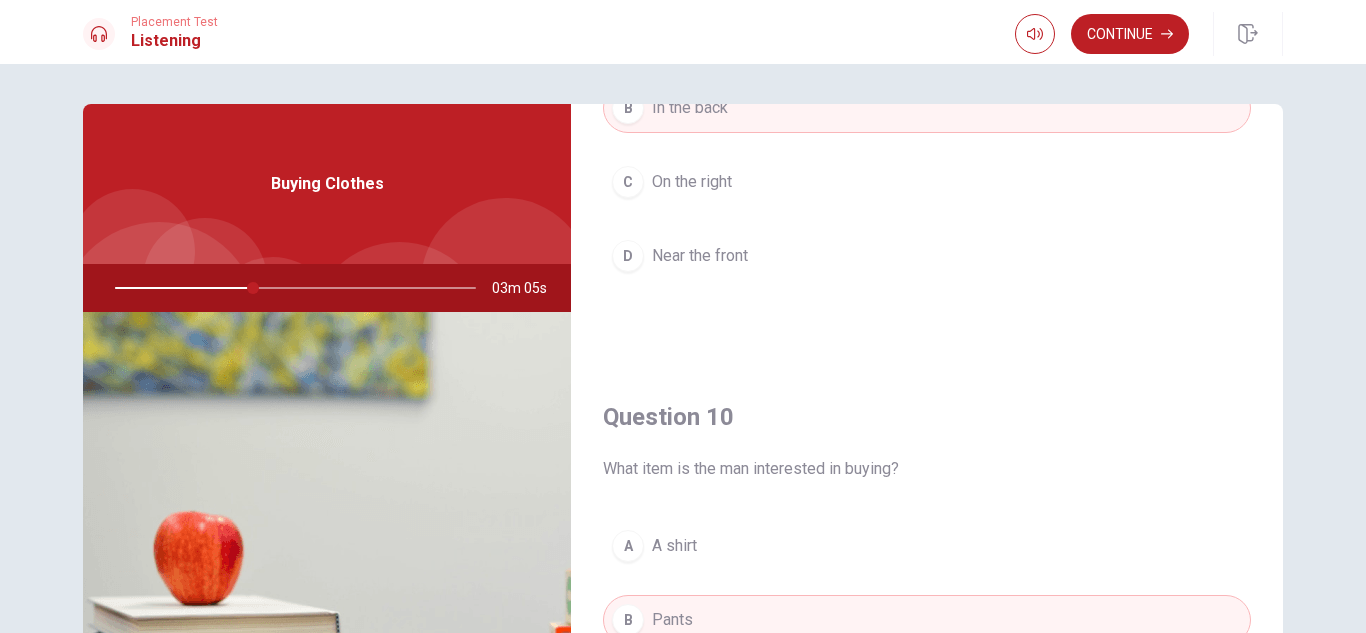 scroll, scrollTop: 1865, scrollLeft: 0, axis: vertical 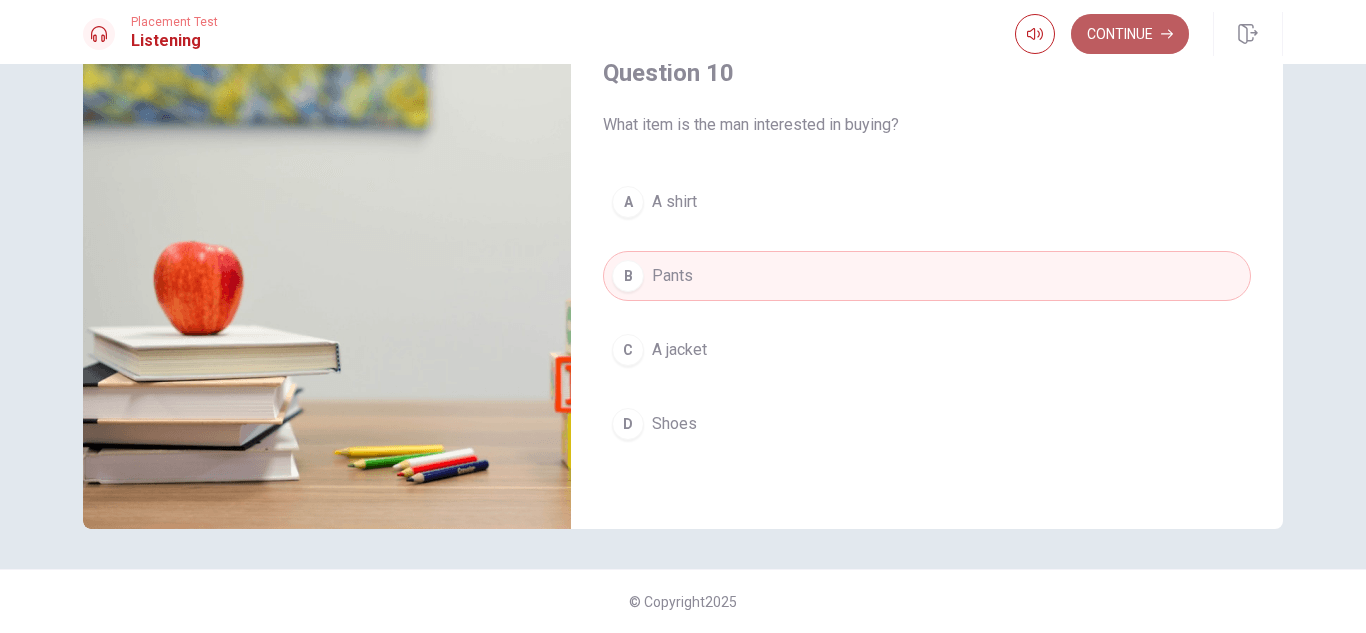 click on "Continue" at bounding box center [1130, 34] 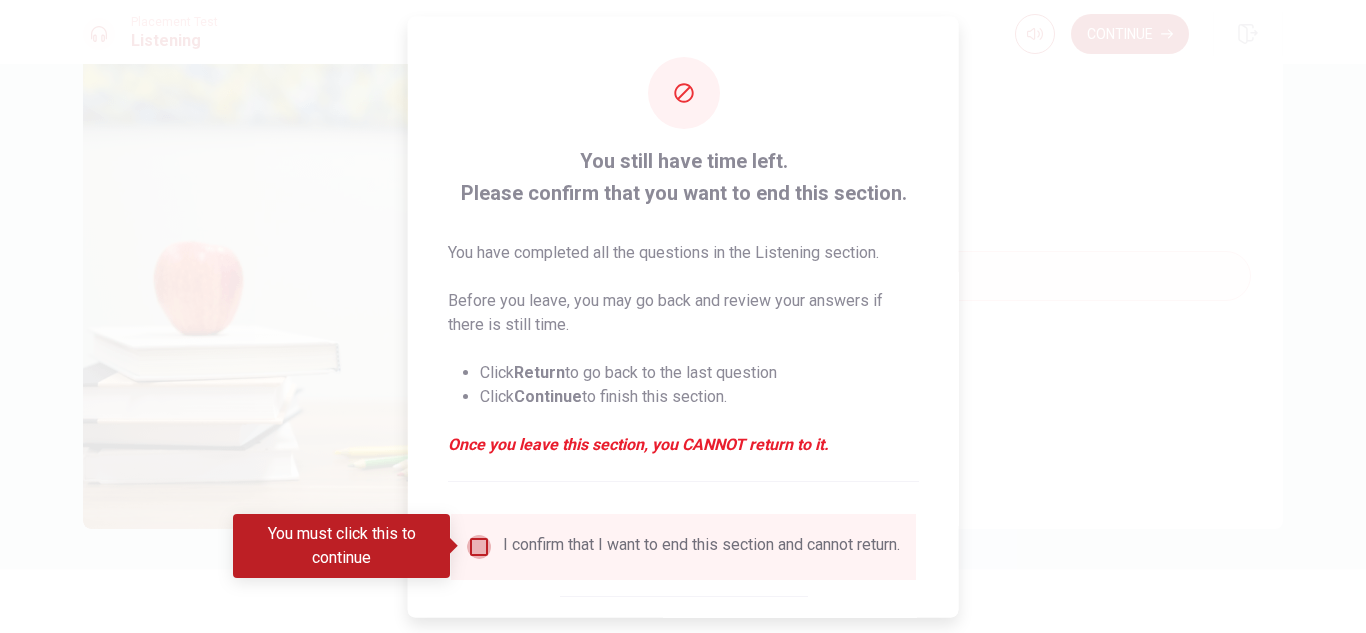 click at bounding box center (479, 546) 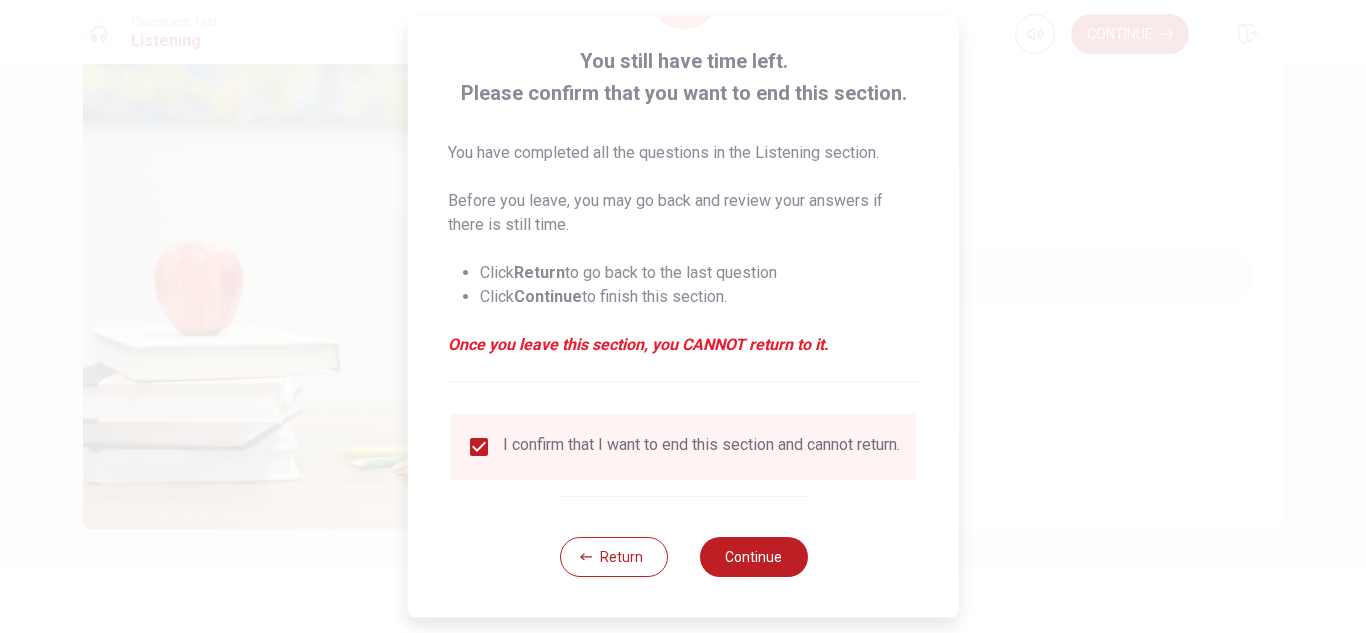 scroll, scrollTop: 113, scrollLeft: 0, axis: vertical 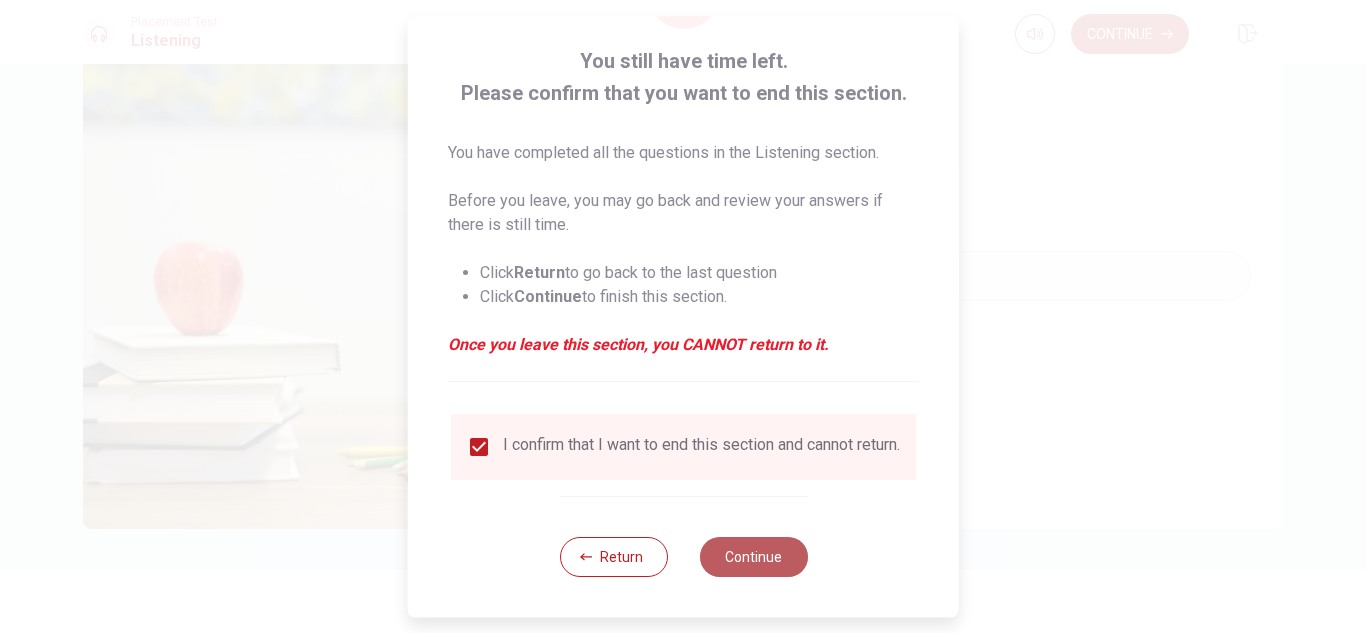 click on "Continue" at bounding box center (753, 557) 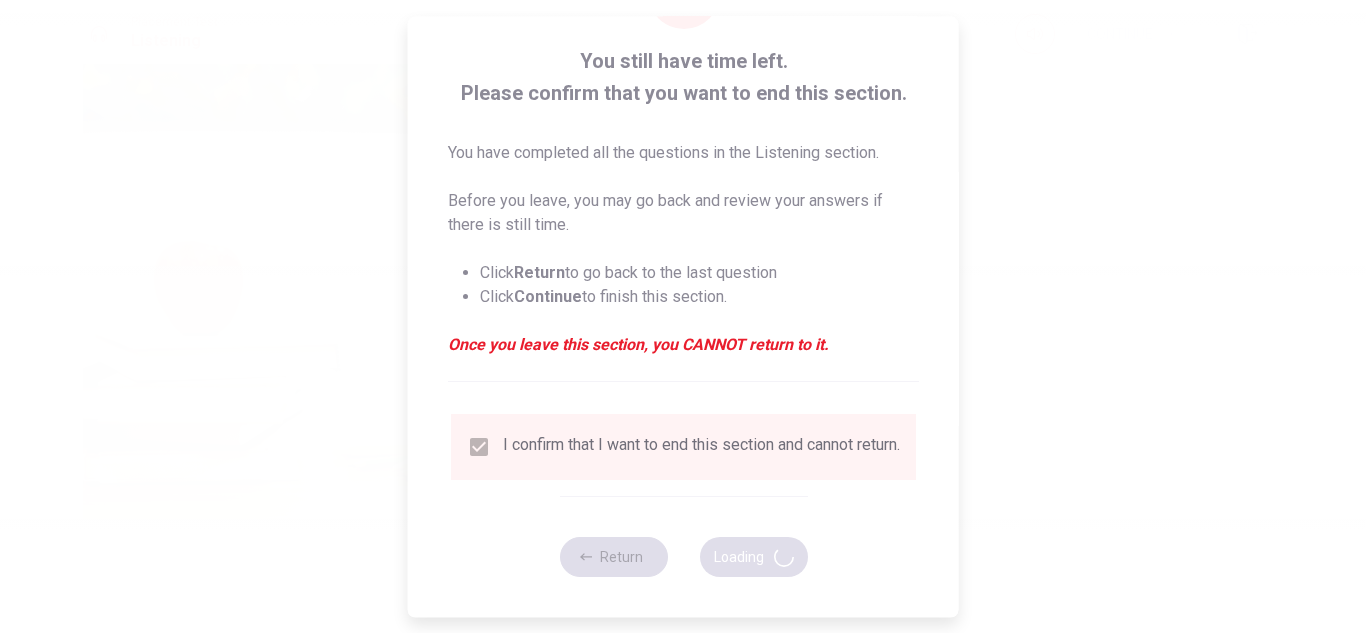 type on "42" 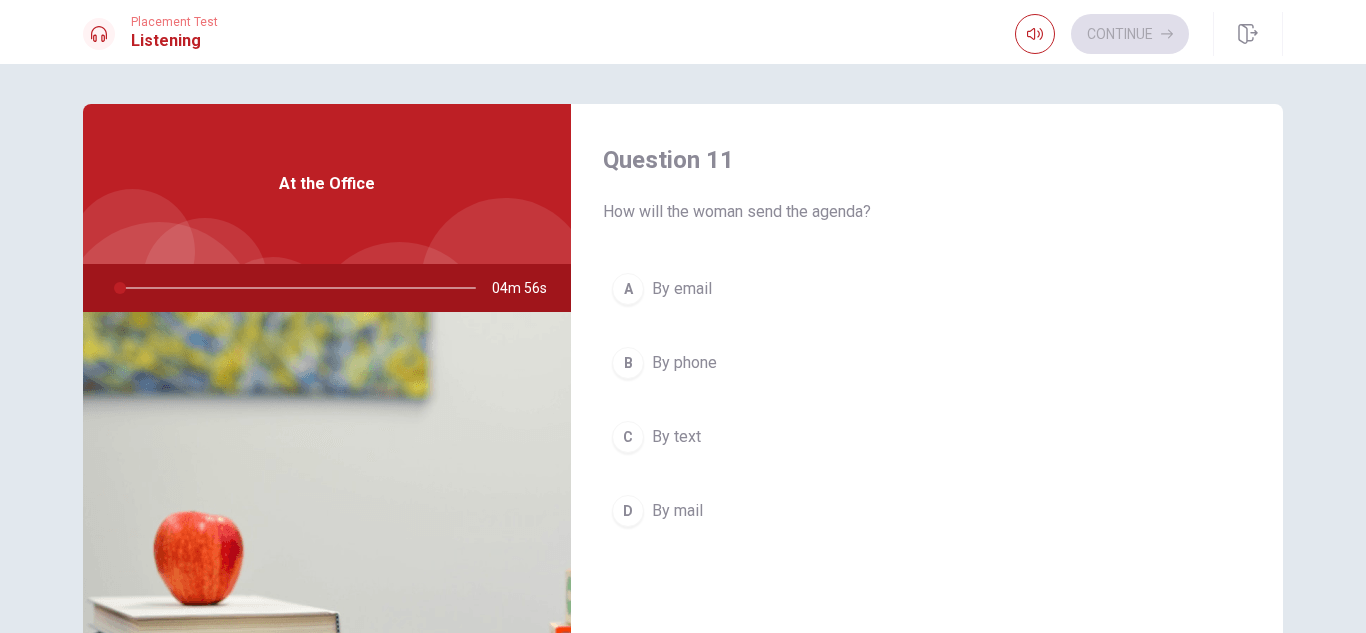 drag, startPoint x: 617, startPoint y: 292, endPoint x: 1121, endPoint y: 315, distance: 504.52454 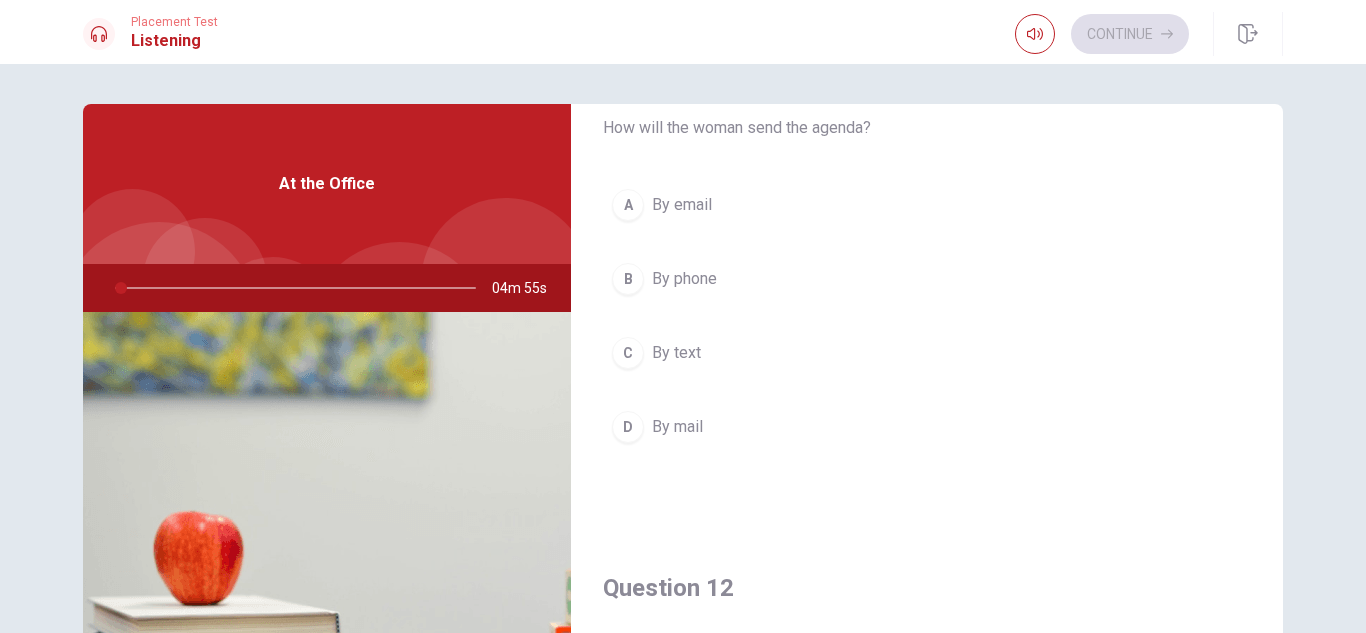 type on "2" 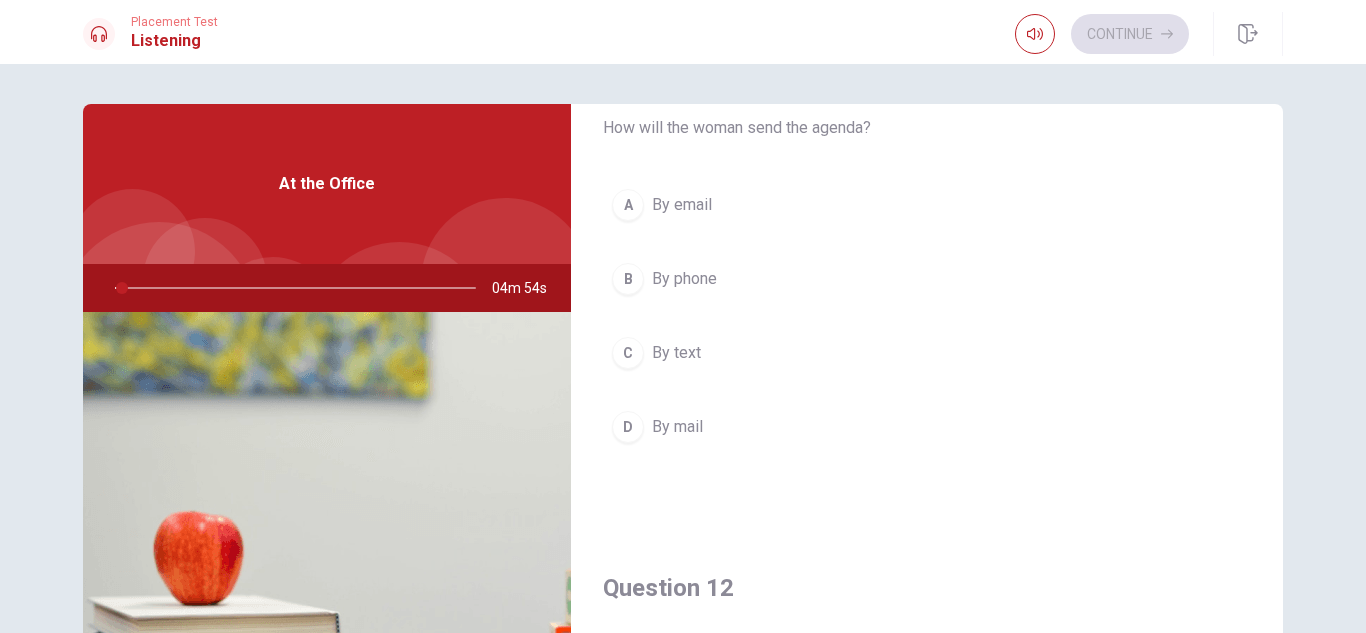 type 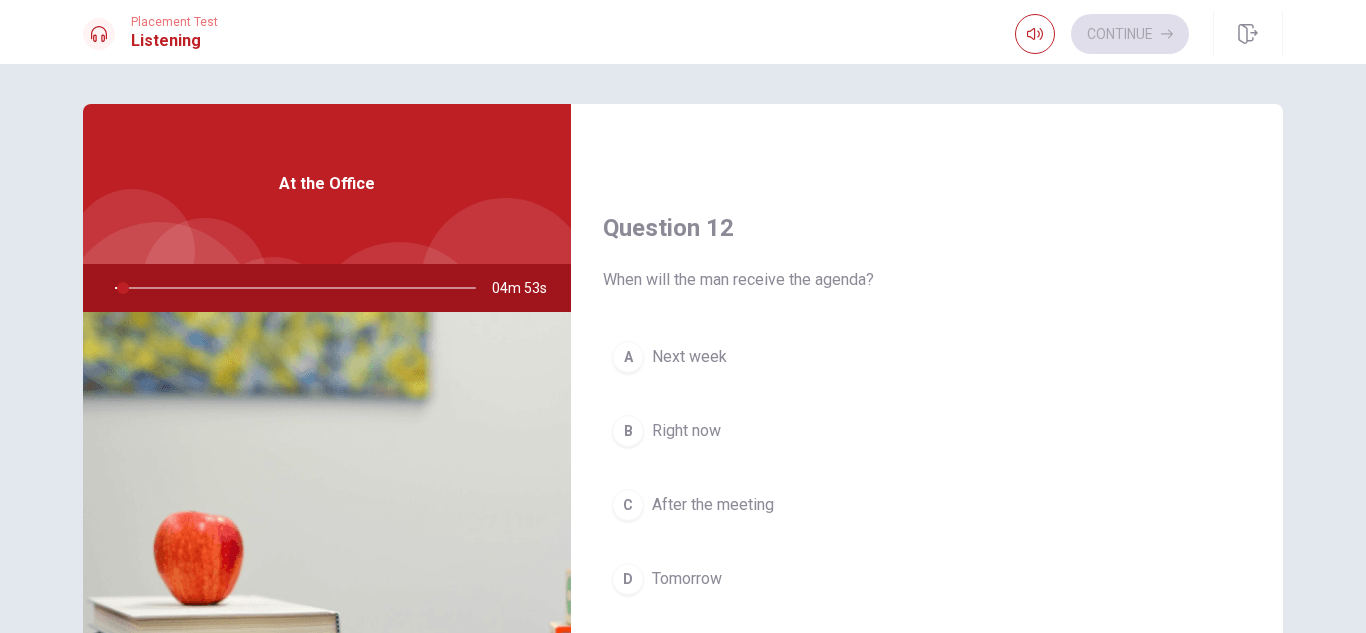 scroll, scrollTop: 484, scrollLeft: 0, axis: vertical 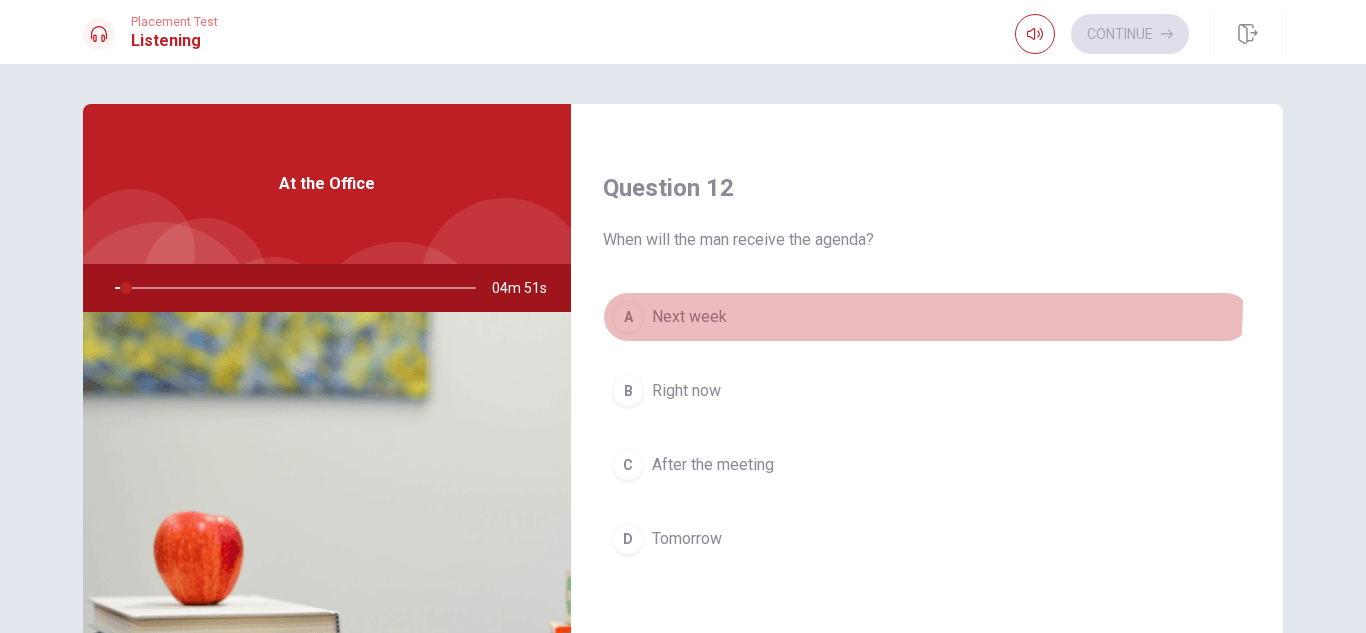 click on "A Next week" at bounding box center [927, 317] 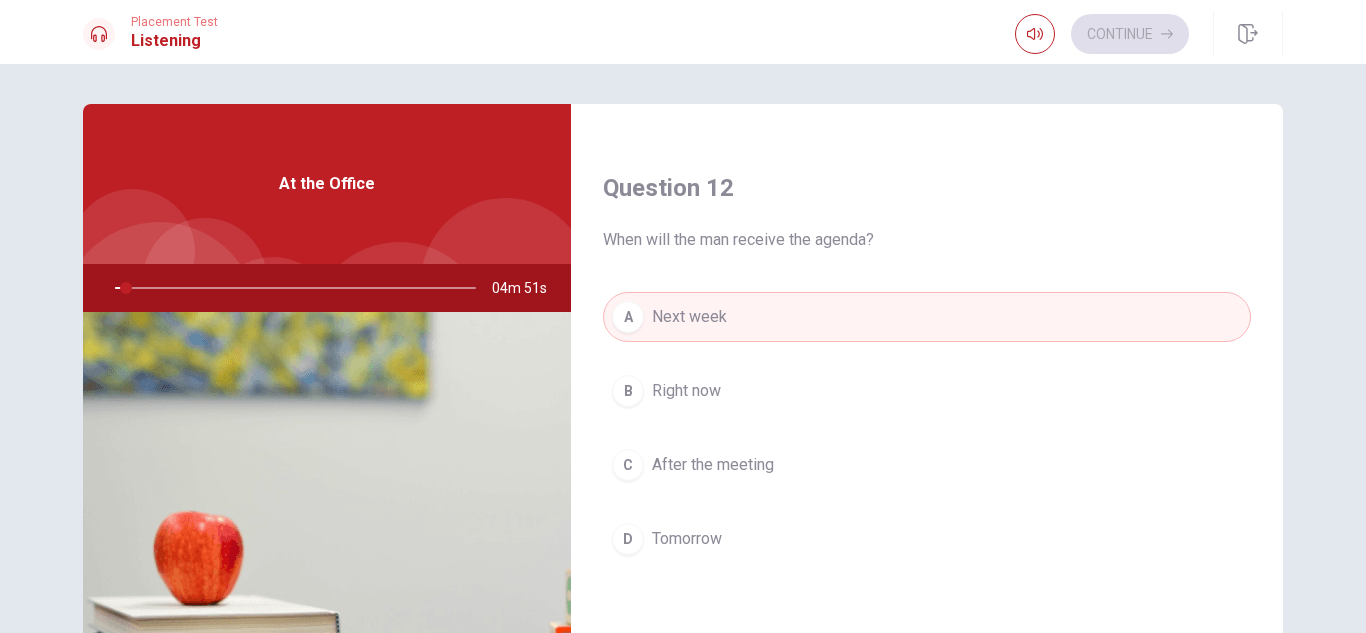 type on "3" 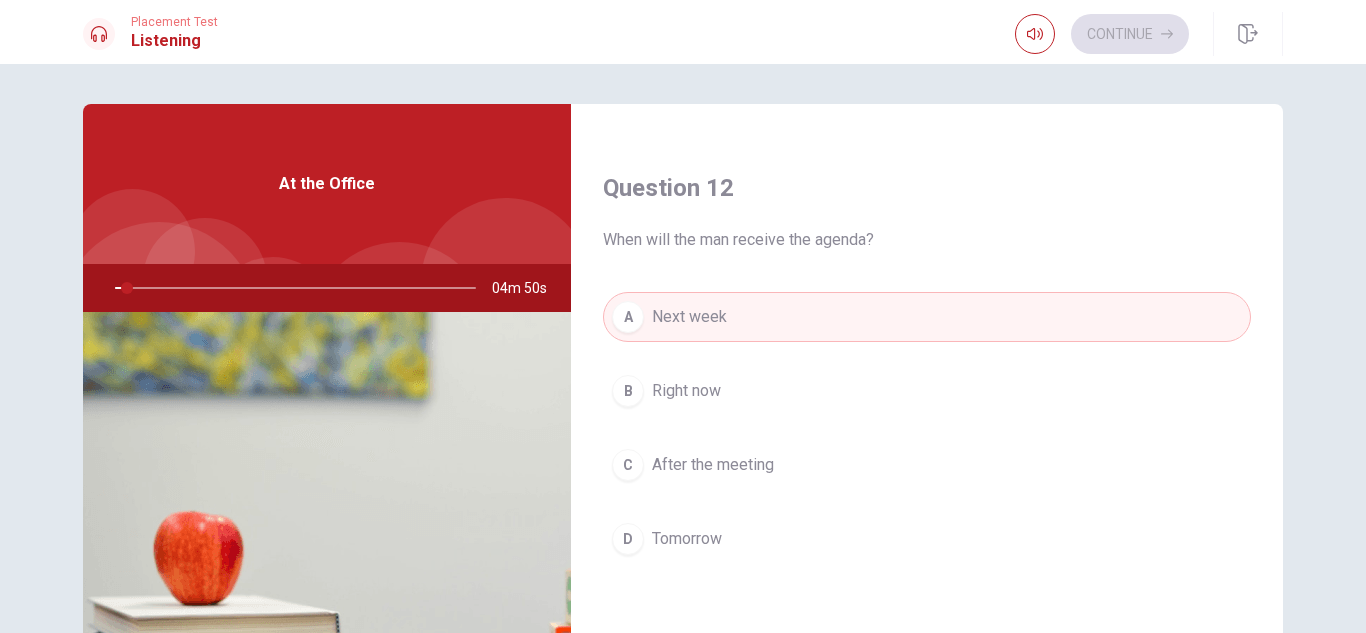 type 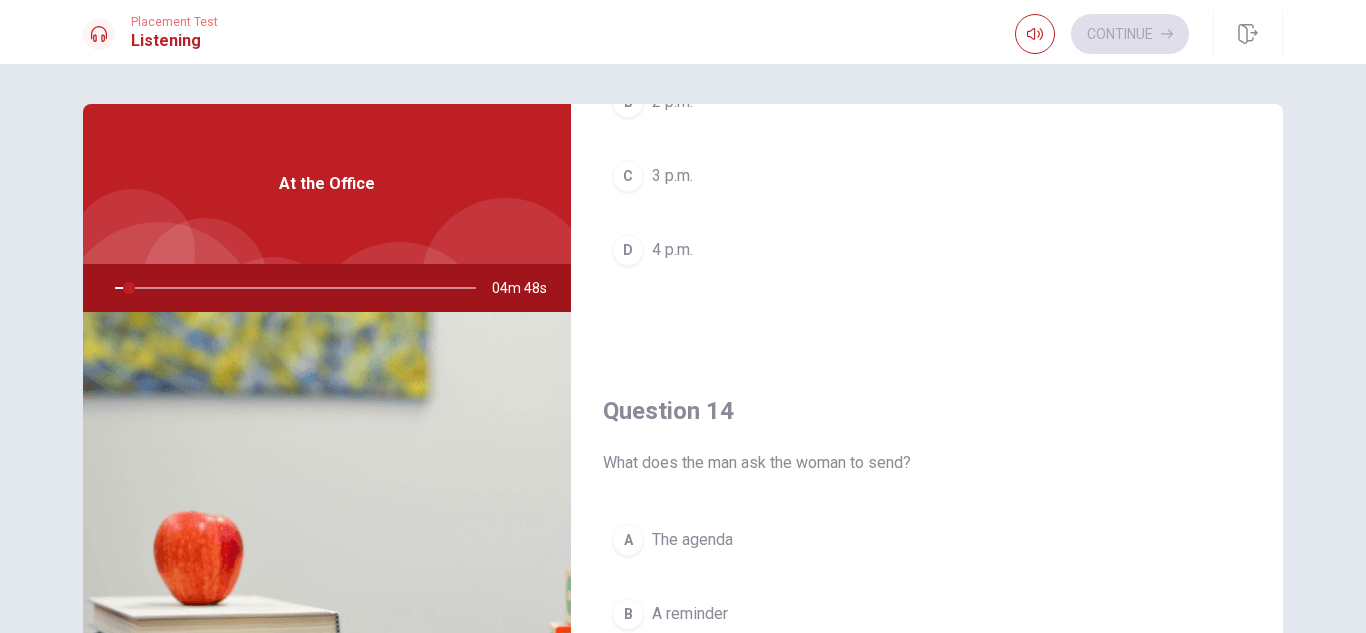 scroll, scrollTop: 1284, scrollLeft: 0, axis: vertical 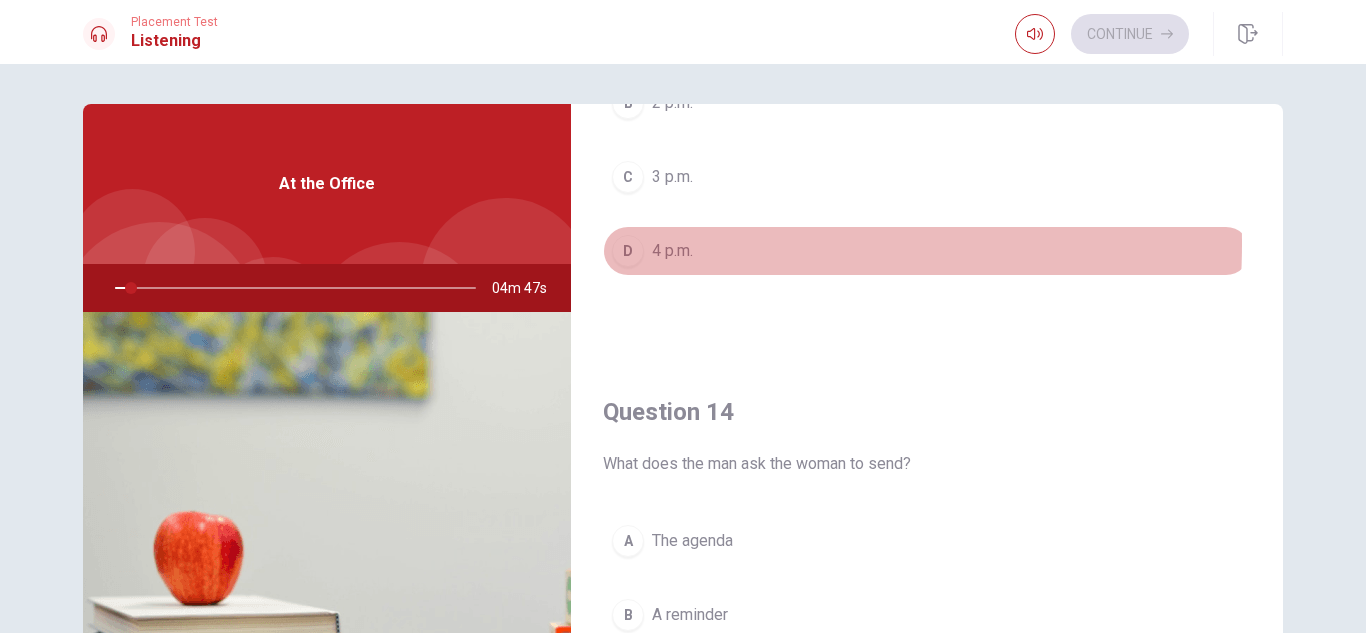 click on "D" at bounding box center (628, 251) 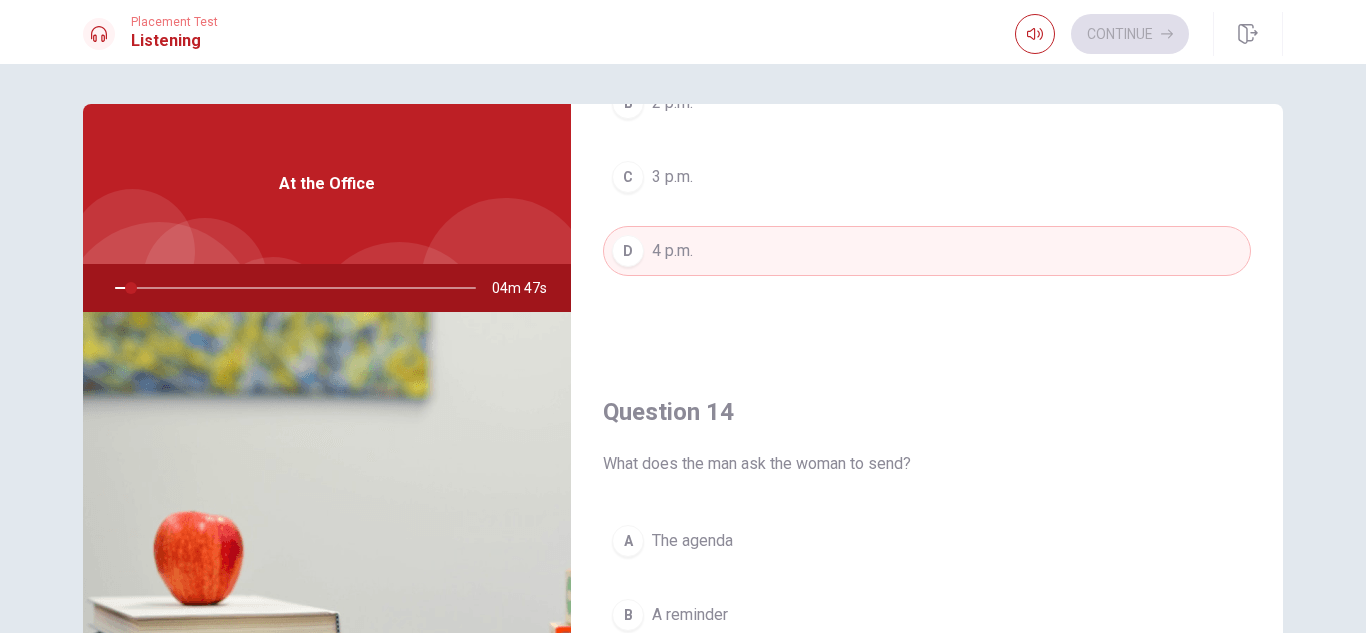 type on "5" 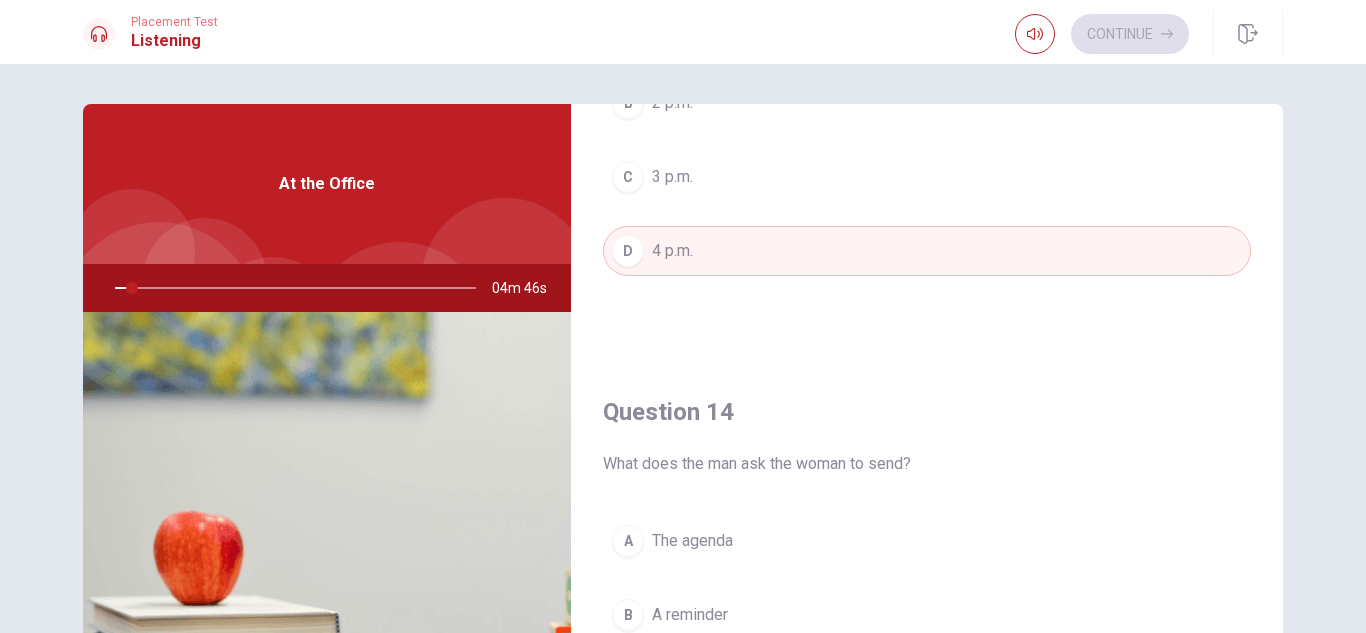 type 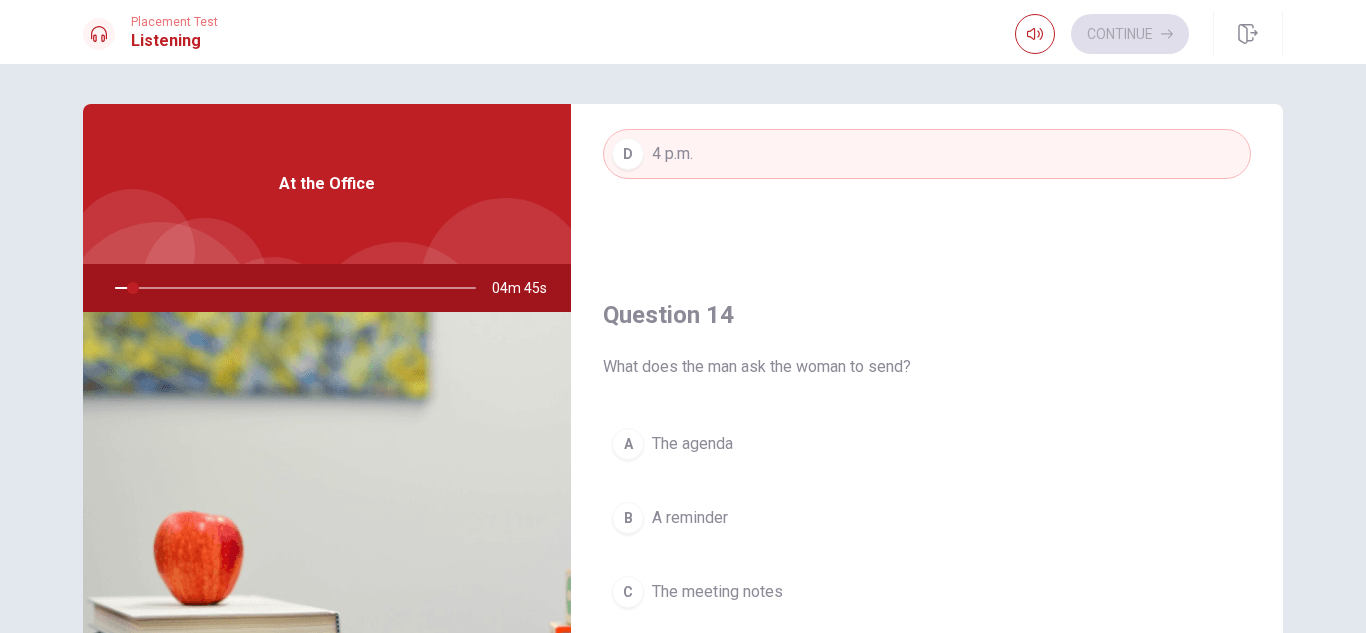 scroll, scrollTop: 1404, scrollLeft: 0, axis: vertical 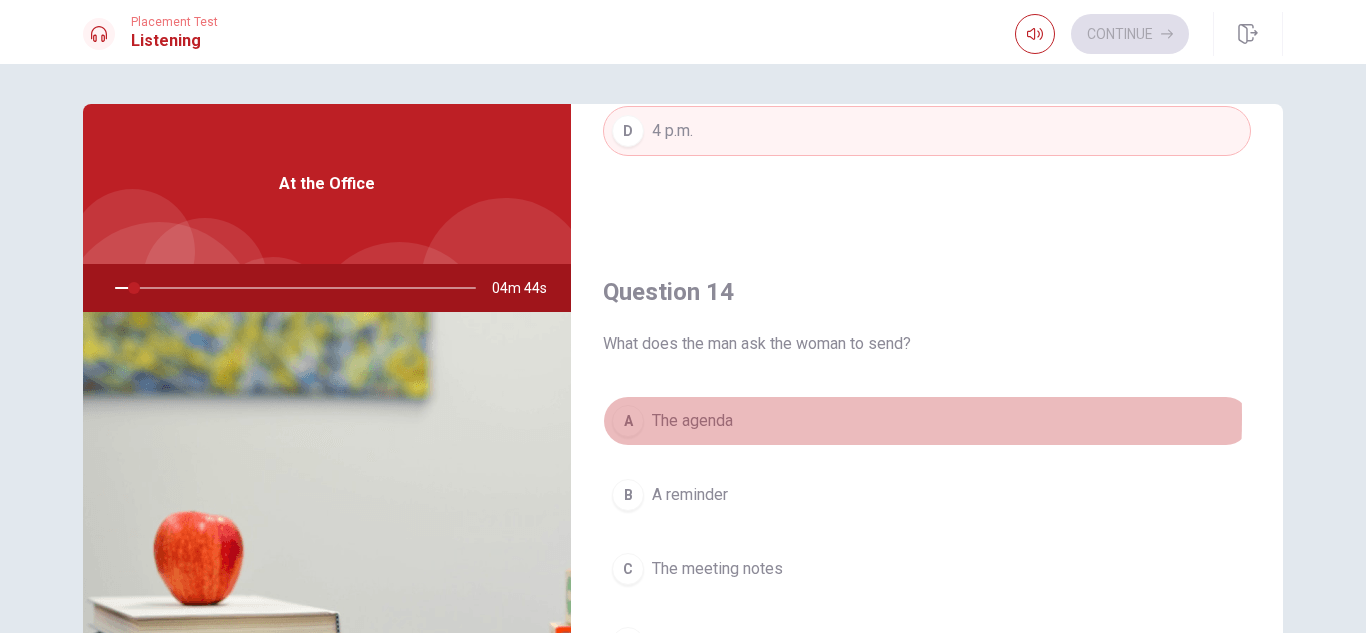 click on "A" at bounding box center [628, 421] 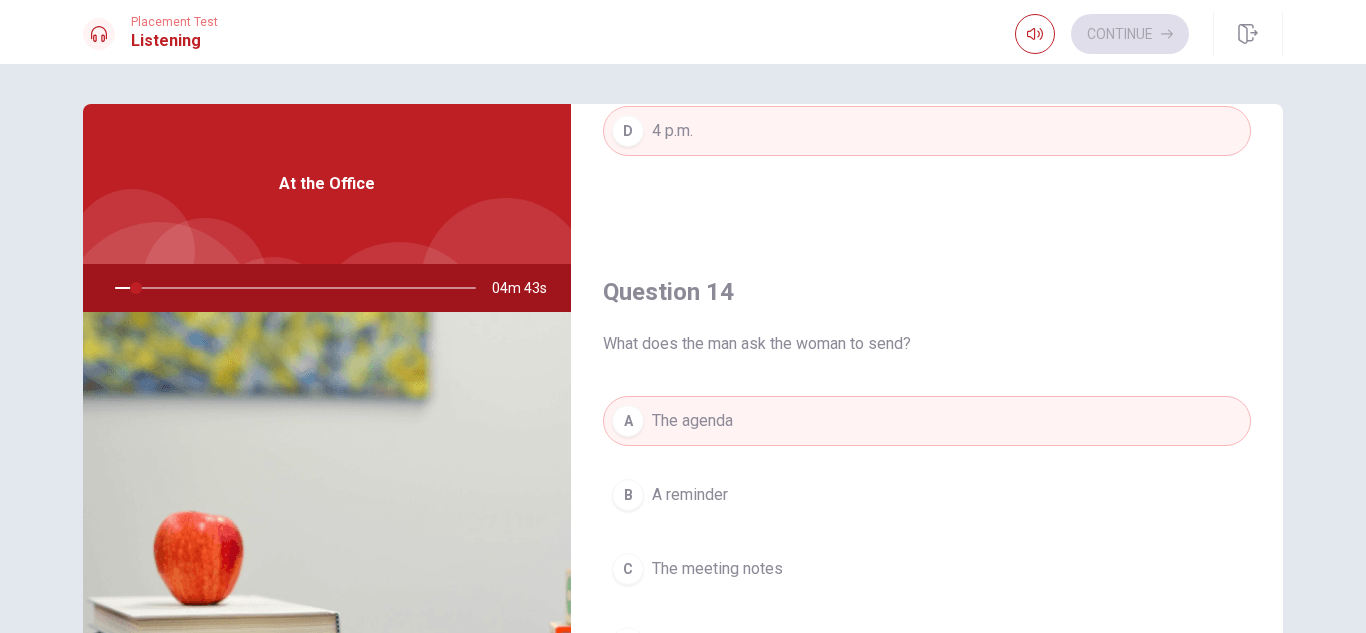 type 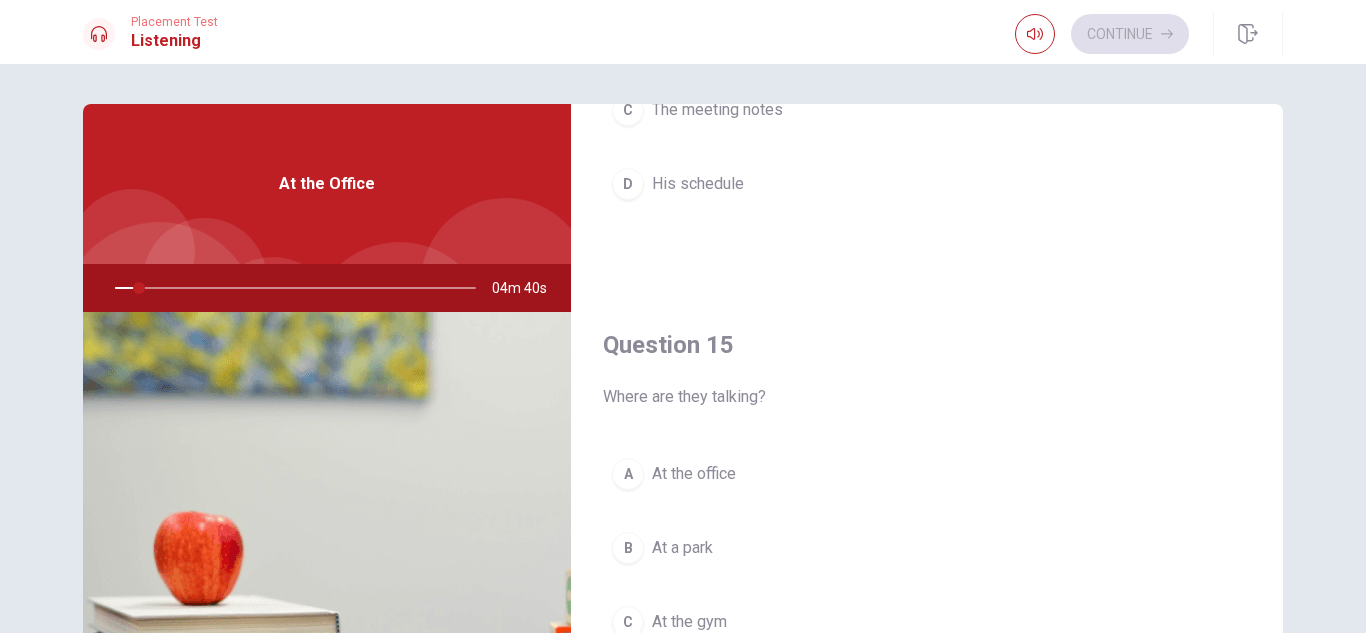 scroll, scrollTop: 1865, scrollLeft: 0, axis: vertical 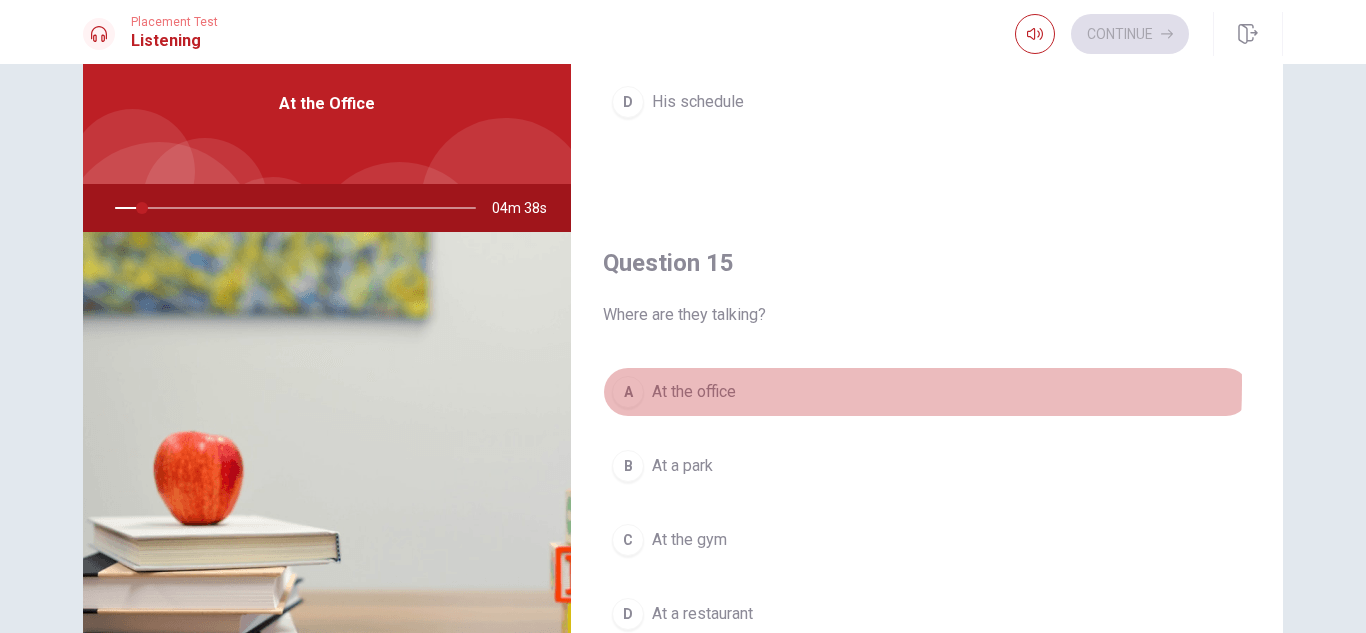 click on "A" at bounding box center (628, 392) 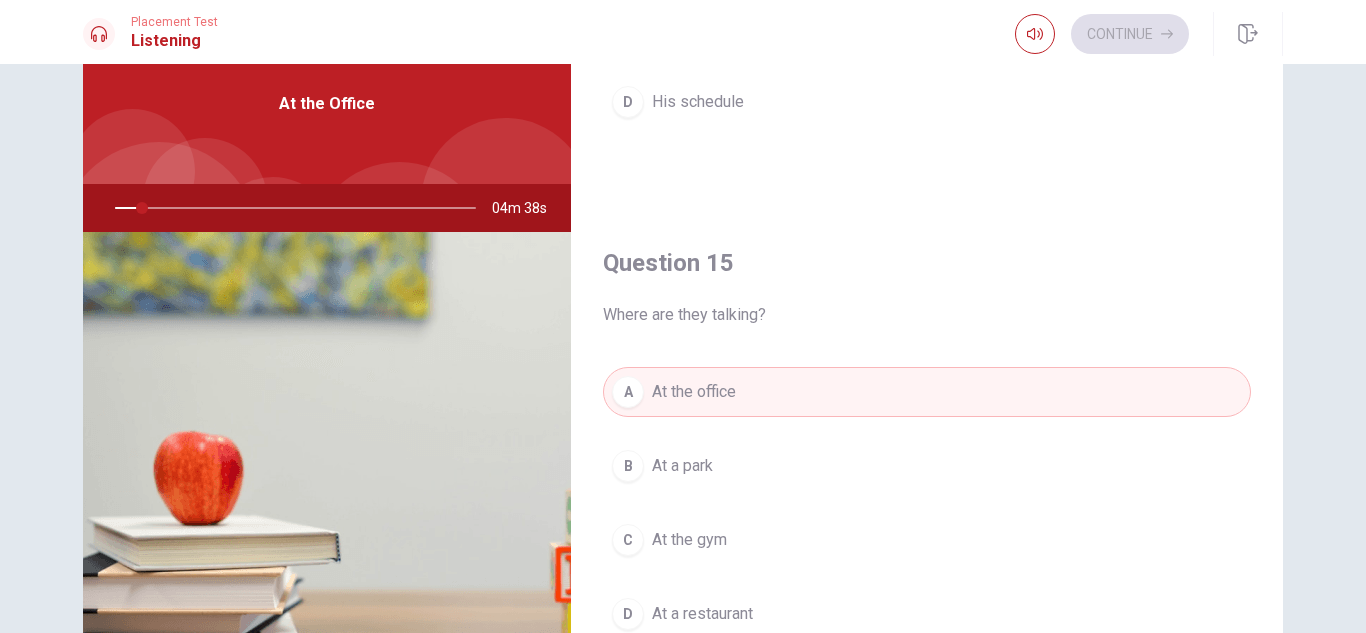 type 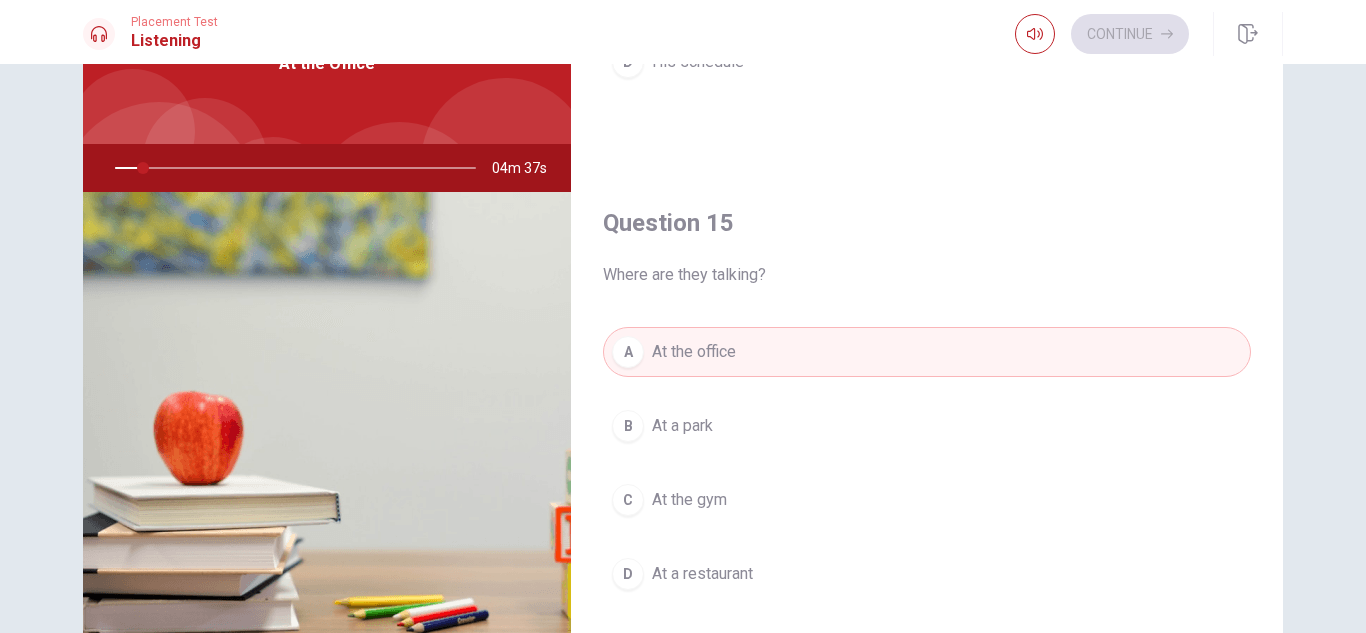 scroll, scrollTop: 270, scrollLeft: 0, axis: vertical 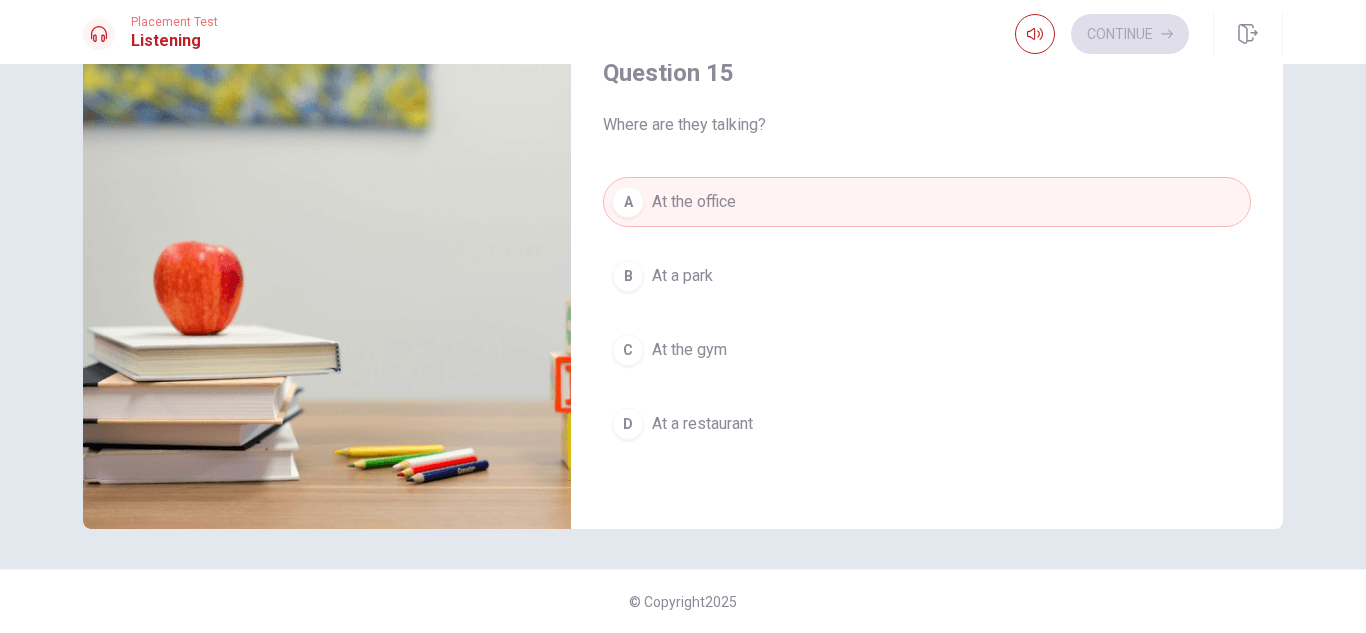 click on "A At the office B At a park C At the gym D At a restaurant" at bounding box center [927, 333] 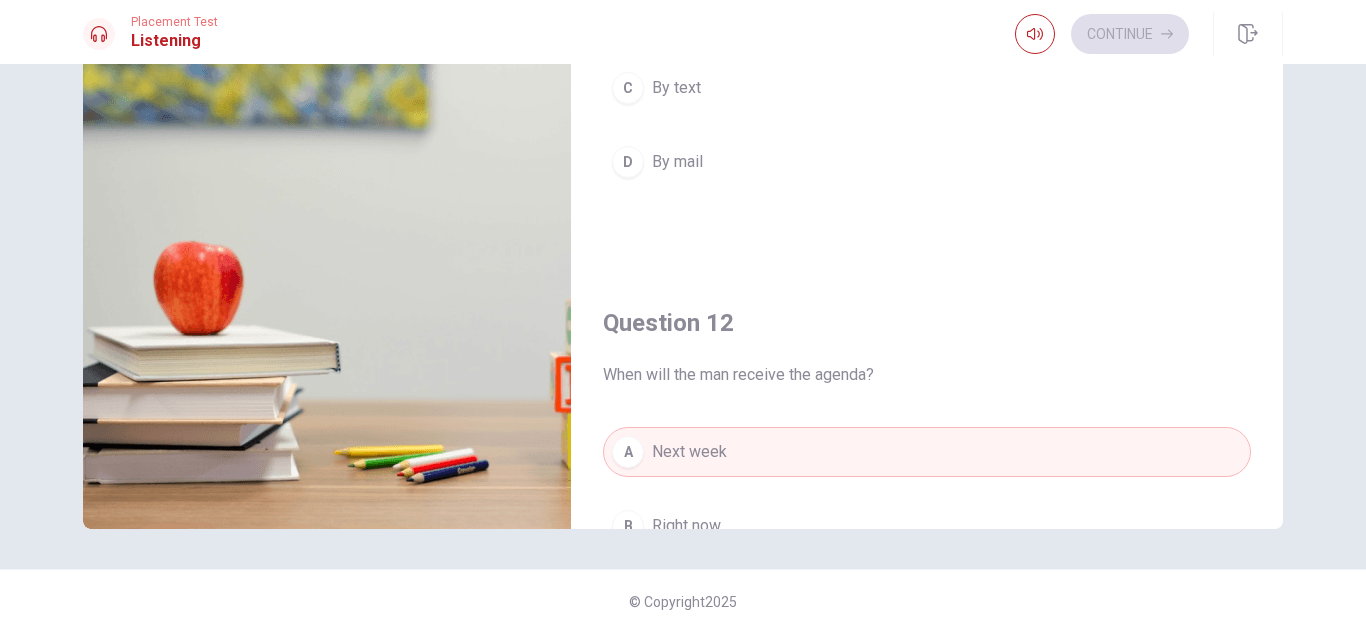 scroll, scrollTop: 0, scrollLeft: 0, axis: both 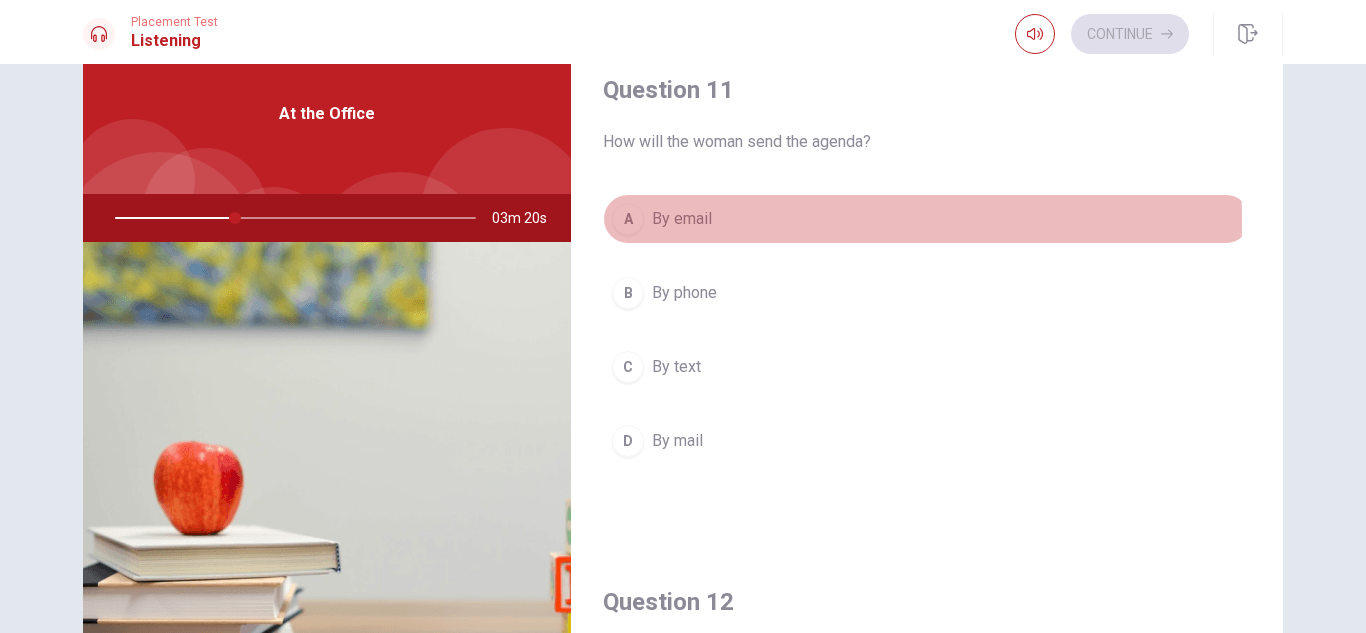 click on "By email" at bounding box center (682, 219) 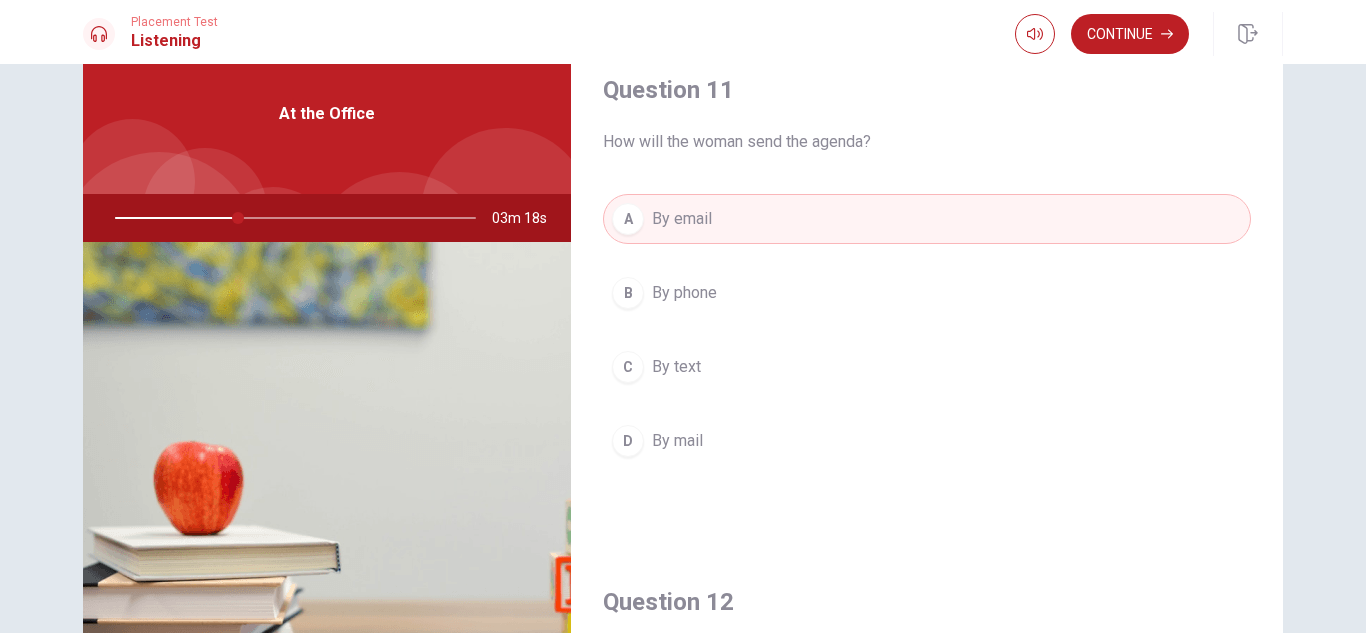 click on "Placement Test   Listening Continue" at bounding box center [683, 32] 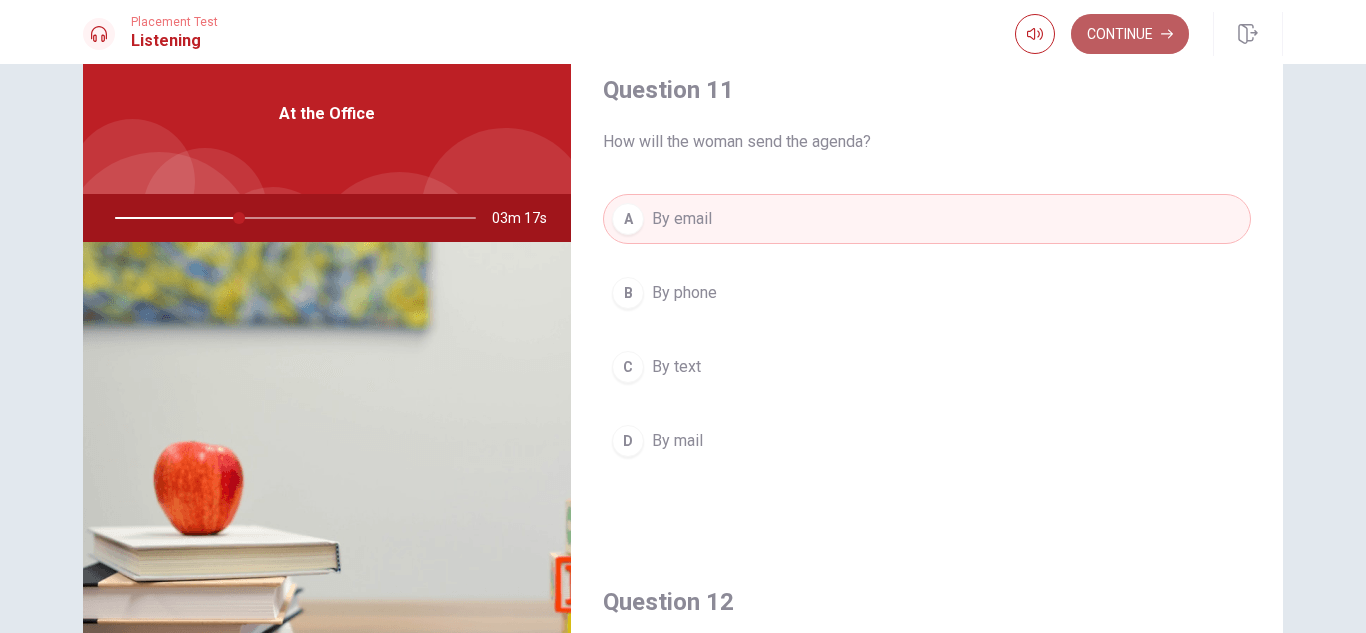 click on "Continue" at bounding box center (1130, 34) 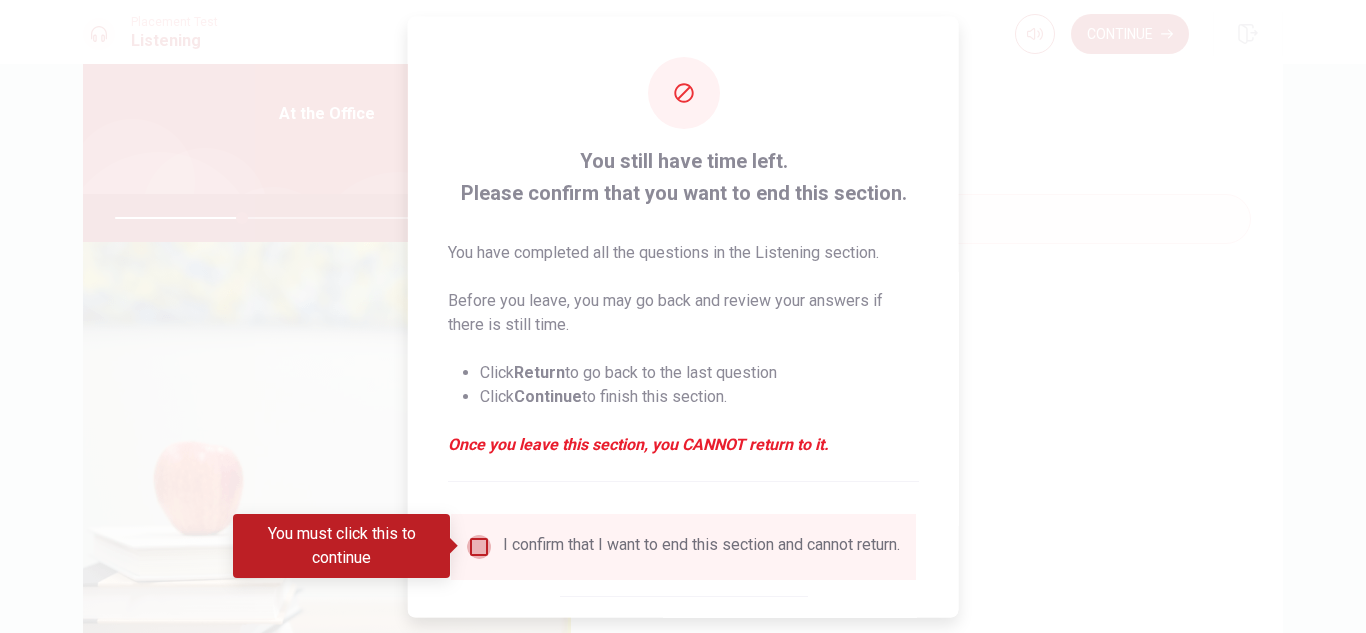 click at bounding box center (479, 546) 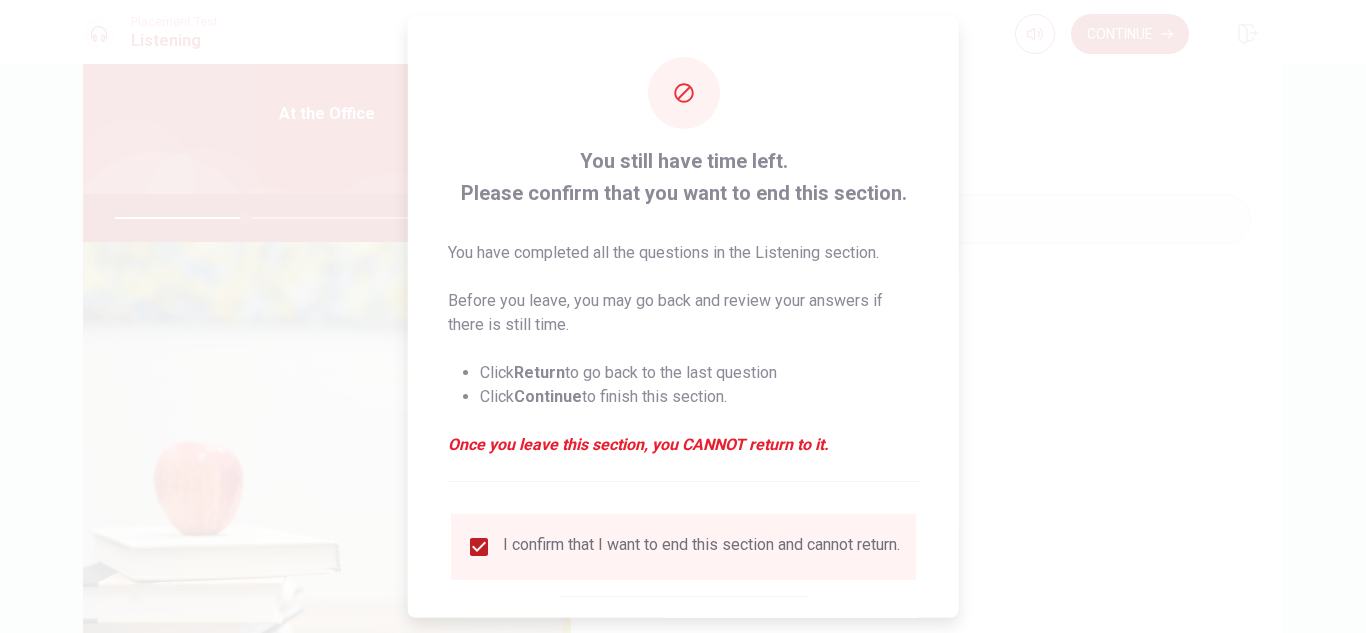 scroll, scrollTop: 113, scrollLeft: 0, axis: vertical 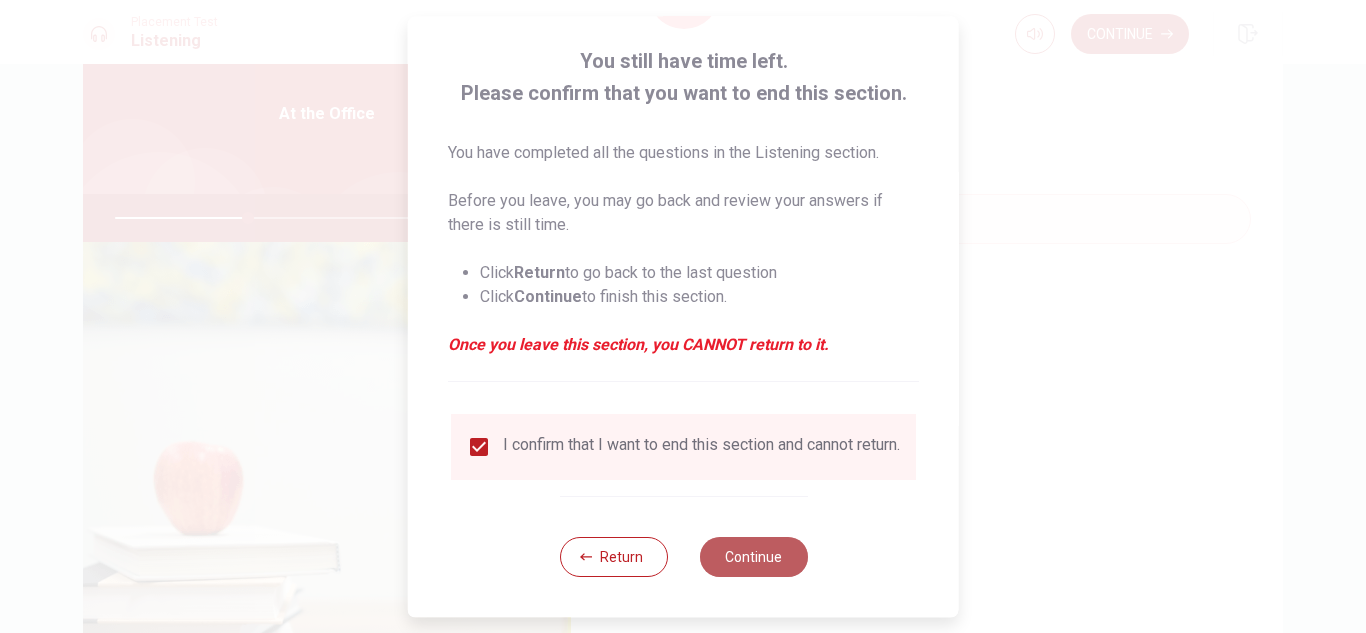 click on "Continue" at bounding box center (753, 557) 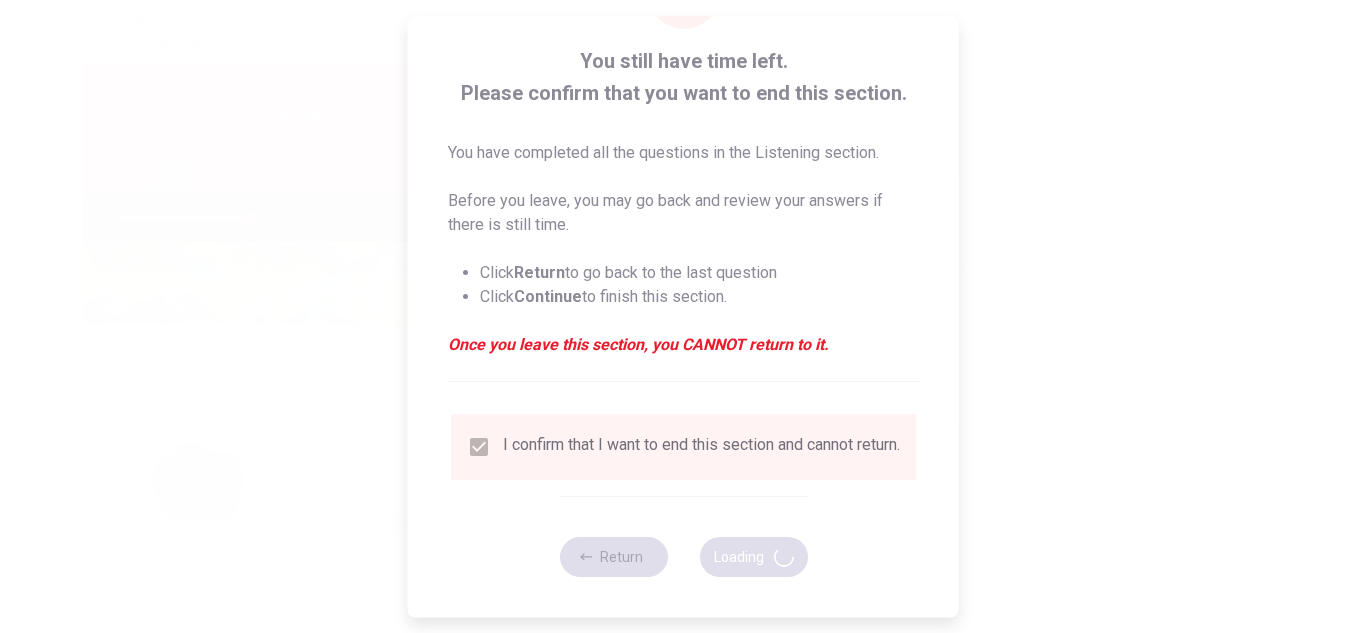 type on "38" 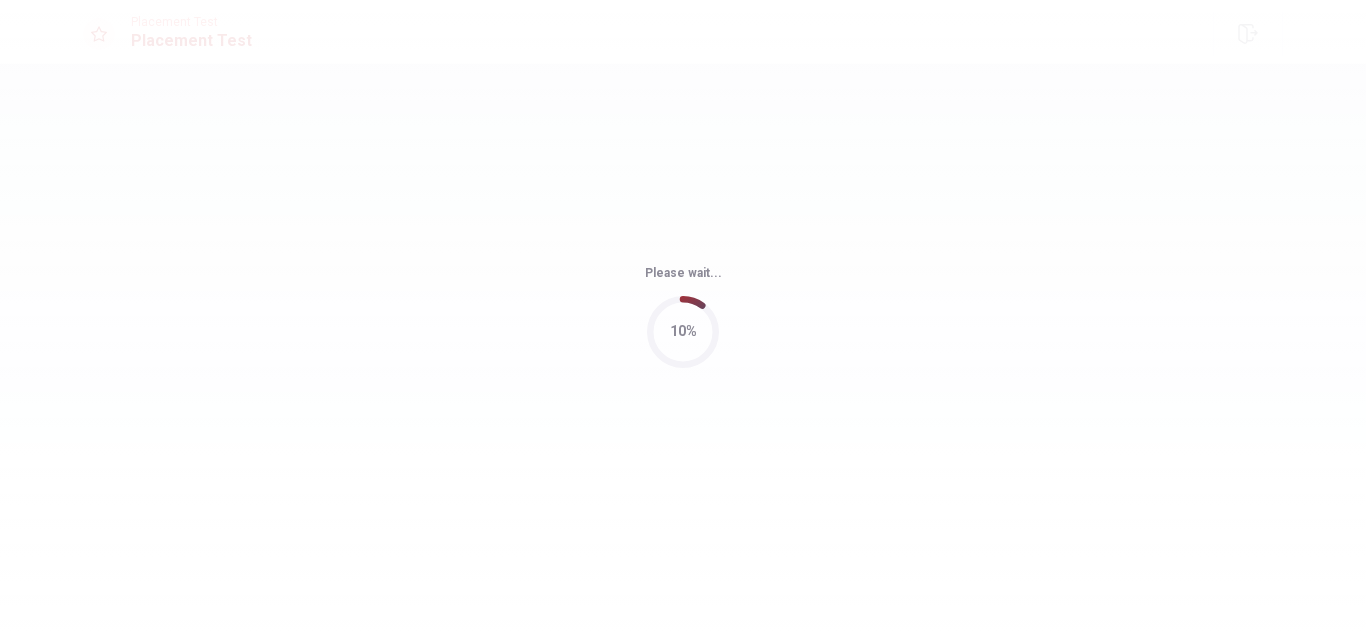 scroll, scrollTop: 0, scrollLeft: 0, axis: both 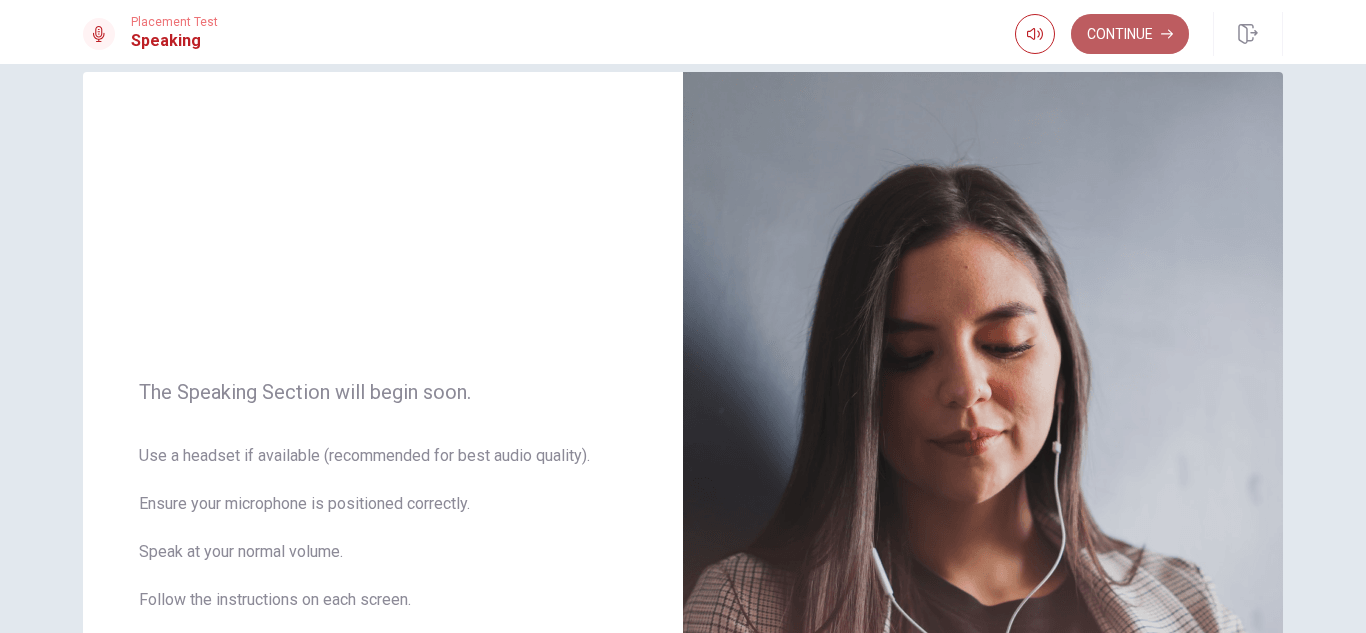 click on "Continue" at bounding box center (1130, 34) 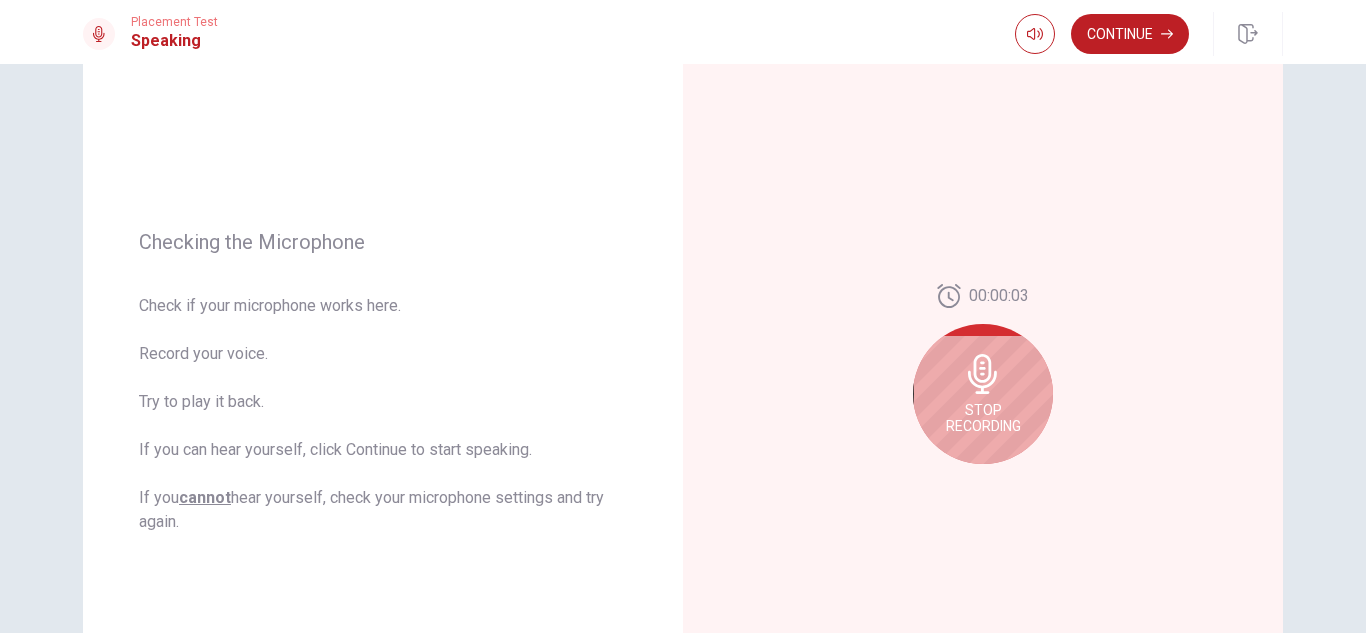 scroll, scrollTop: 162, scrollLeft: 0, axis: vertical 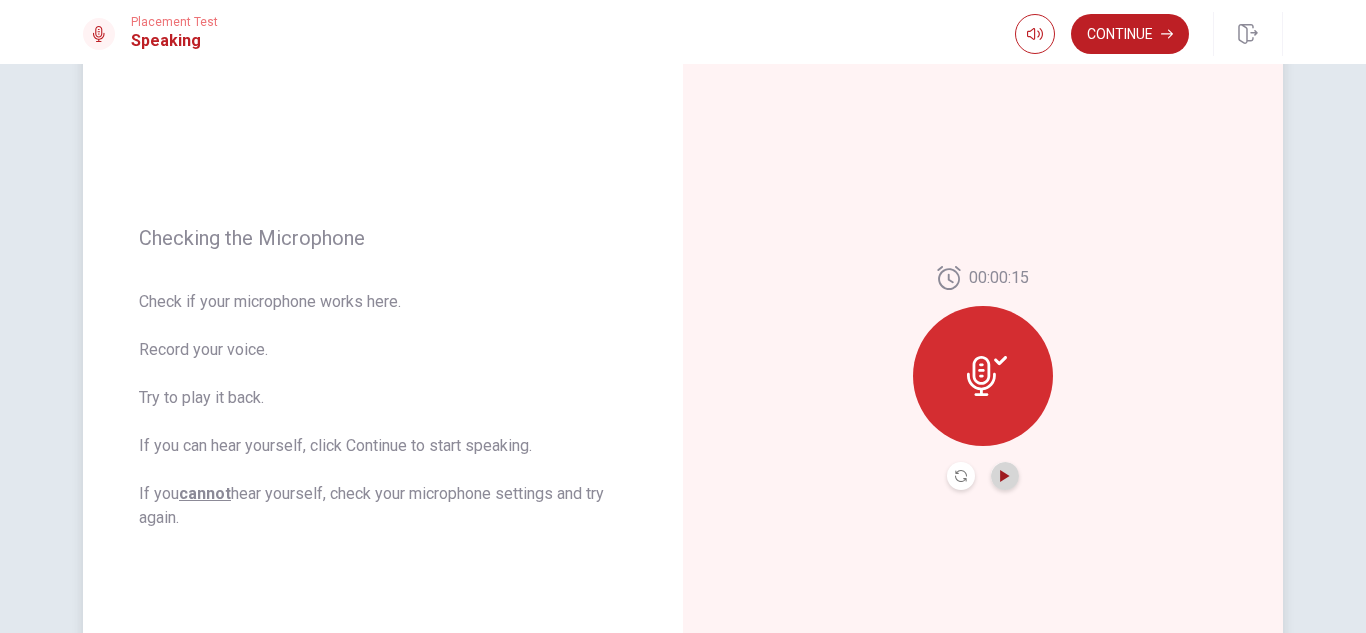 click 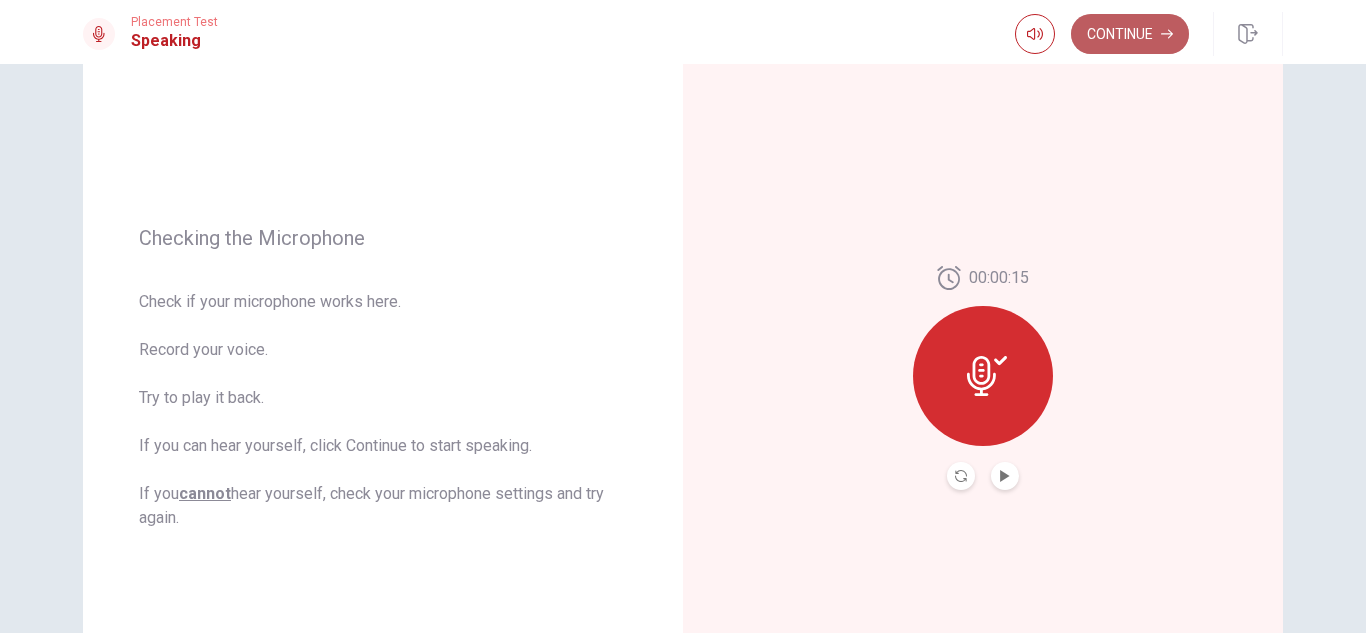 click on "Continue" at bounding box center [1130, 34] 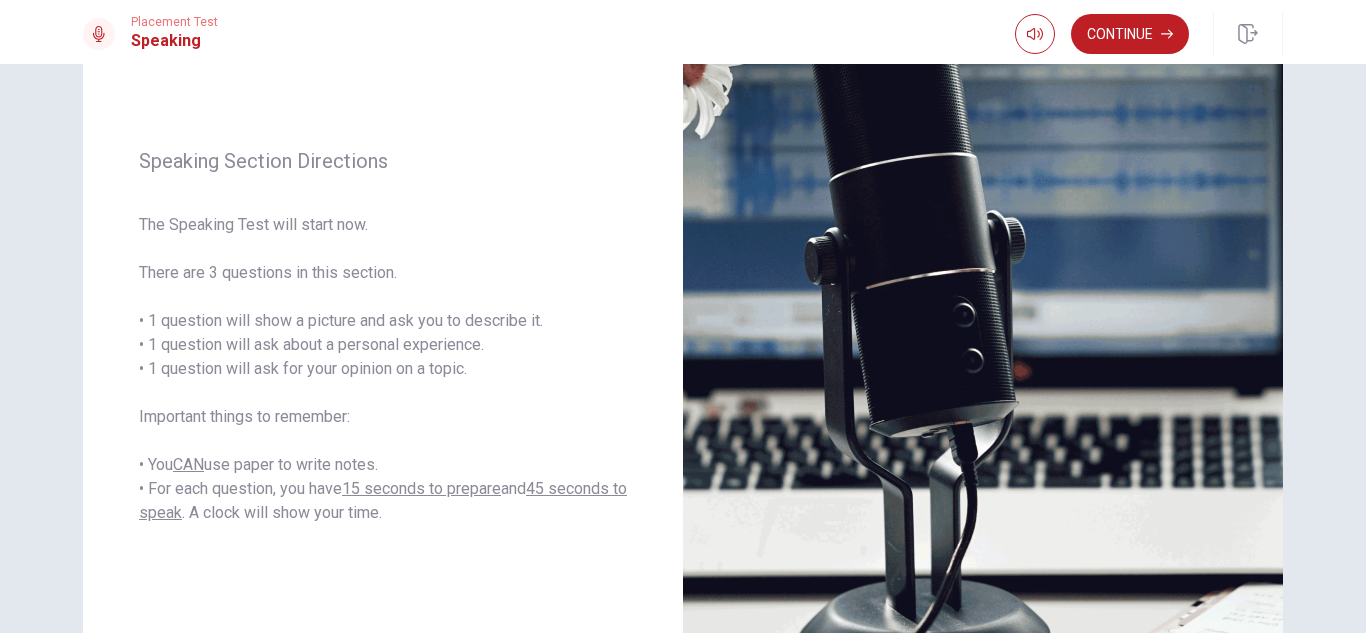 scroll, scrollTop: 218, scrollLeft: 0, axis: vertical 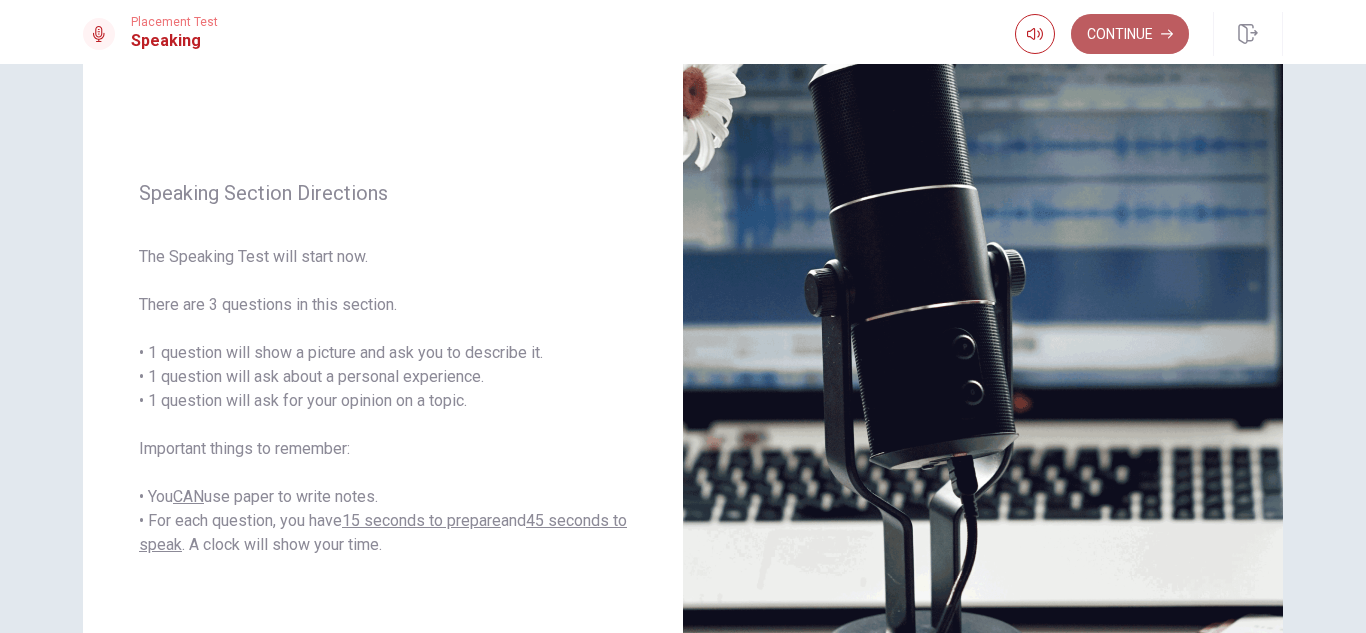 click on "Continue" at bounding box center [1130, 34] 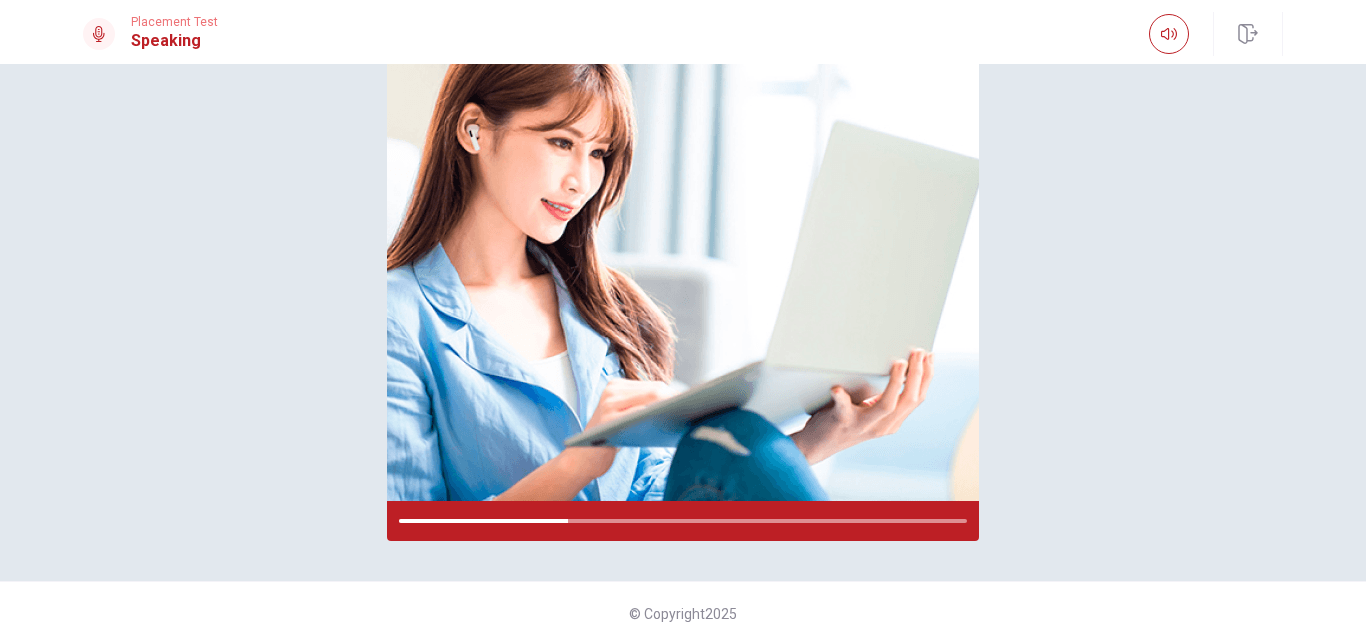 scroll, scrollTop: 234, scrollLeft: 0, axis: vertical 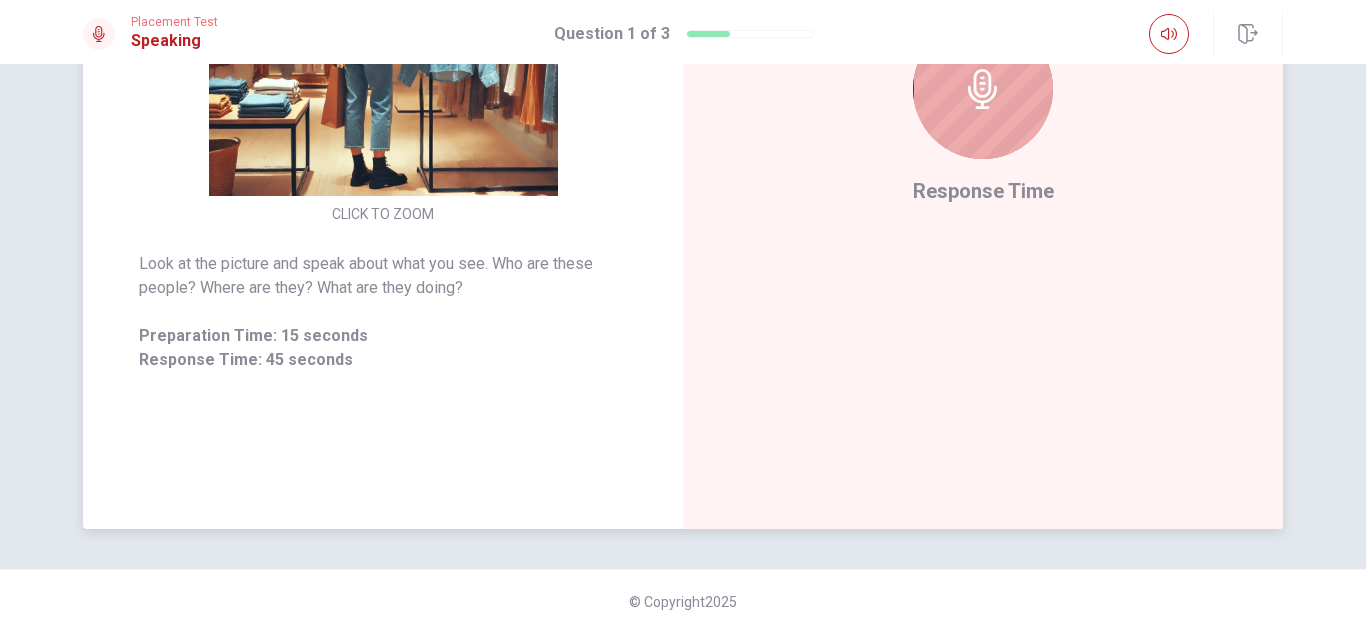 click at bounding box center (983, 89) 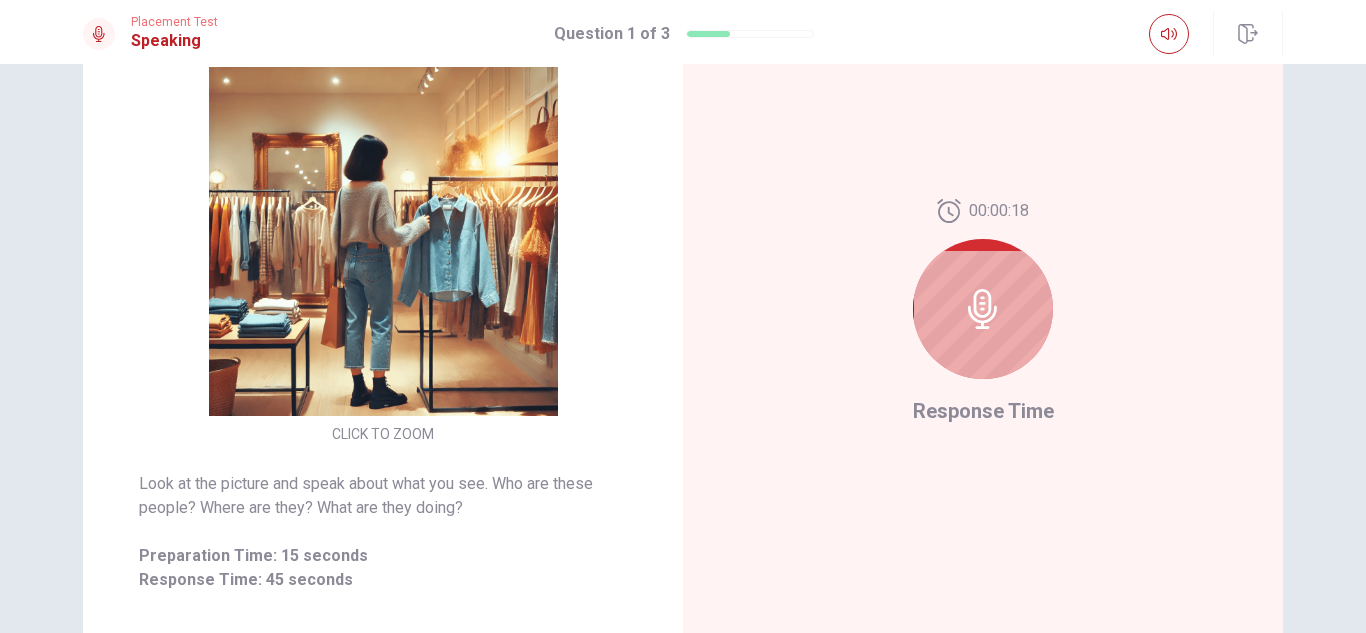 scroll, scrollTop: 225, scrollLeft: 0, axis: vertical 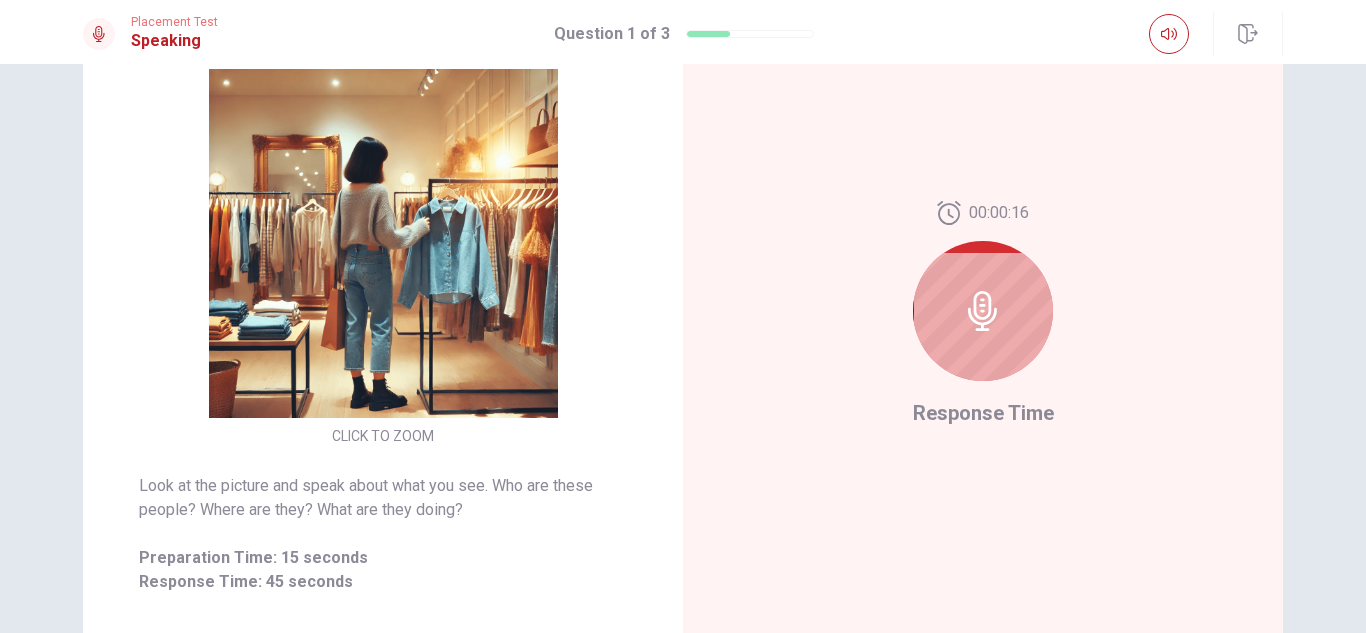 drag, startPoint x: 1344, startPoint y: 228, endPoint x: 1344, endPoint y: 189, distance: 39 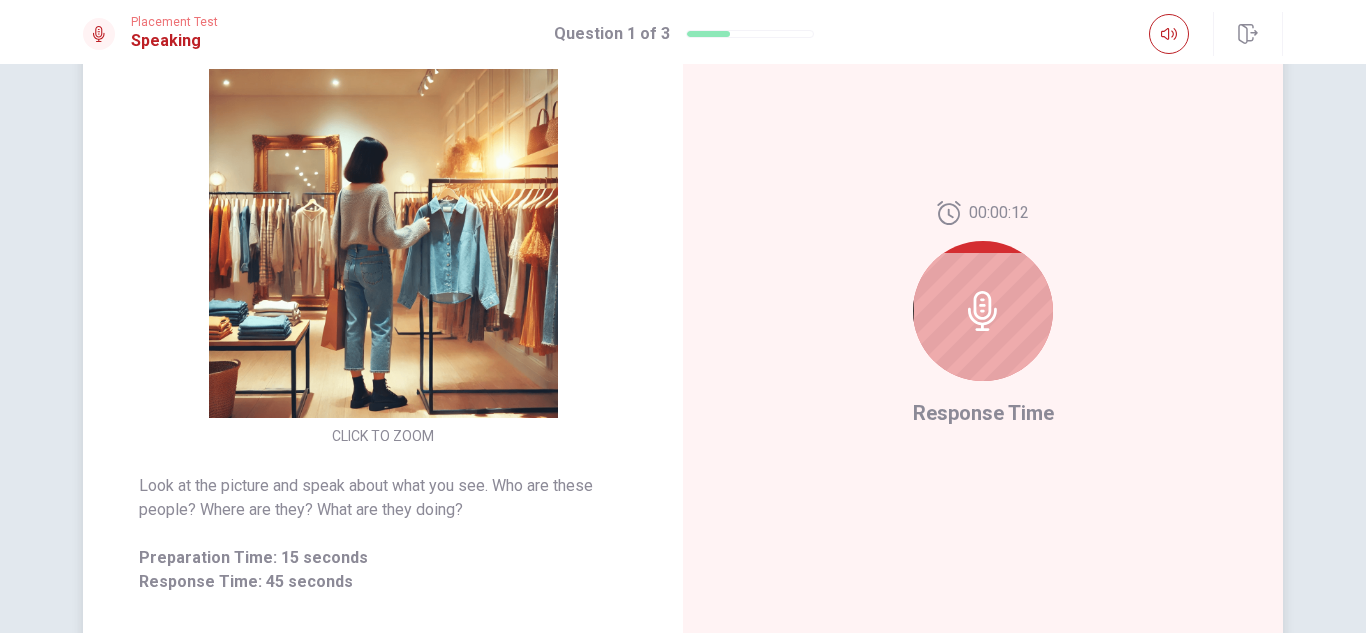 click at bounding box center (383, 243) 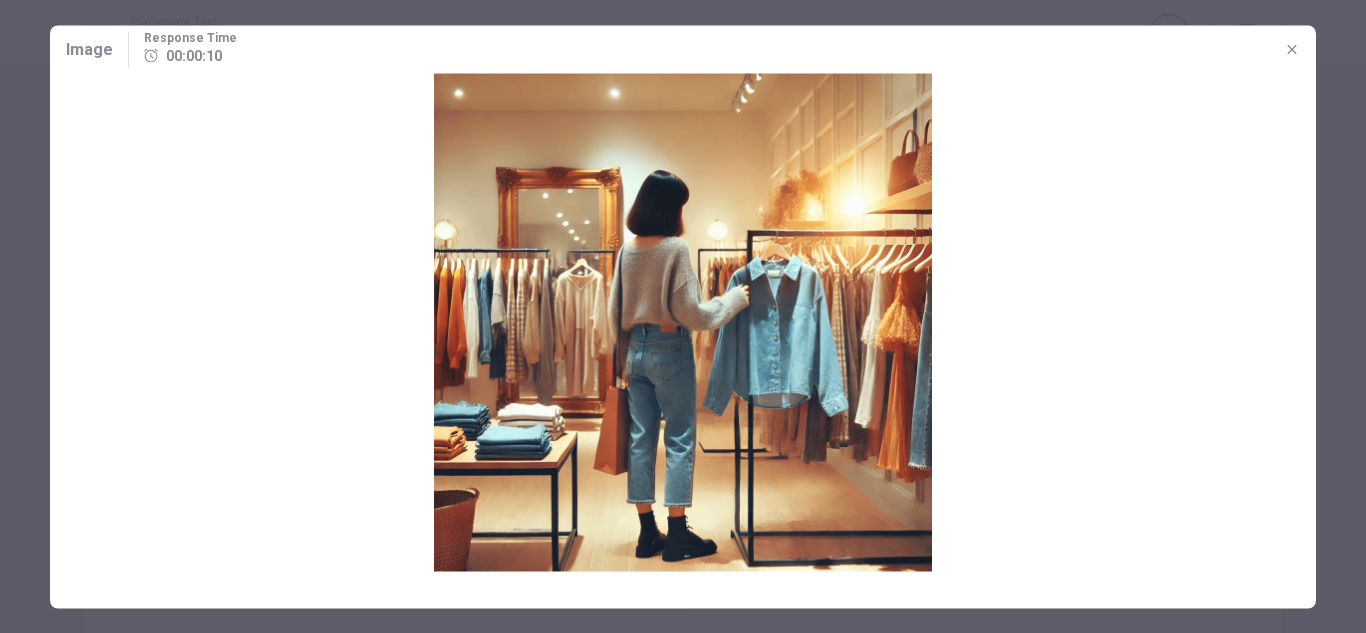 click at bounding box center (683, 316) 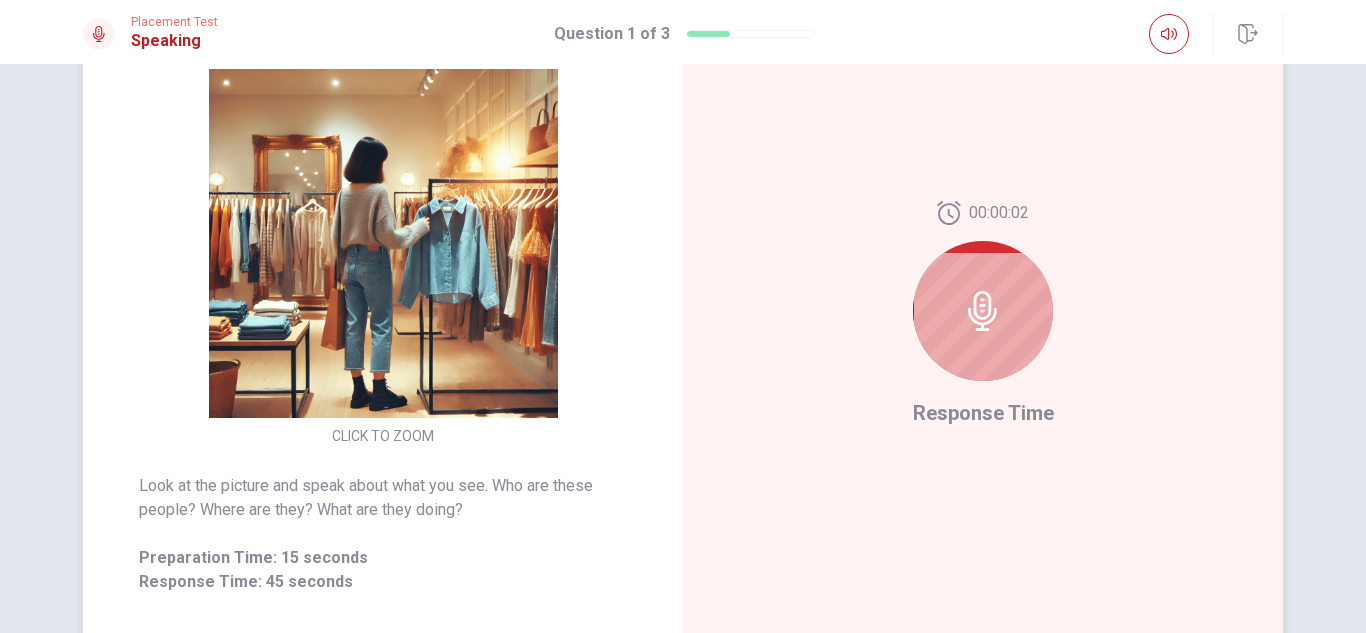 click at bounding box center (983, 311) 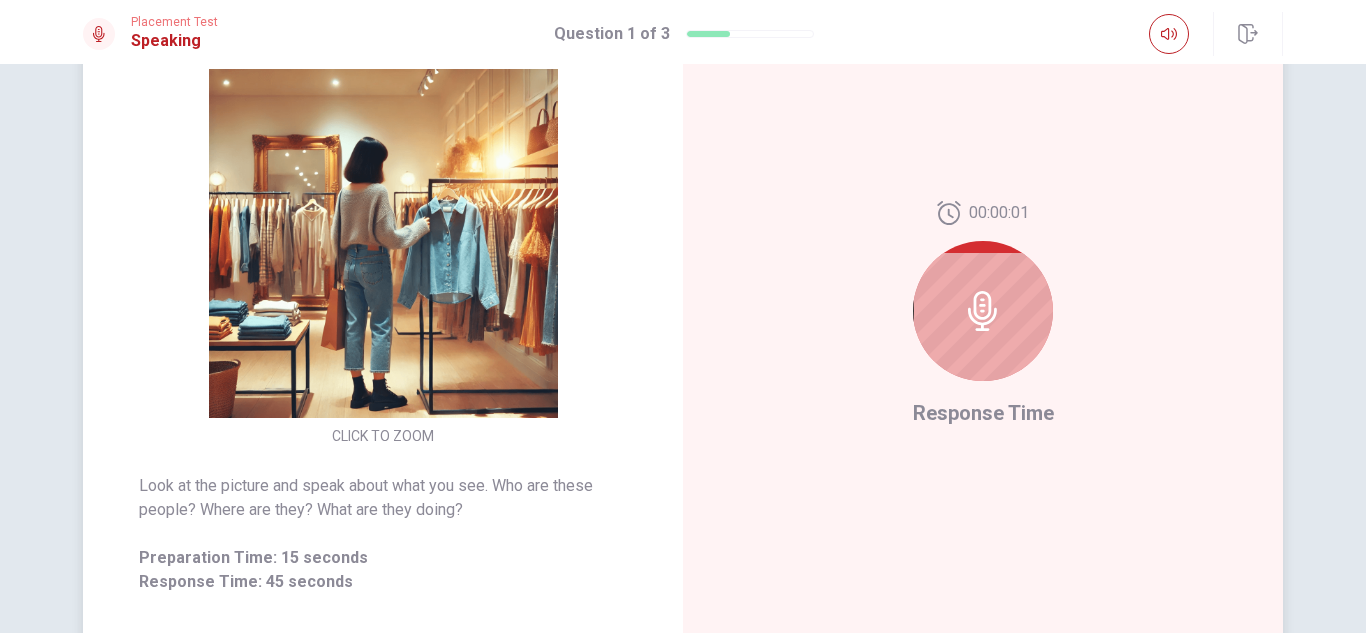 drag, startPoint x: 969, startPoint y: 411, endPoint x: 958, endPoint y: 311, distance: 100.60318 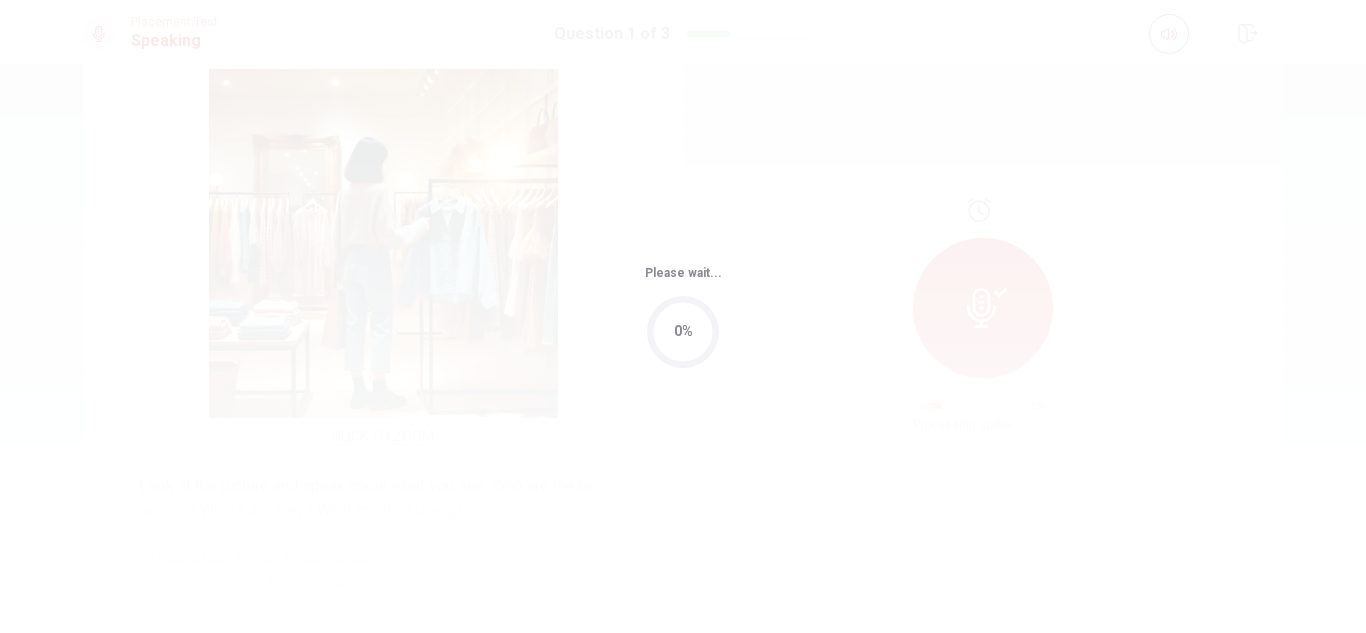 drag, startPoint x: 1322, startPoint y: 284, endPoint x: 1365, endPoint y: 274, distance: 44.14748 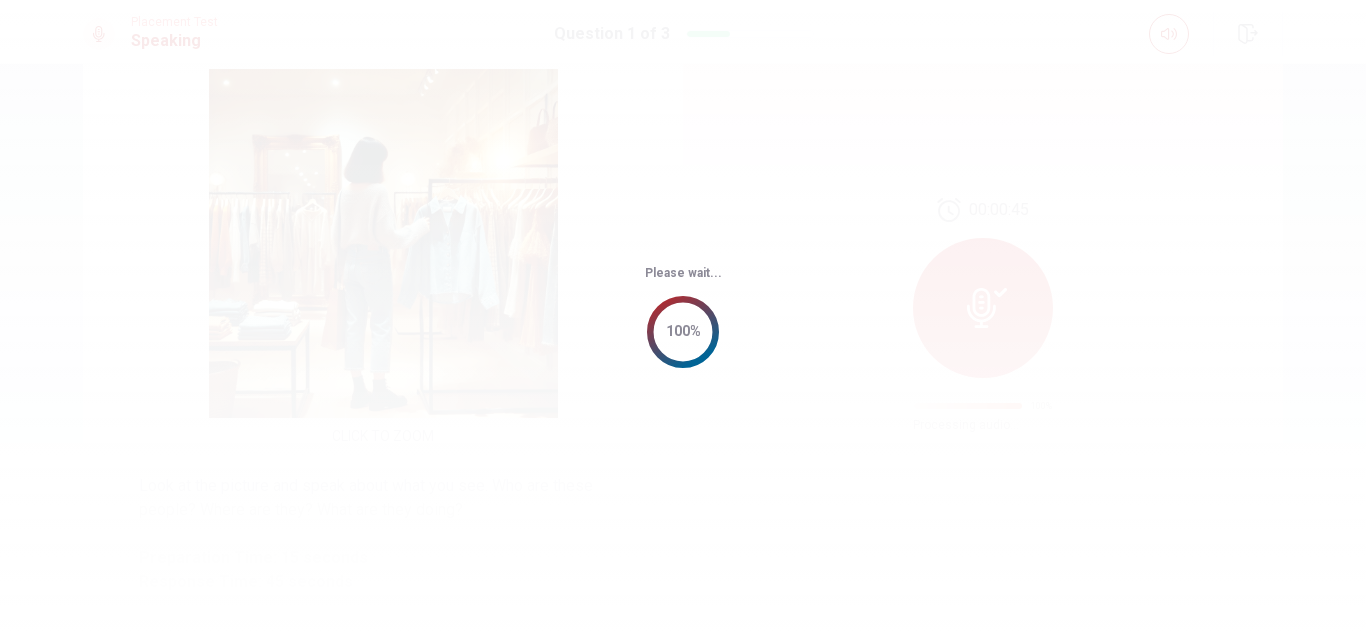 scroll, scrollTop: 0, scrollLeft: 0, axis: both 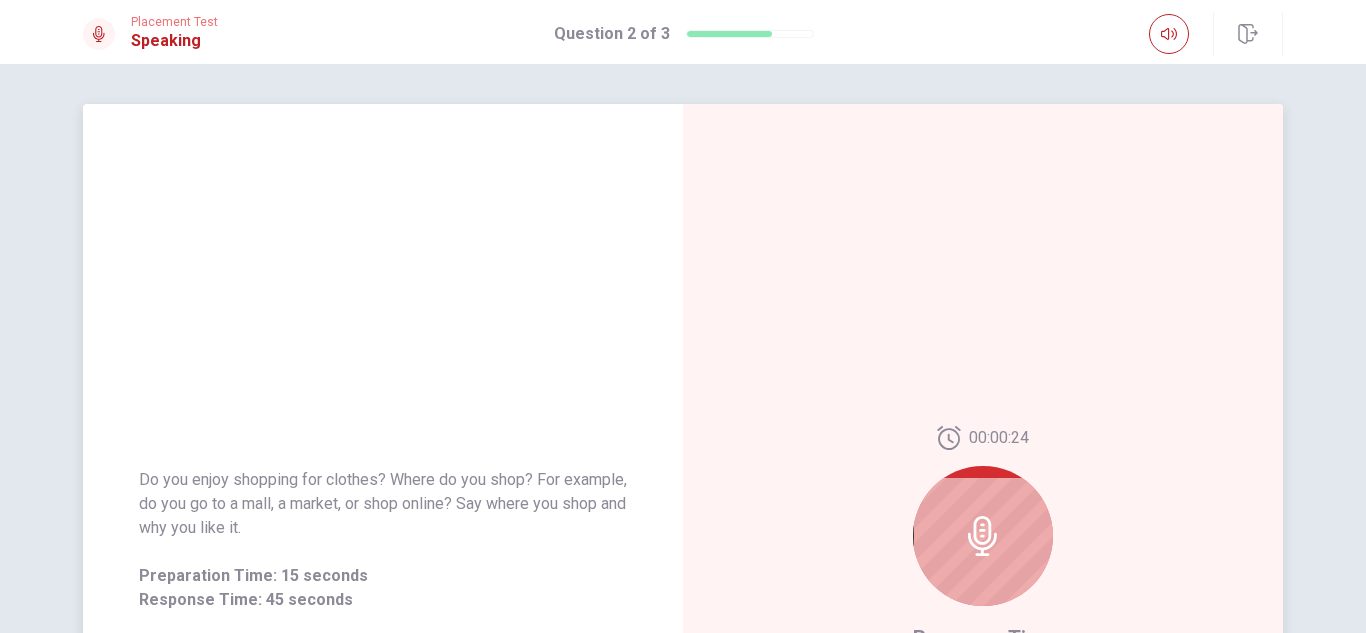 click at bounding box center (983, 536) 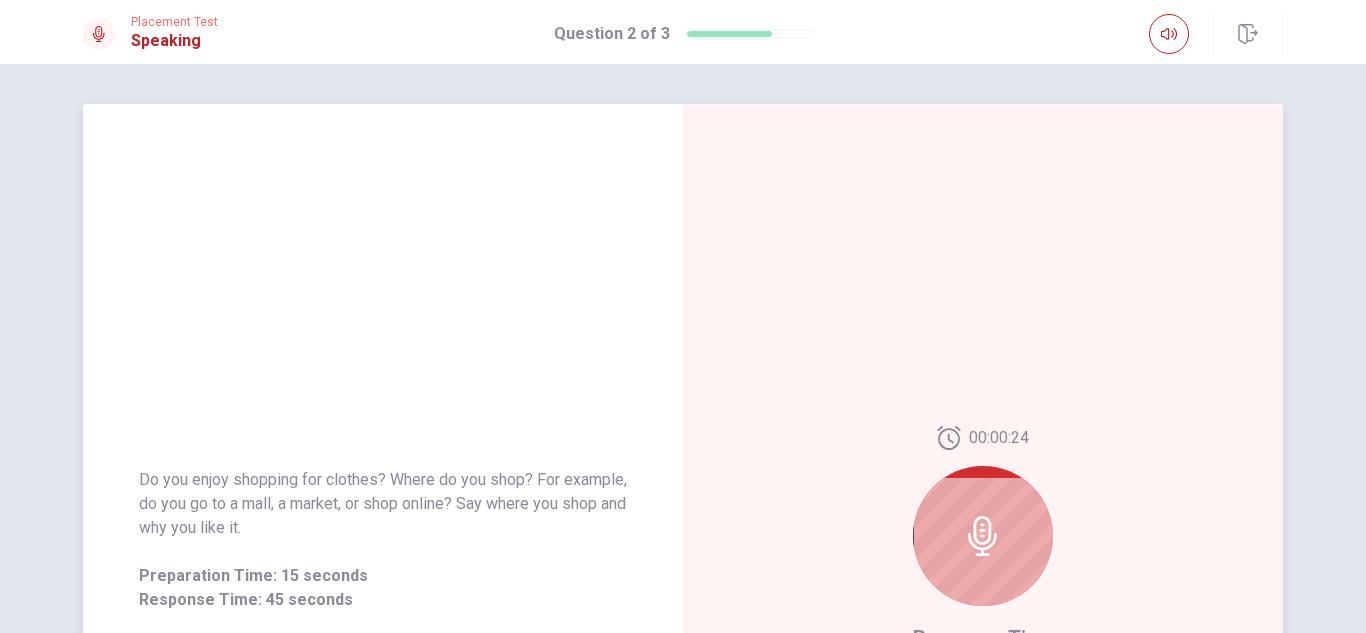 click at bounding box center (983, 536) 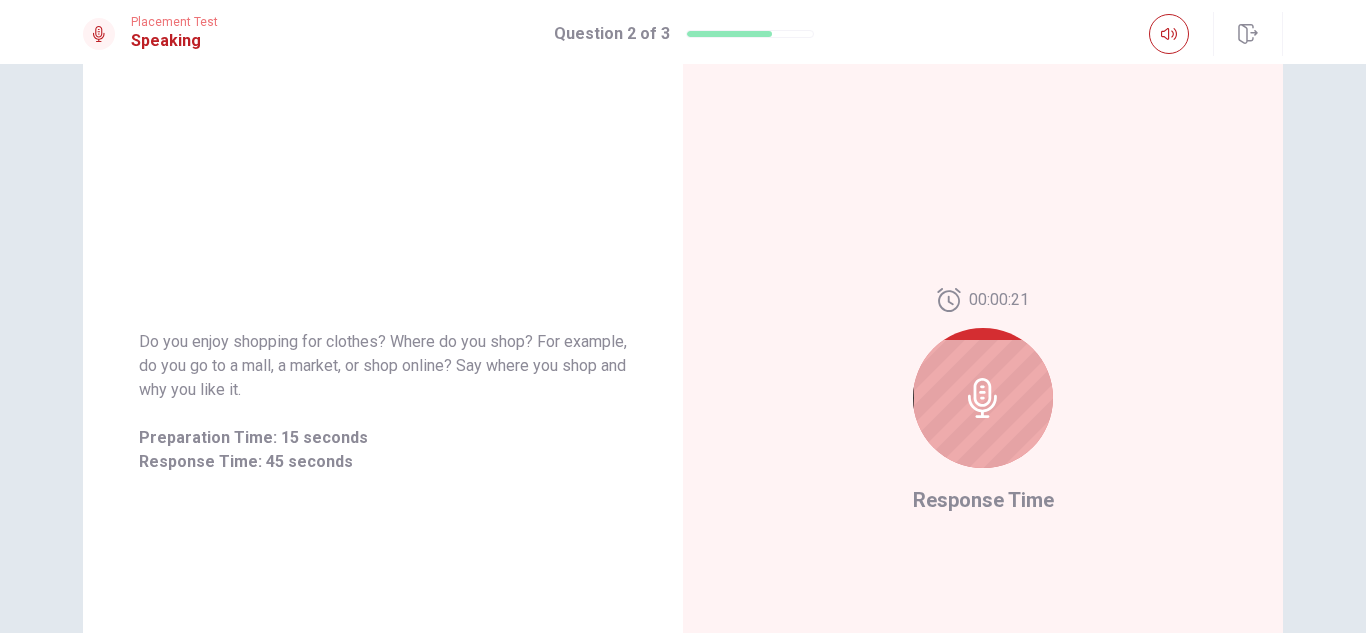 scroll, scrollTop: 142, scrollLeft: 0, axis: vertical 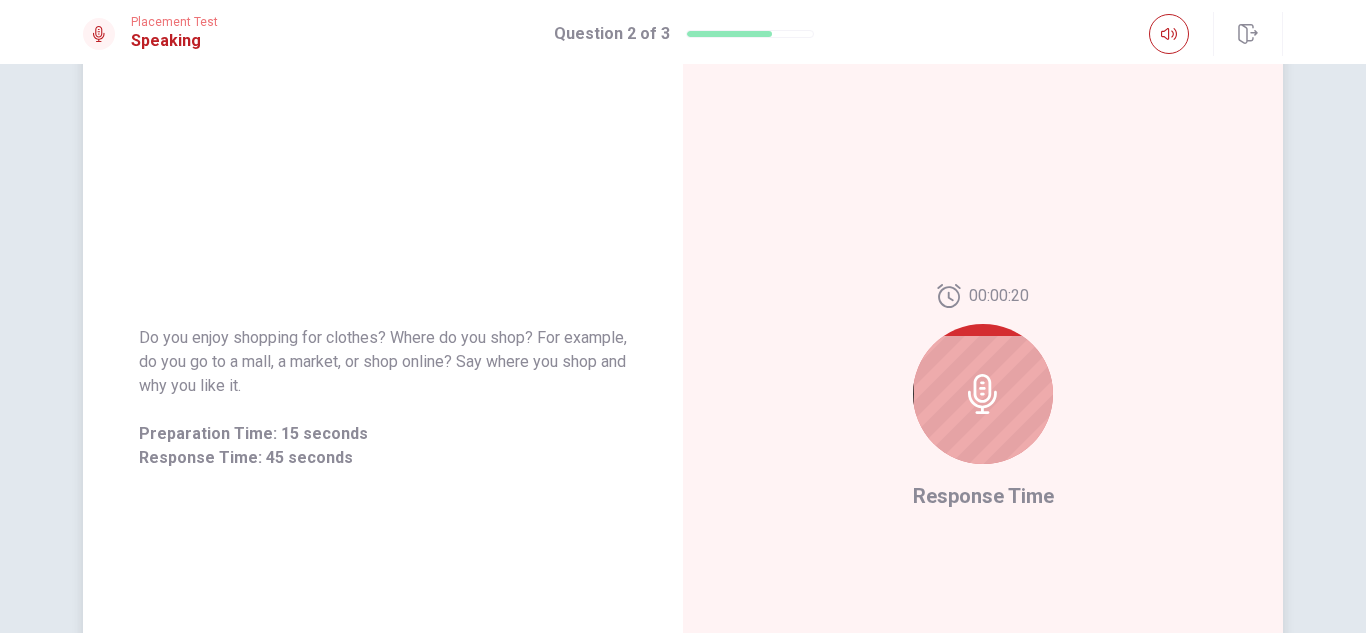 click on "00:00:20 Response Time" at bounding box center [983, 398] 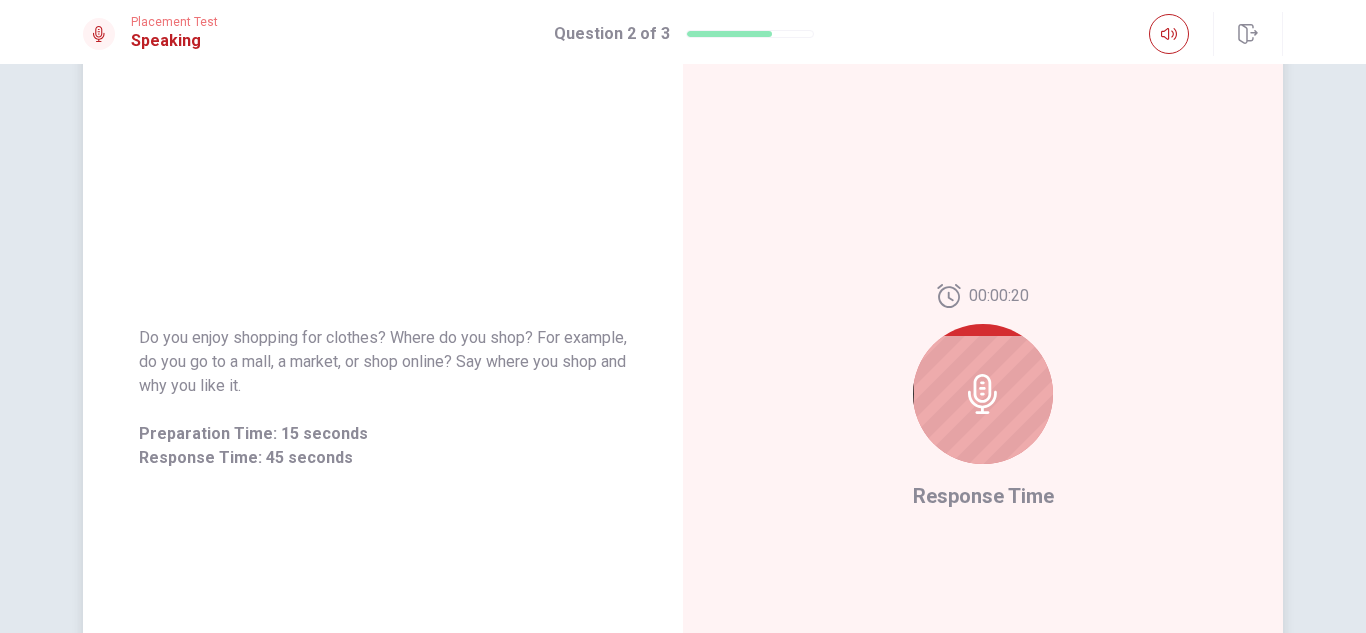 click on "00:00:20 Response Time" at bounding box center [983, 398] 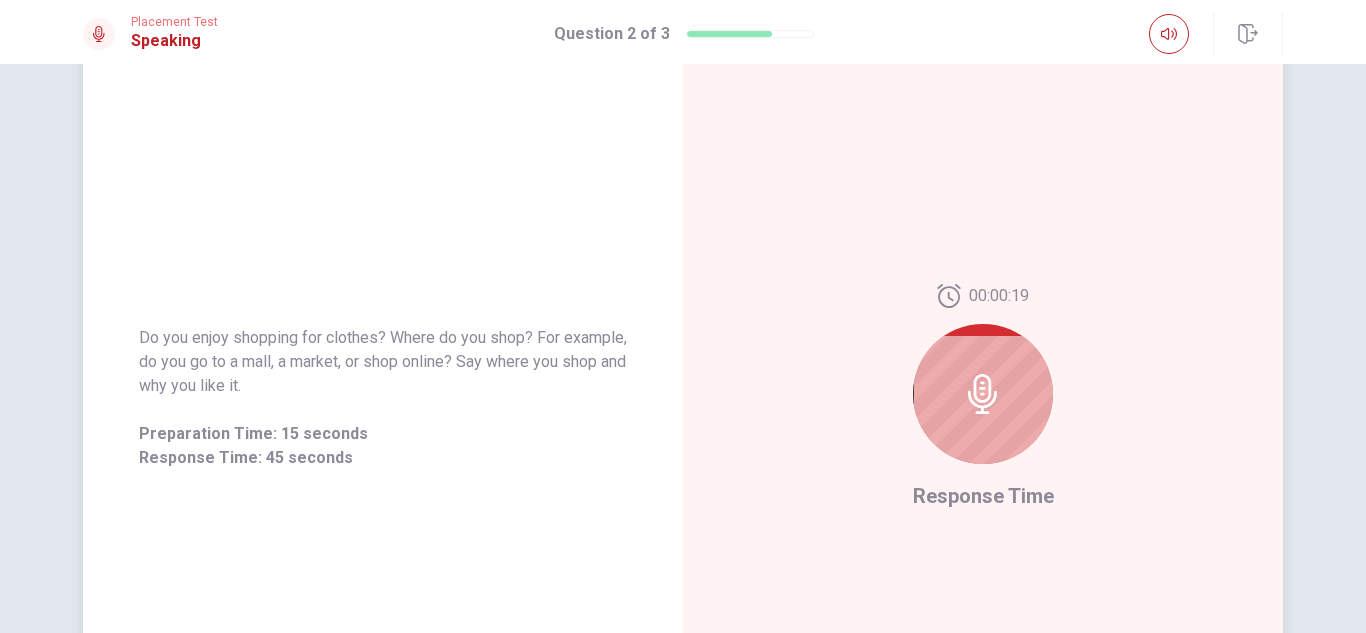 click on "Response Time" at bounding box center (983, 496) 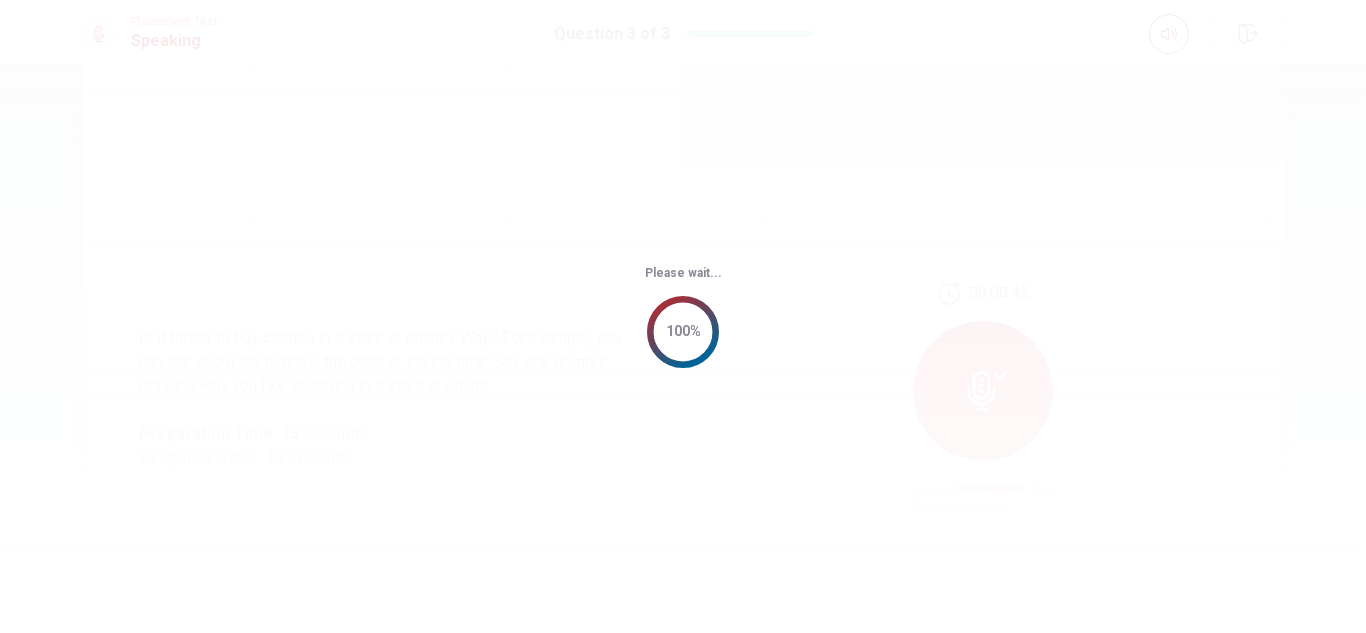 scroll, scrollTop: 0, scrollLeft: 0, axis: both 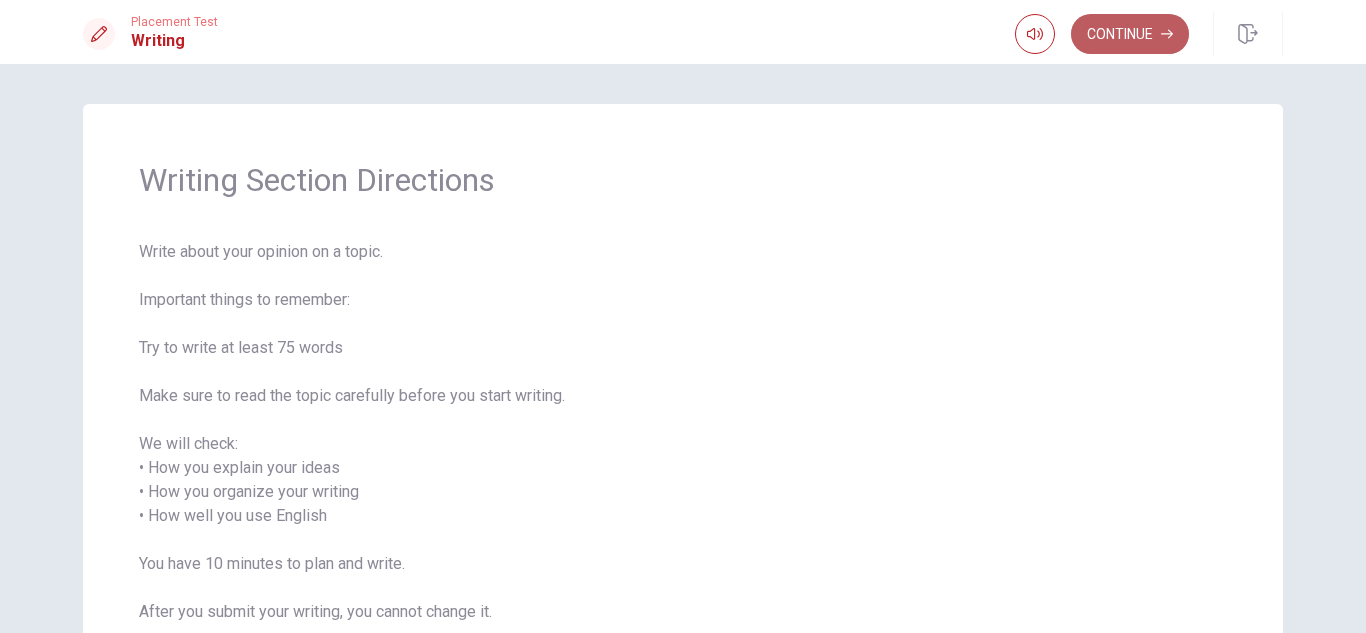 click on "Continue" at bounding box center [1130, 34] 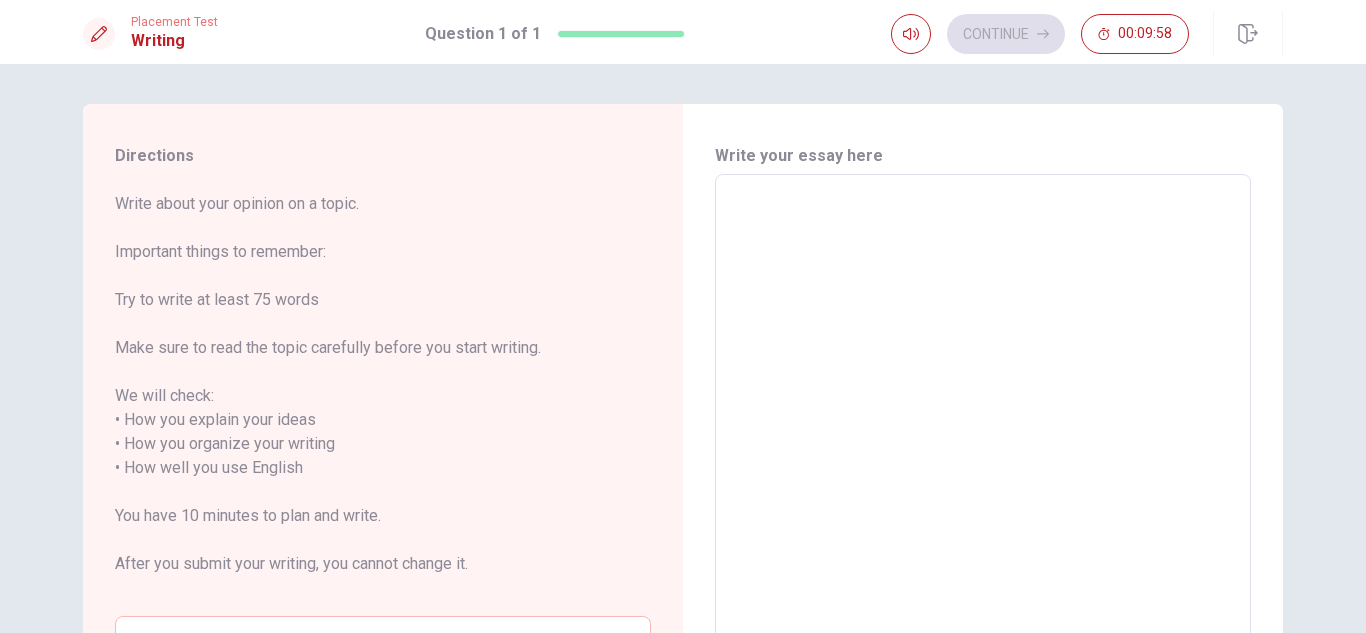 click at bounding box center (983, 468) 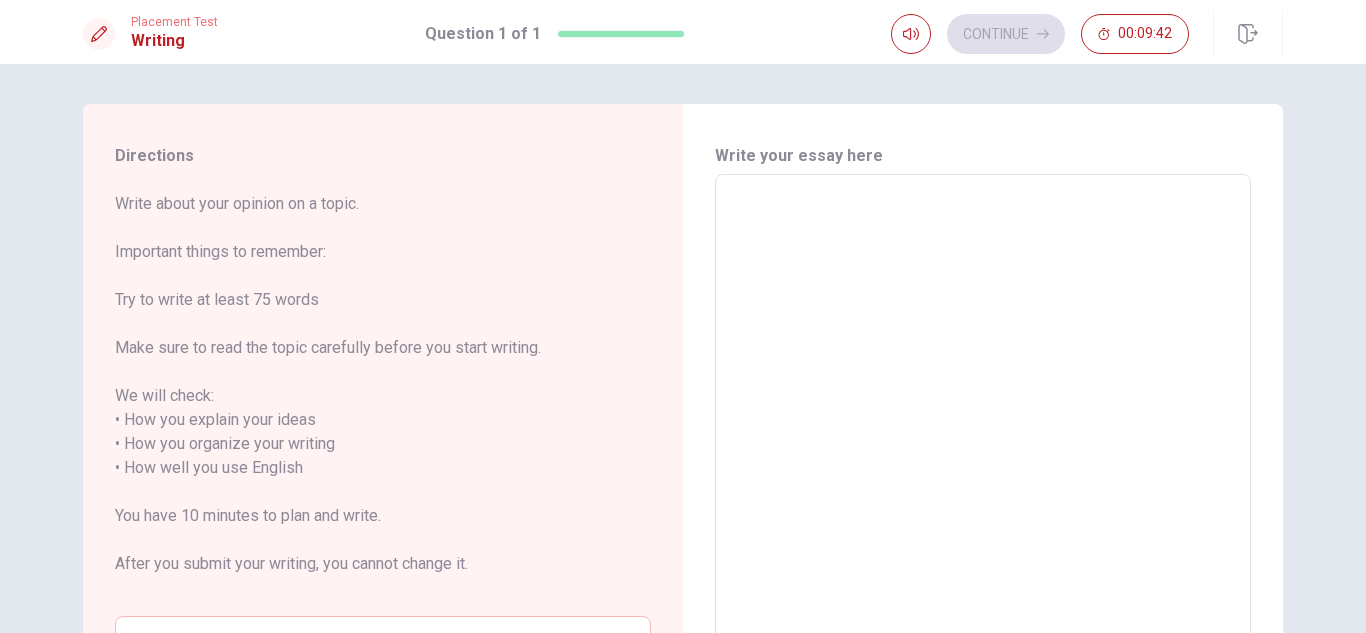type on "S" 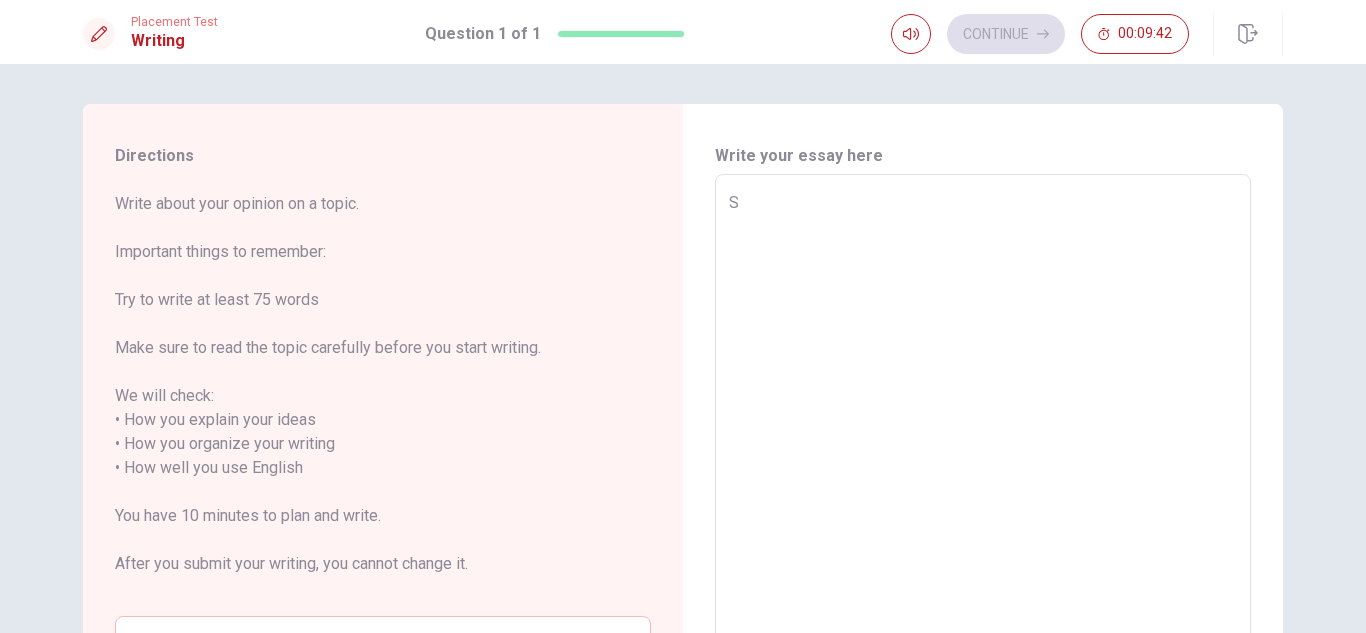 type on "x" 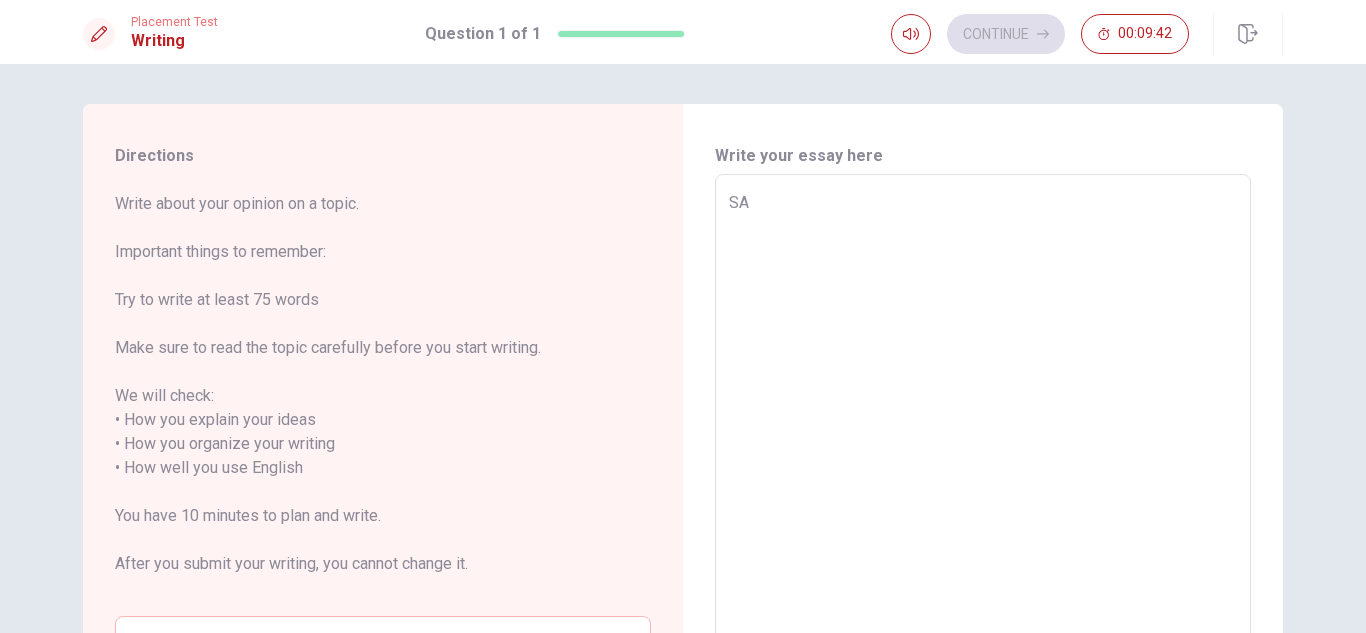 type on "x" 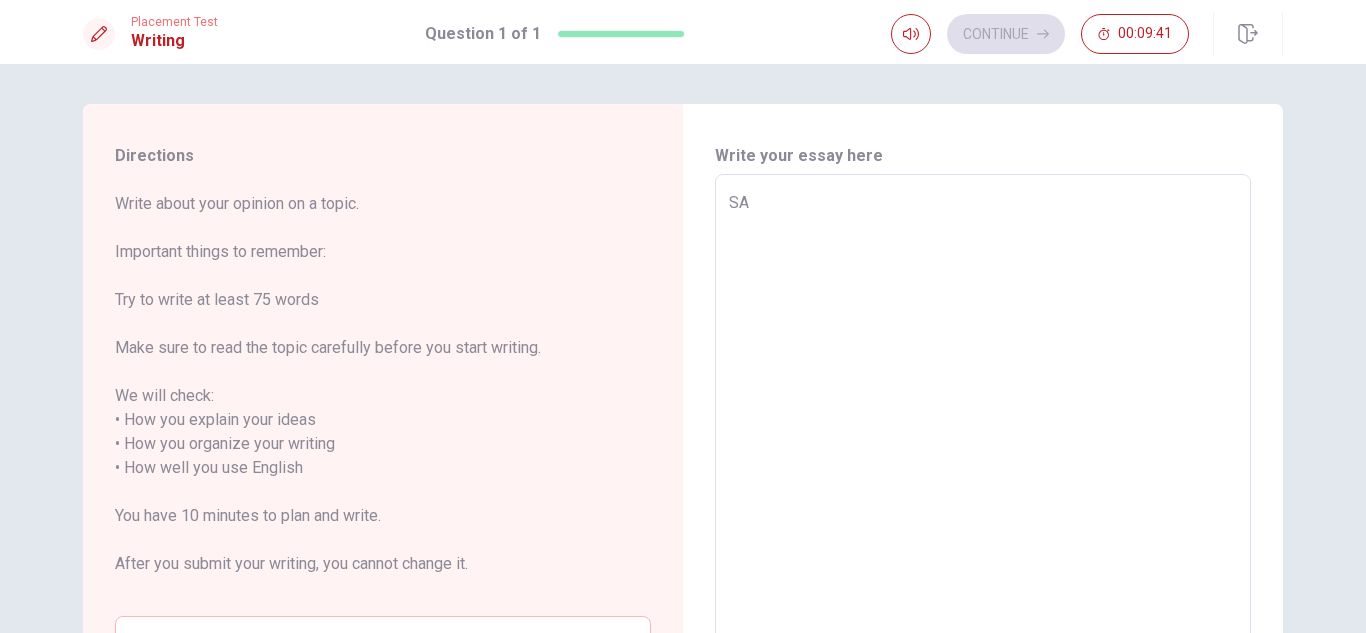type on "SAR" 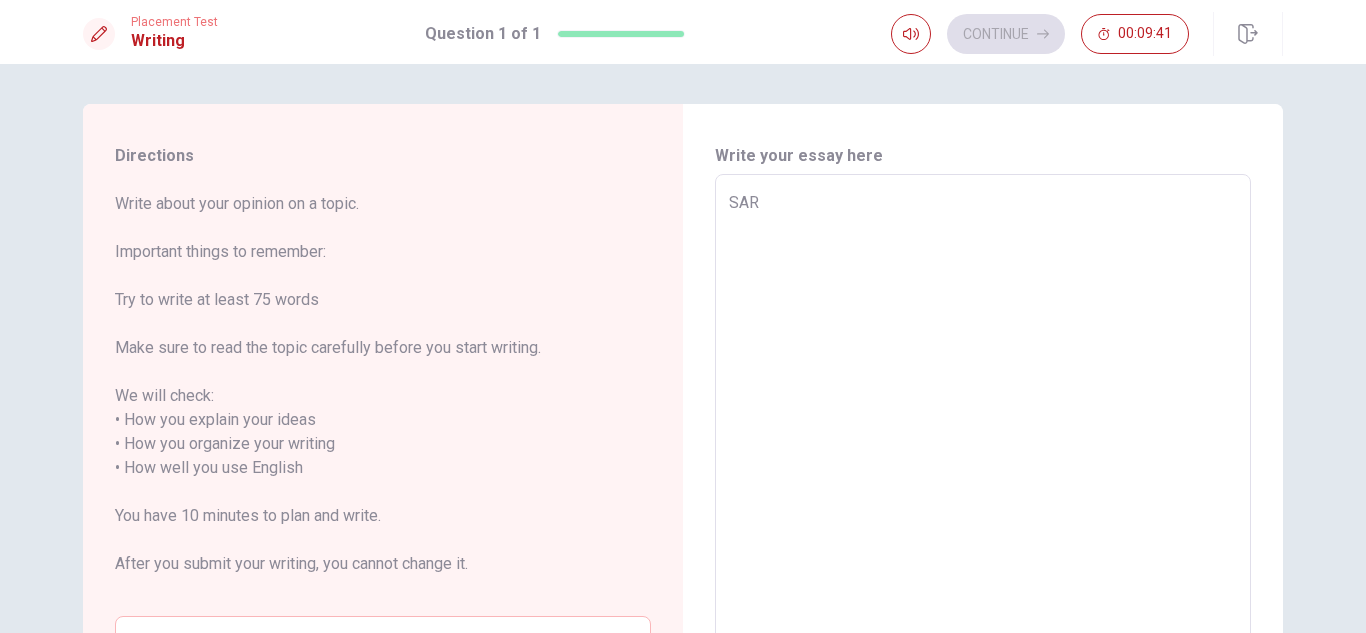 type on "x" 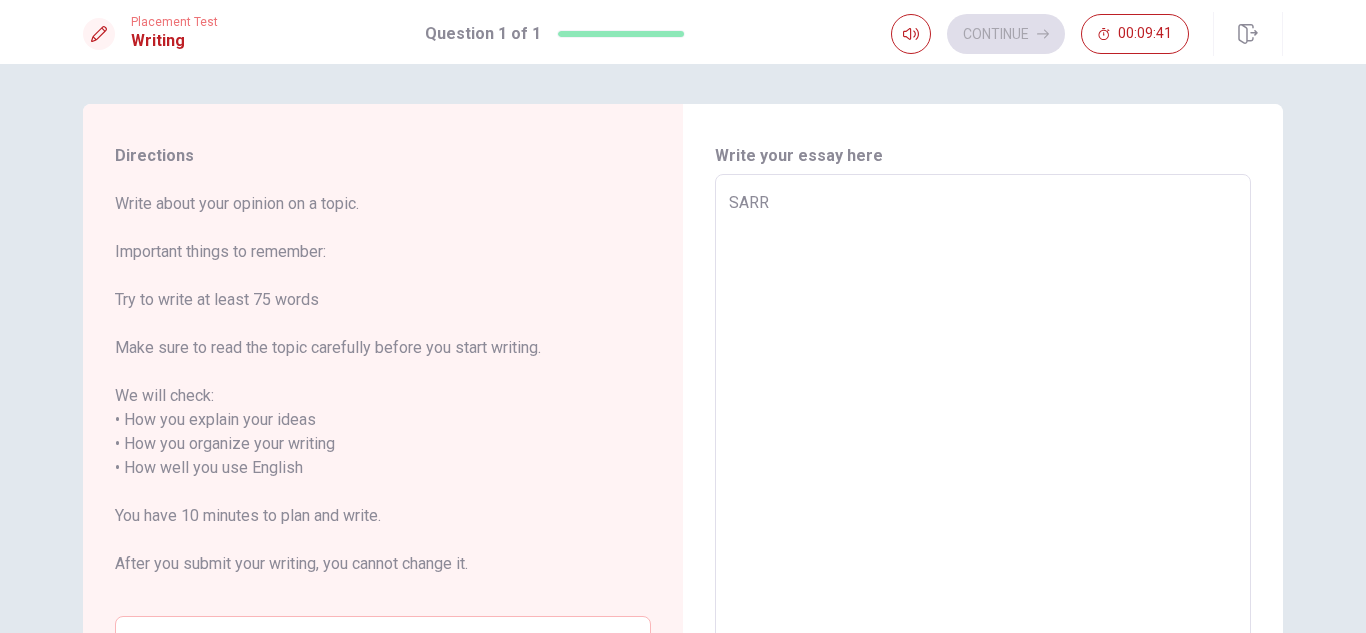 type on "x" 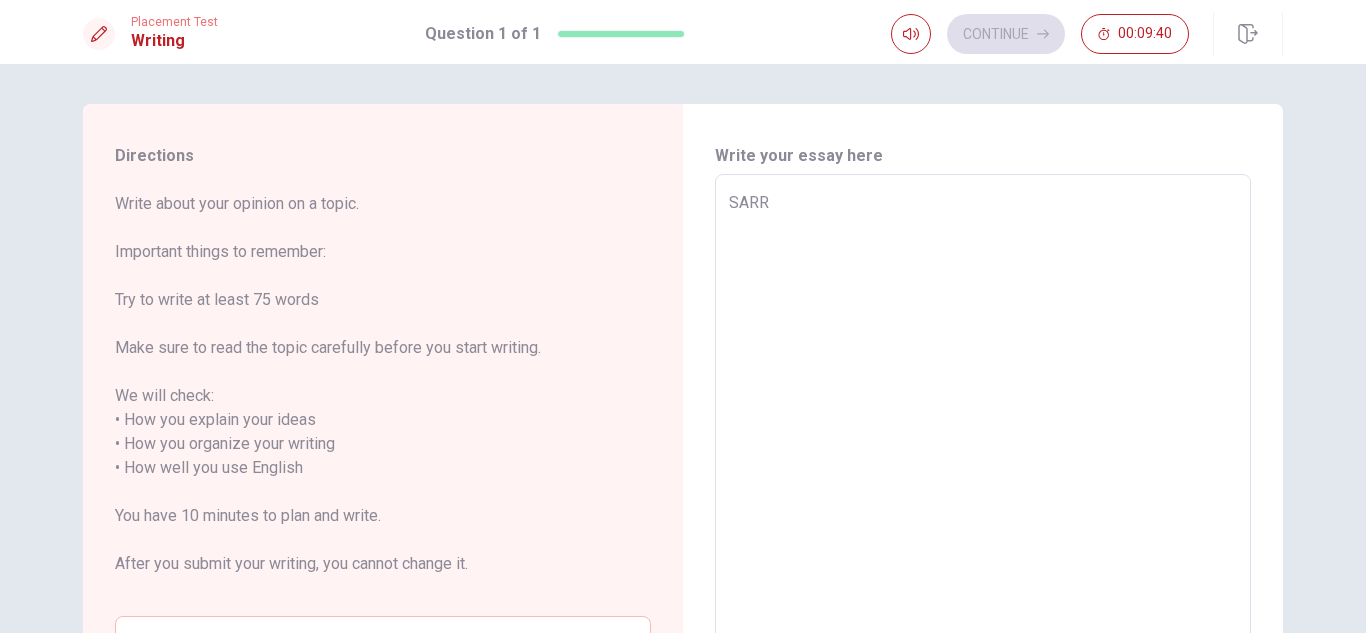 type on "SARRY" 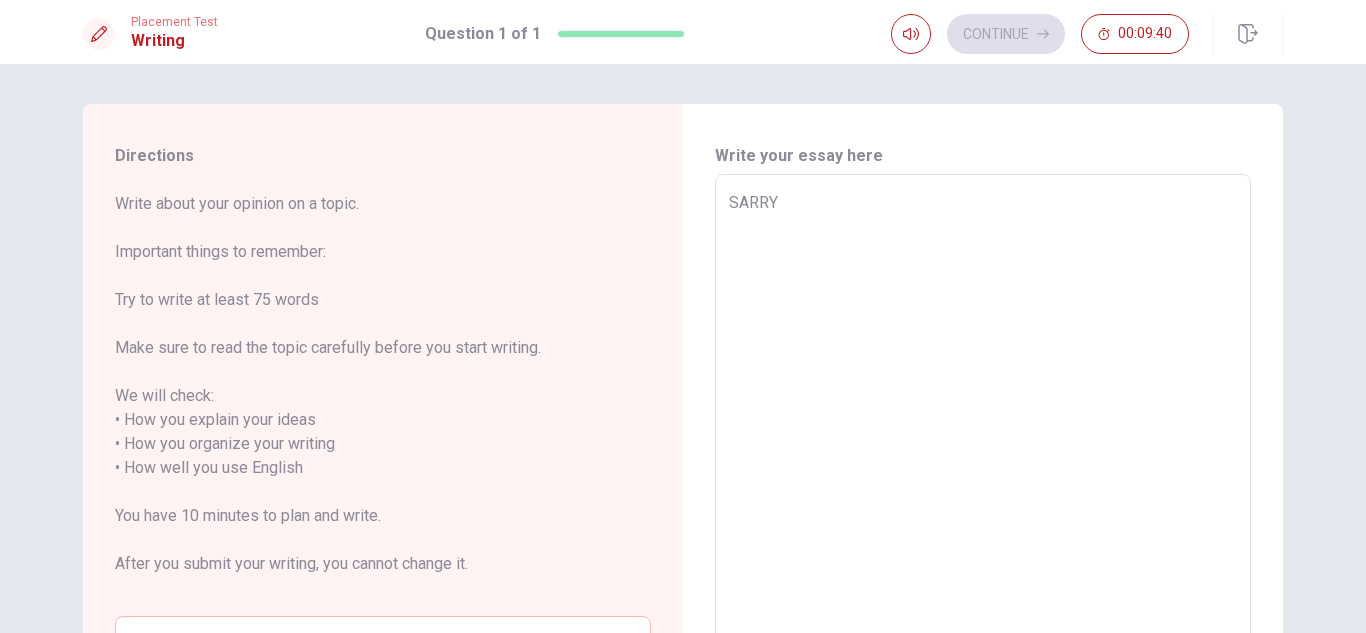 type on "x" 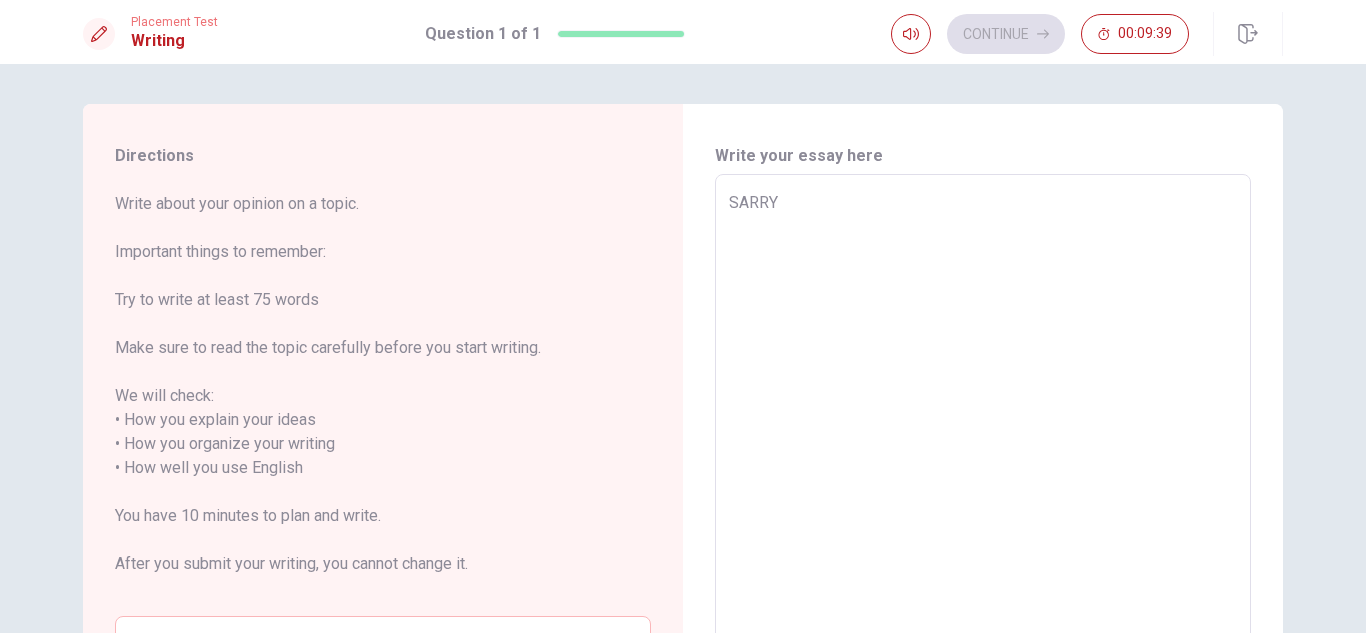 type on "SARR" 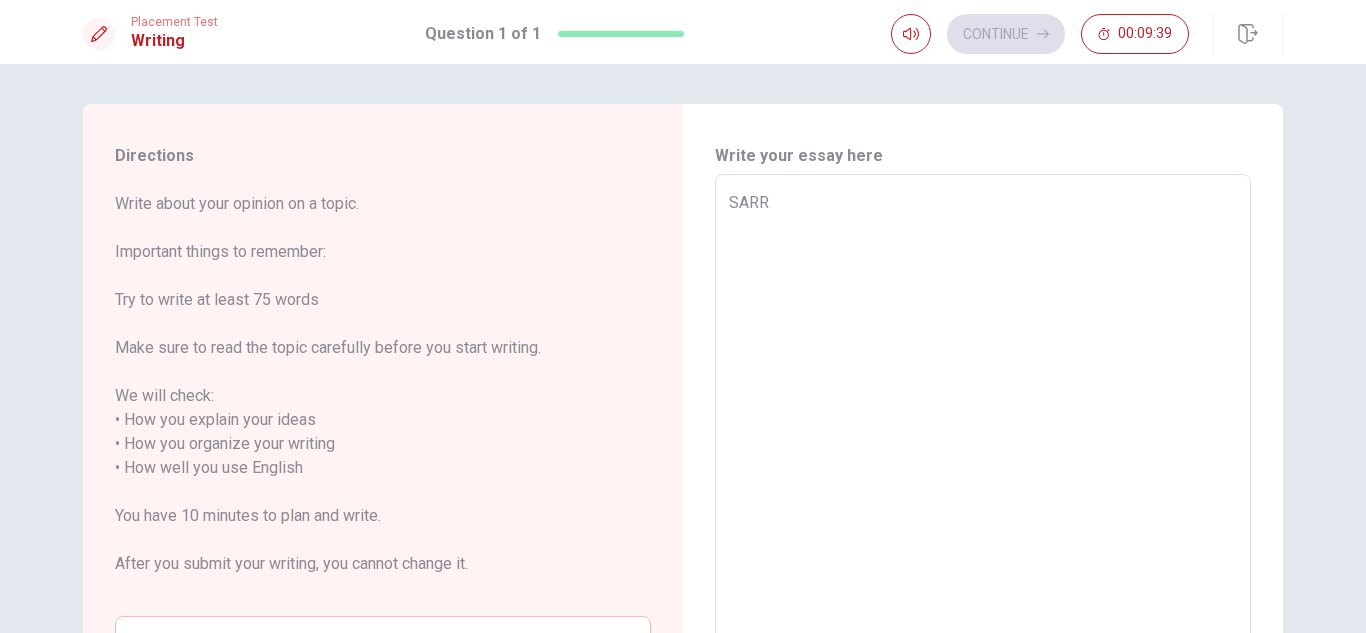 type on "x" 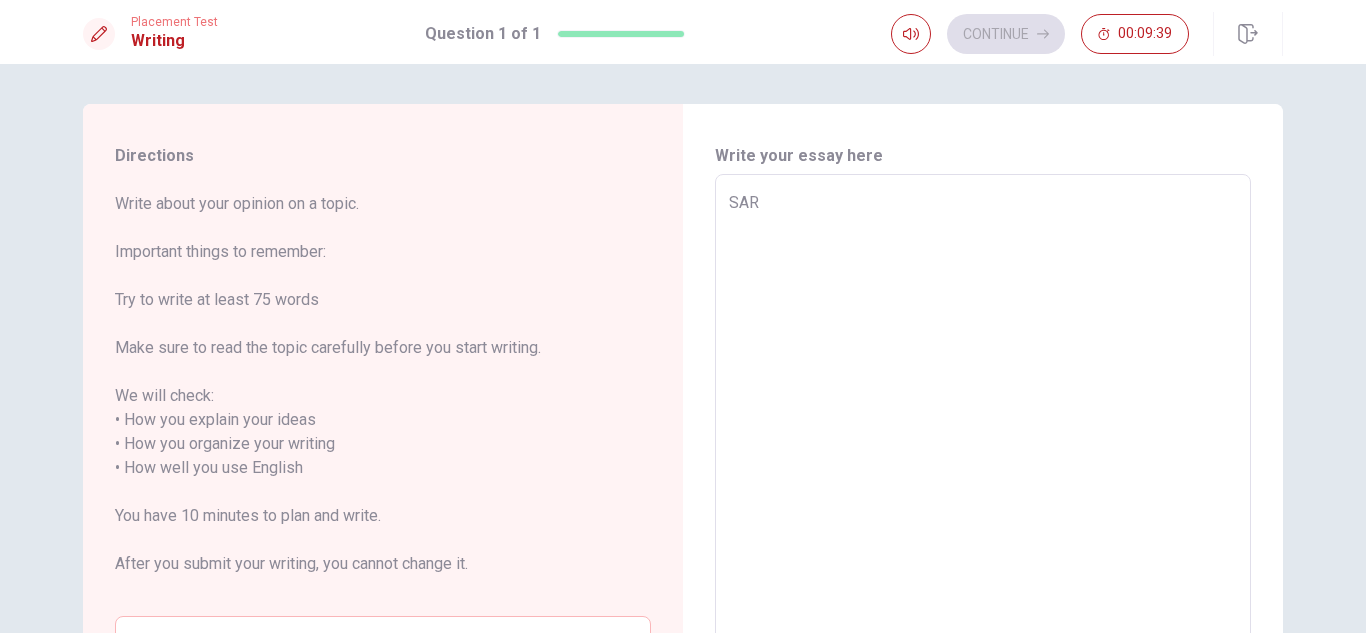 type on "x" 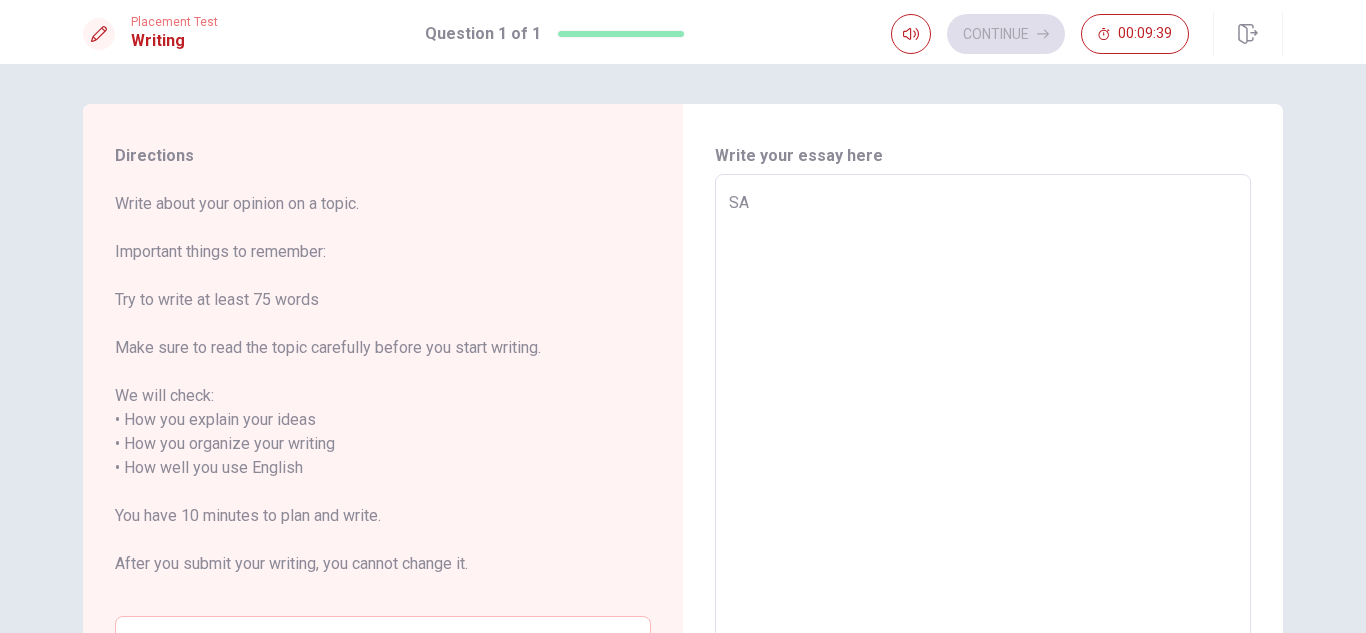 type on "x" 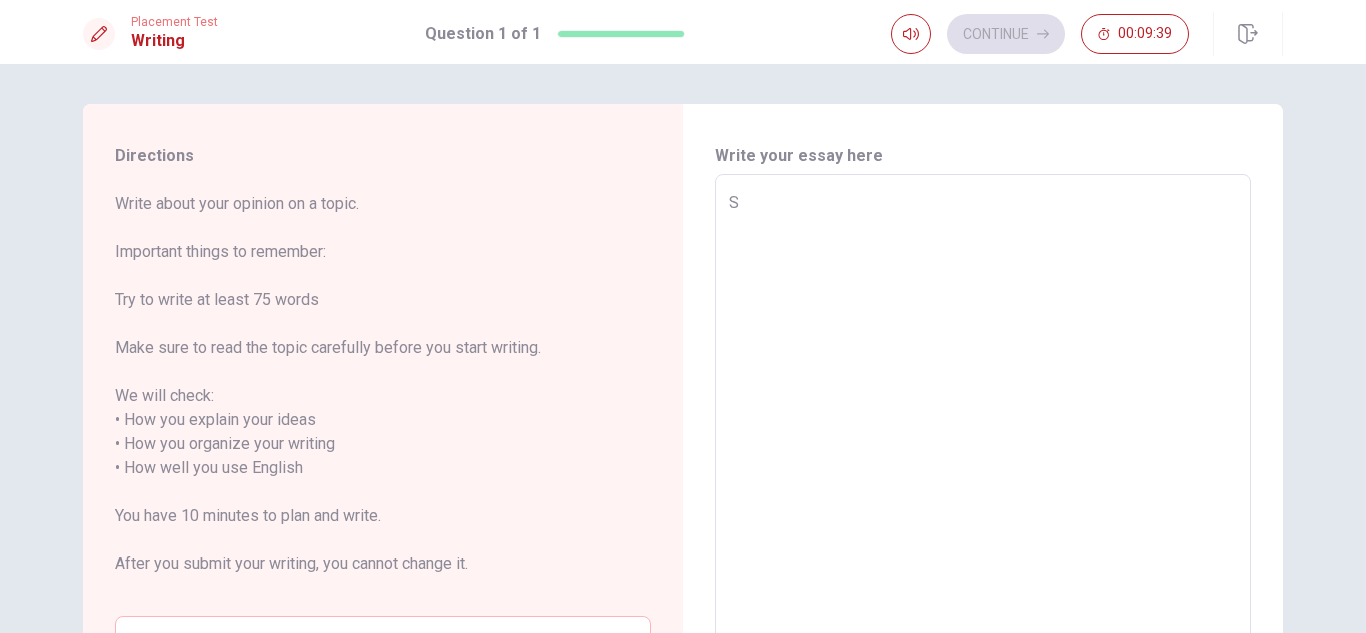 type on "x" 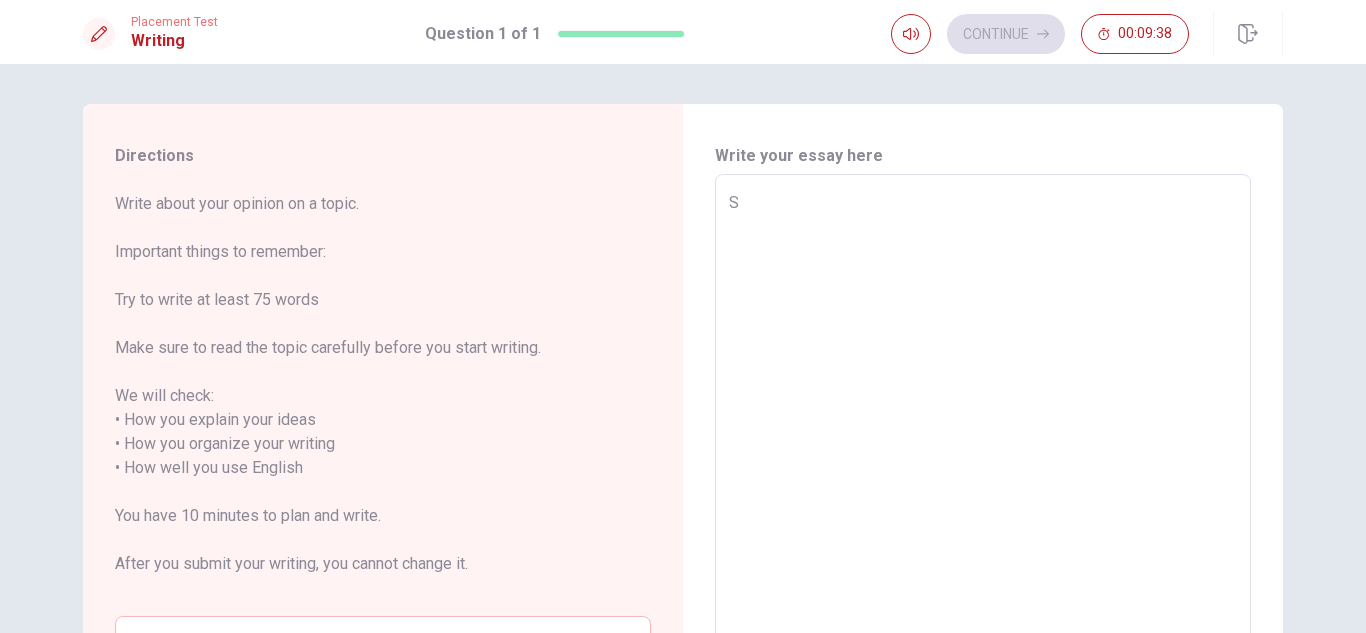 type on "SO" 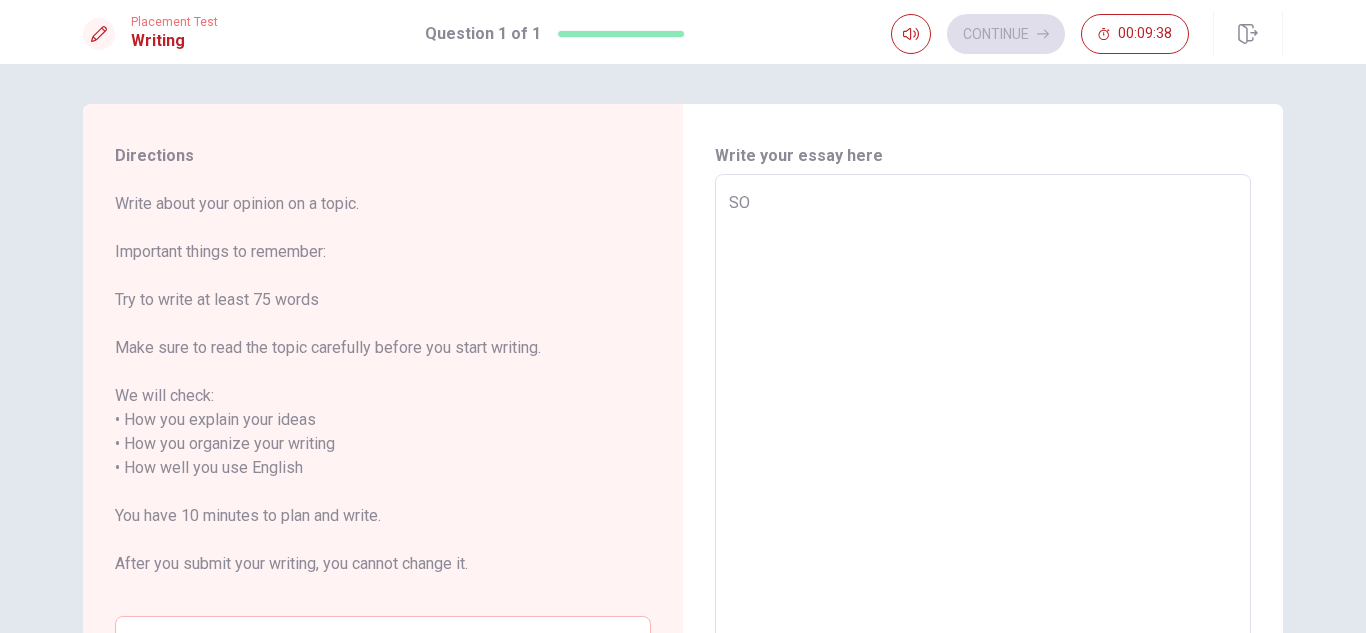 type on "x" 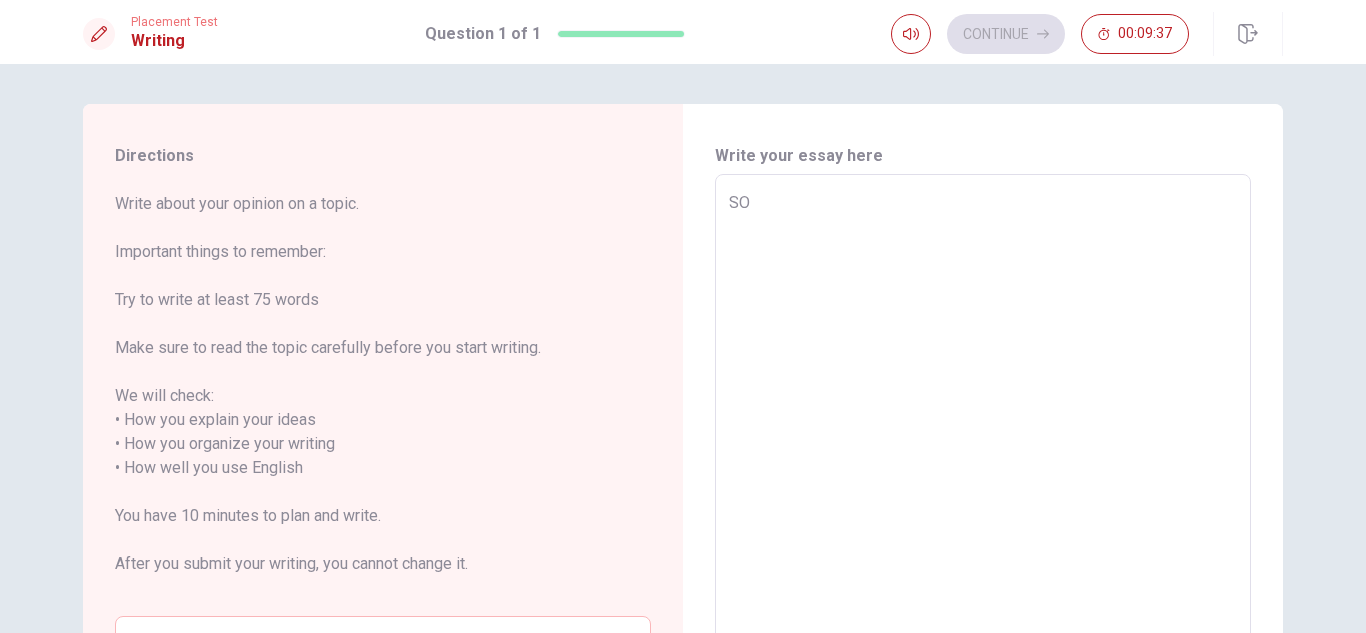 type on "S" 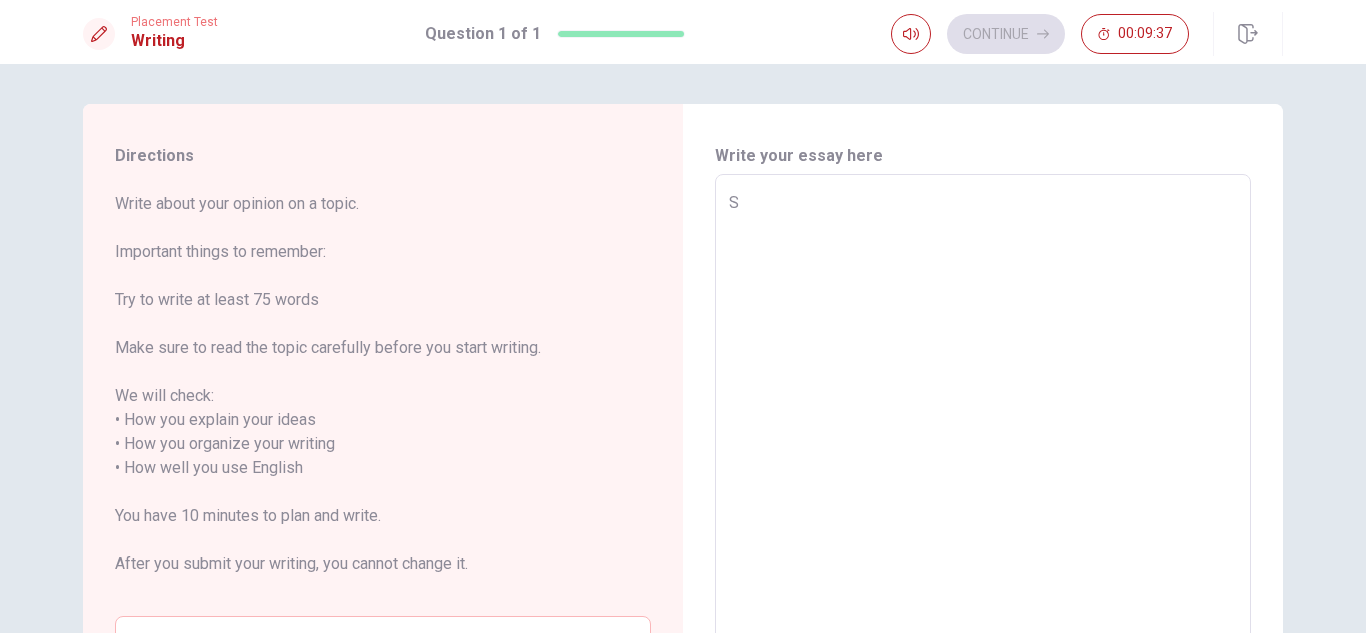 type on "x" 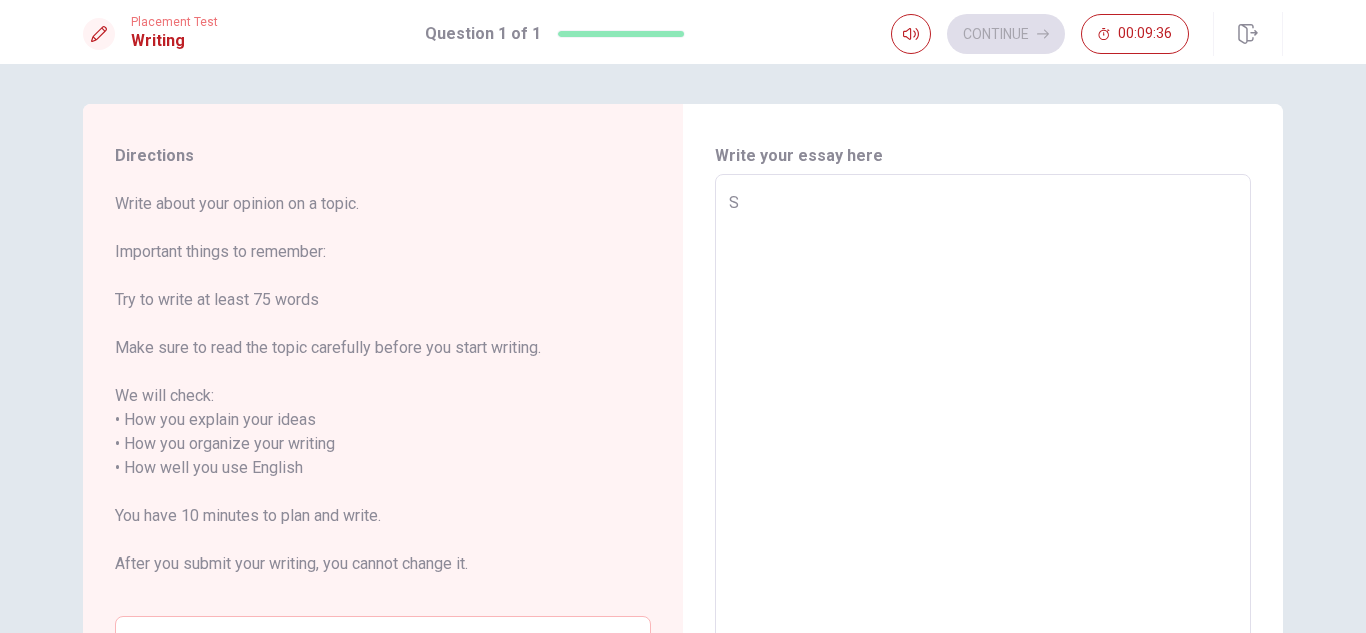 type on "So" 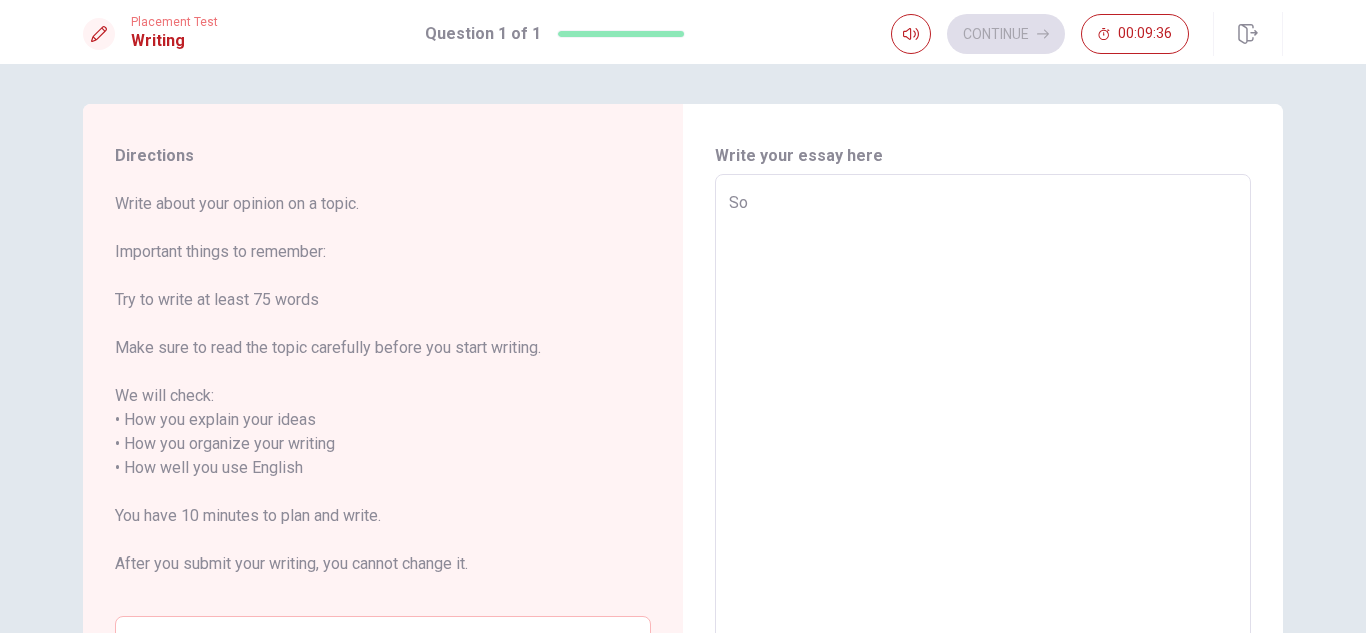 type on "x" 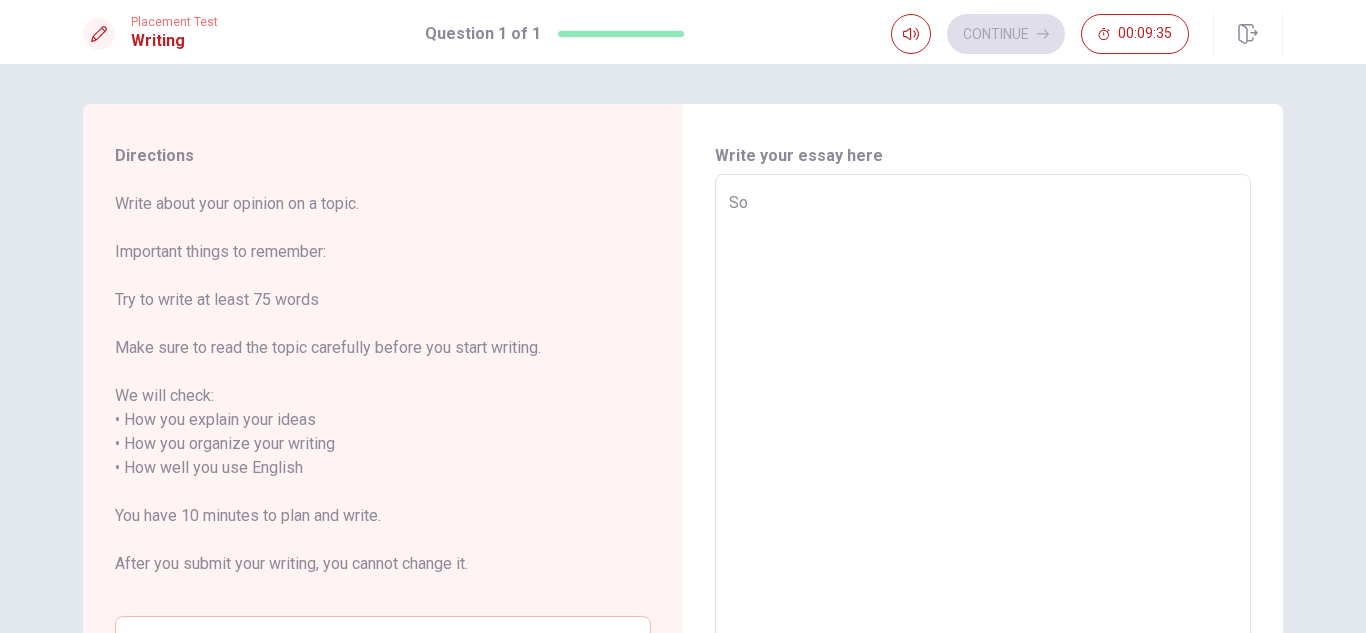 type on "Sor" 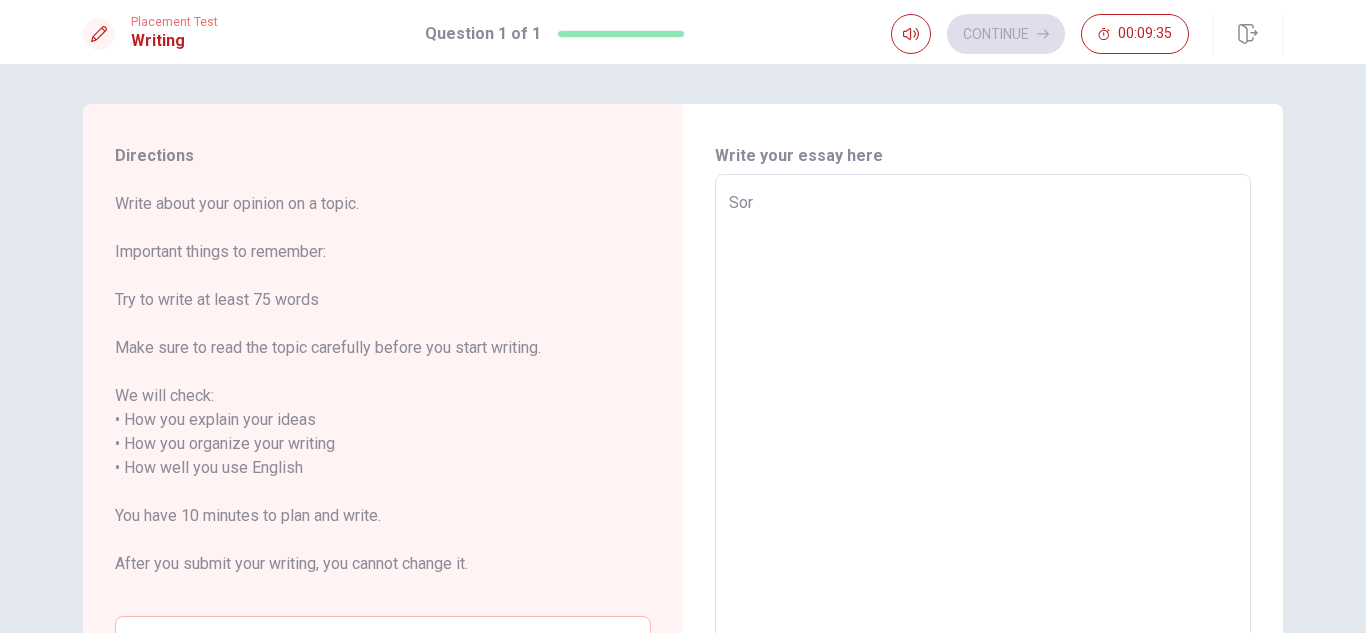 type on "x" 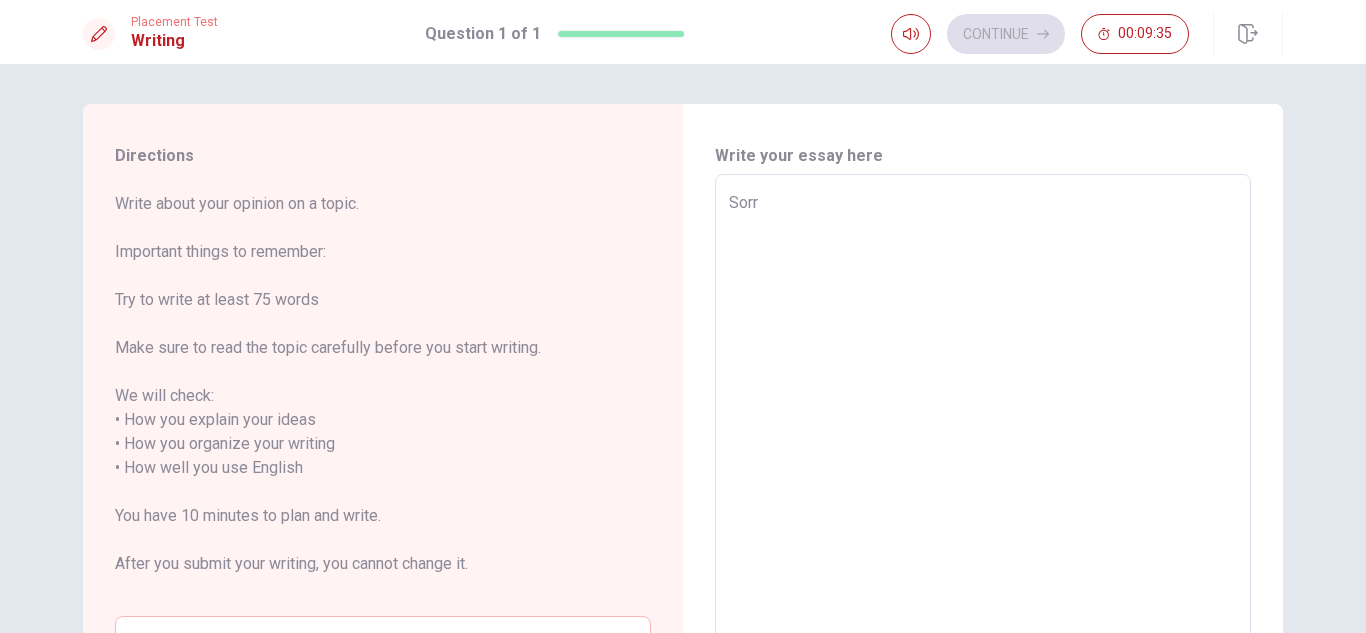 type on "x" 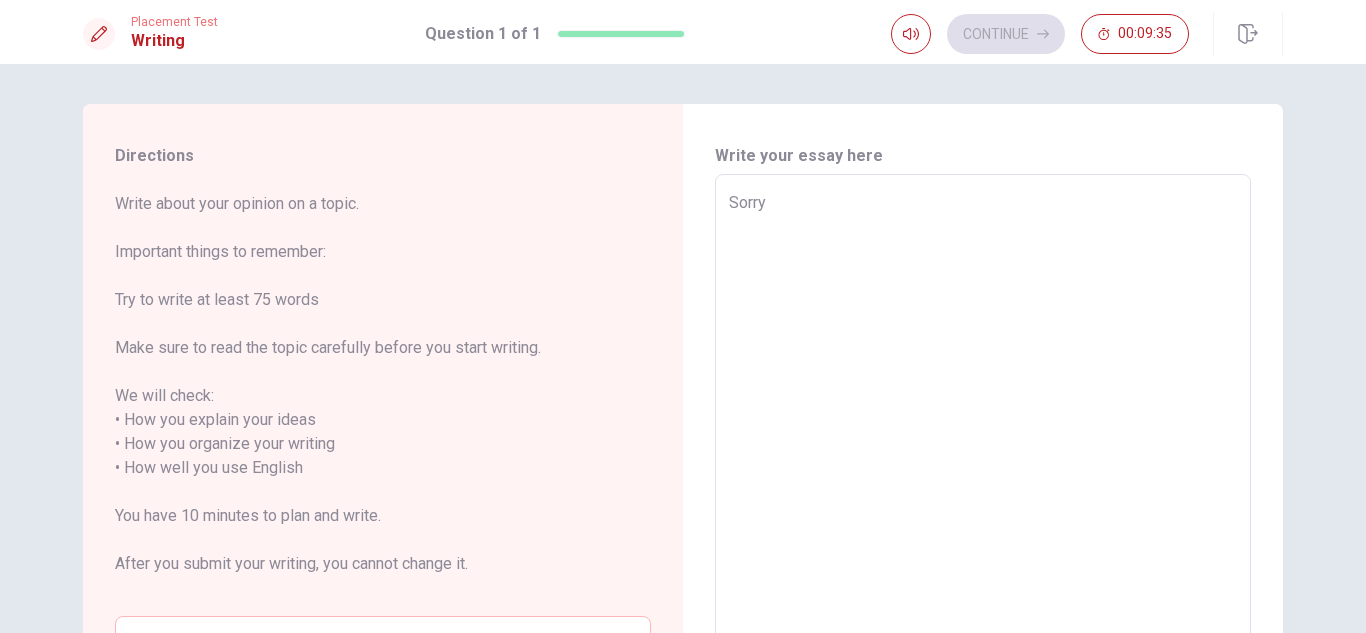 type on "x" 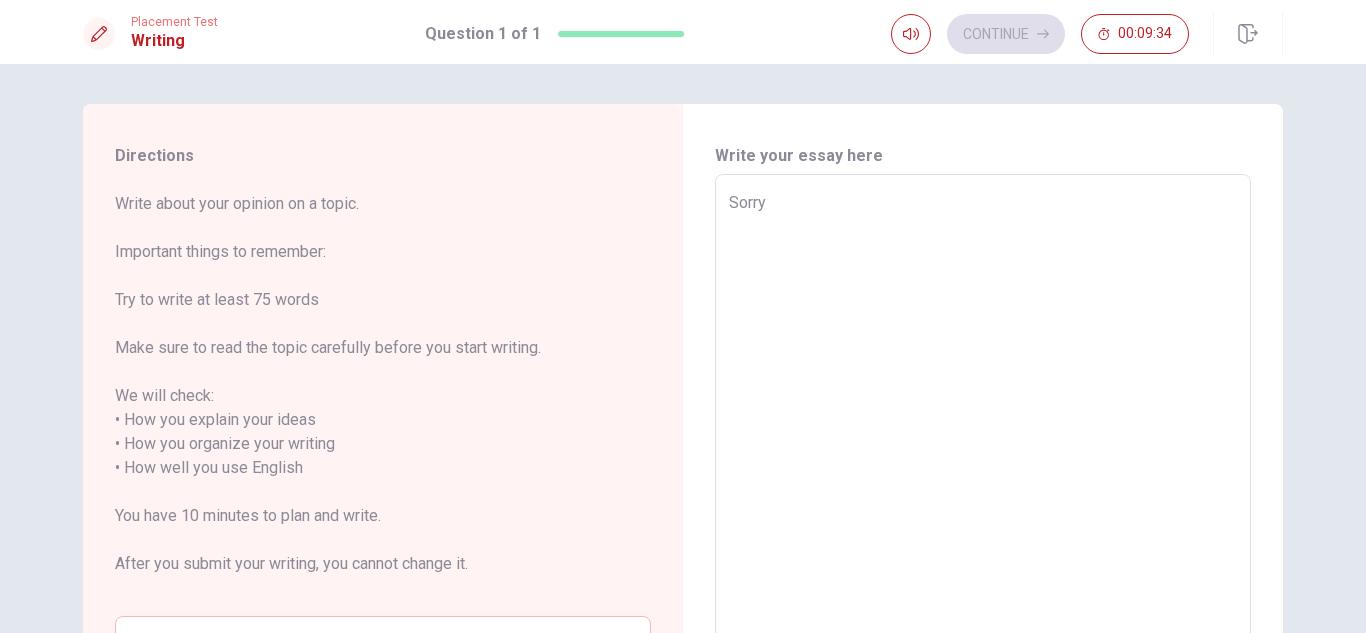 type on "Sorry" 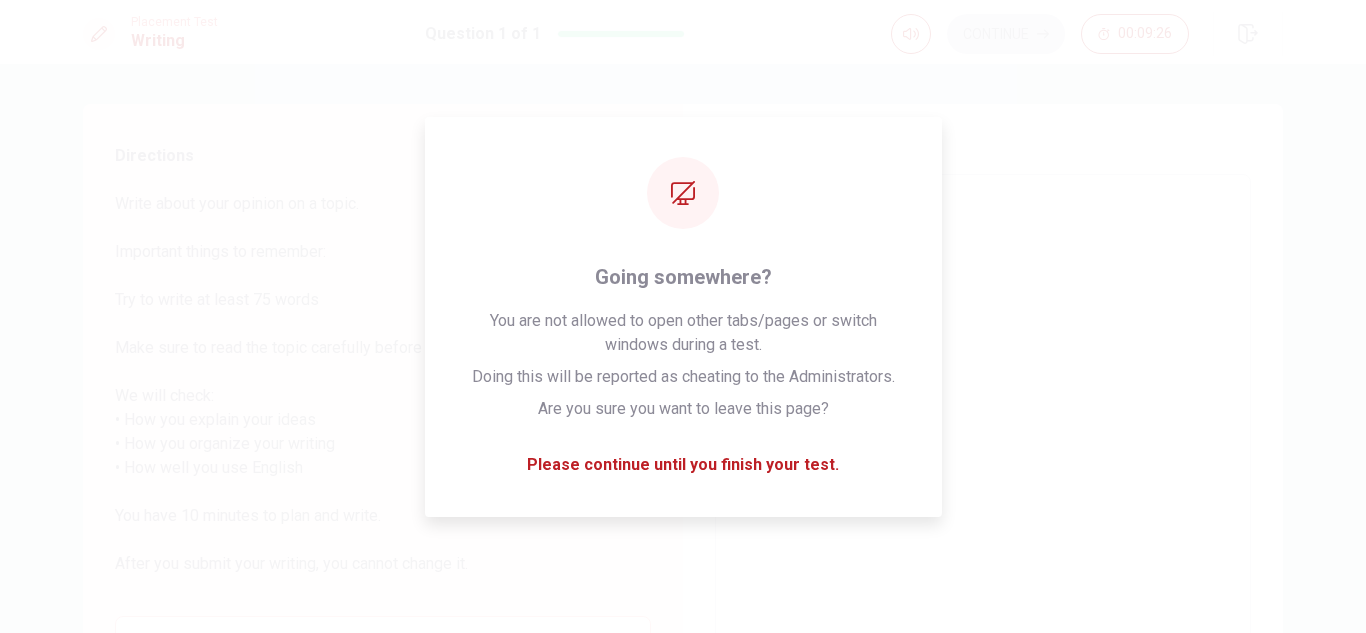 type on "x" 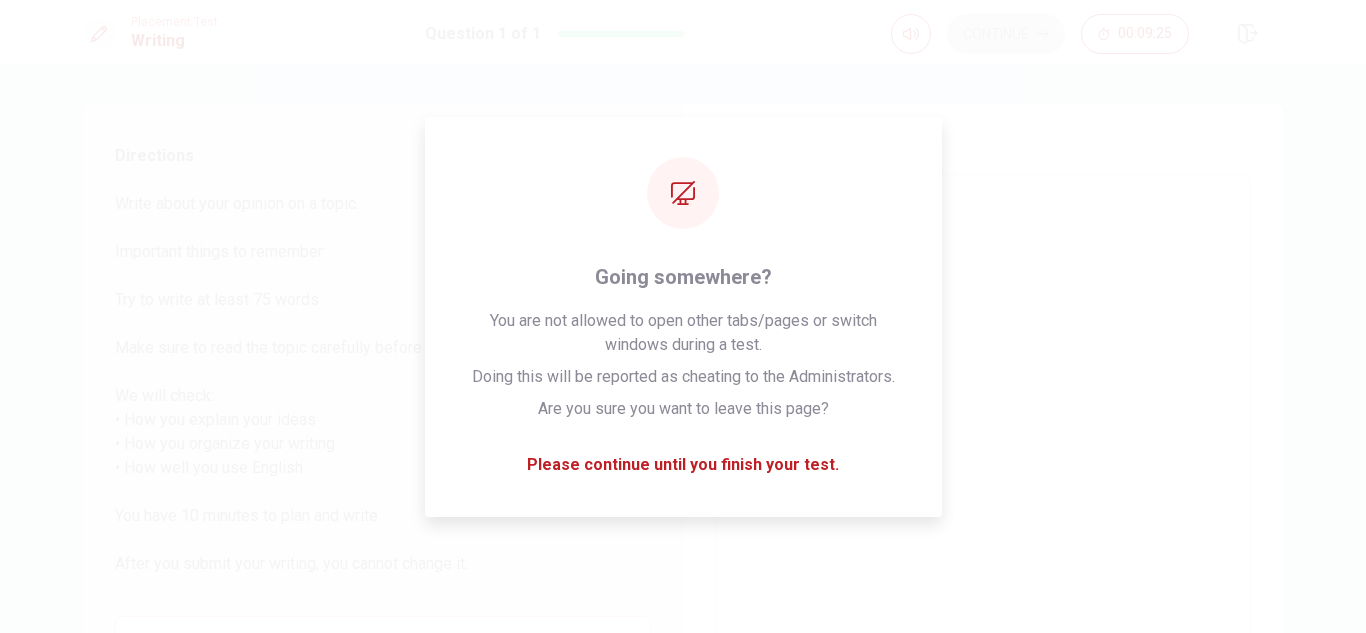 type on "Sorry" 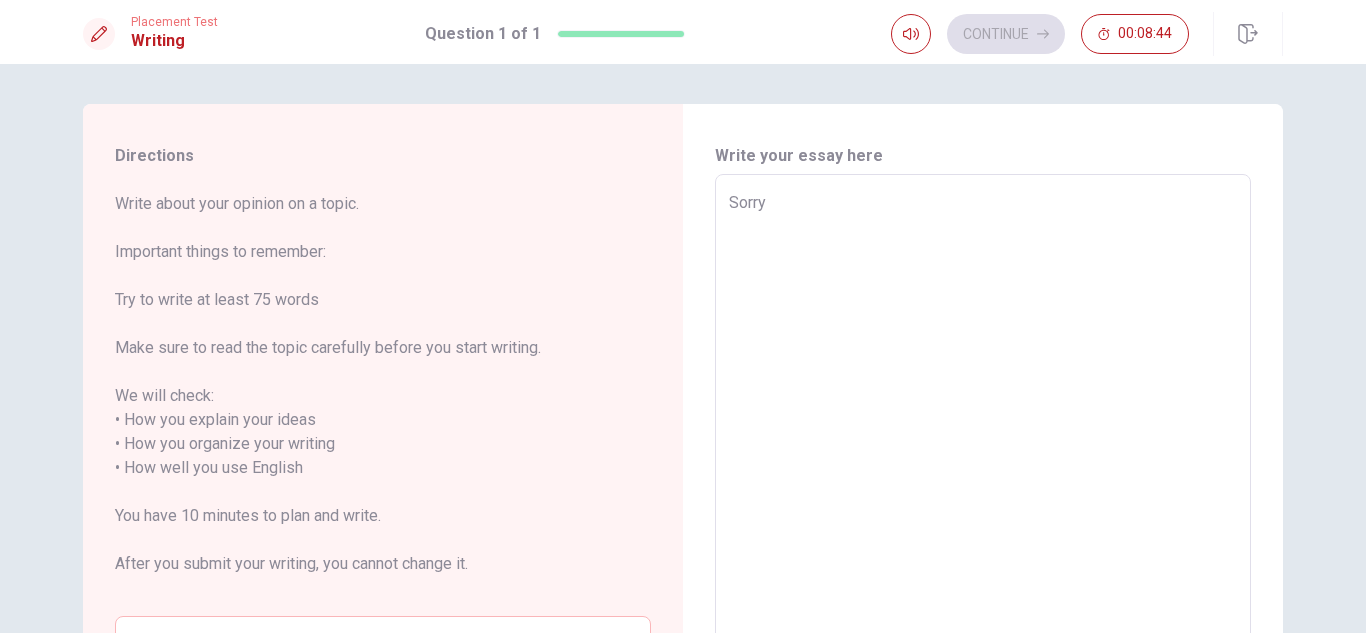 click on "Sorry  x" at bounding box center (983, 468) 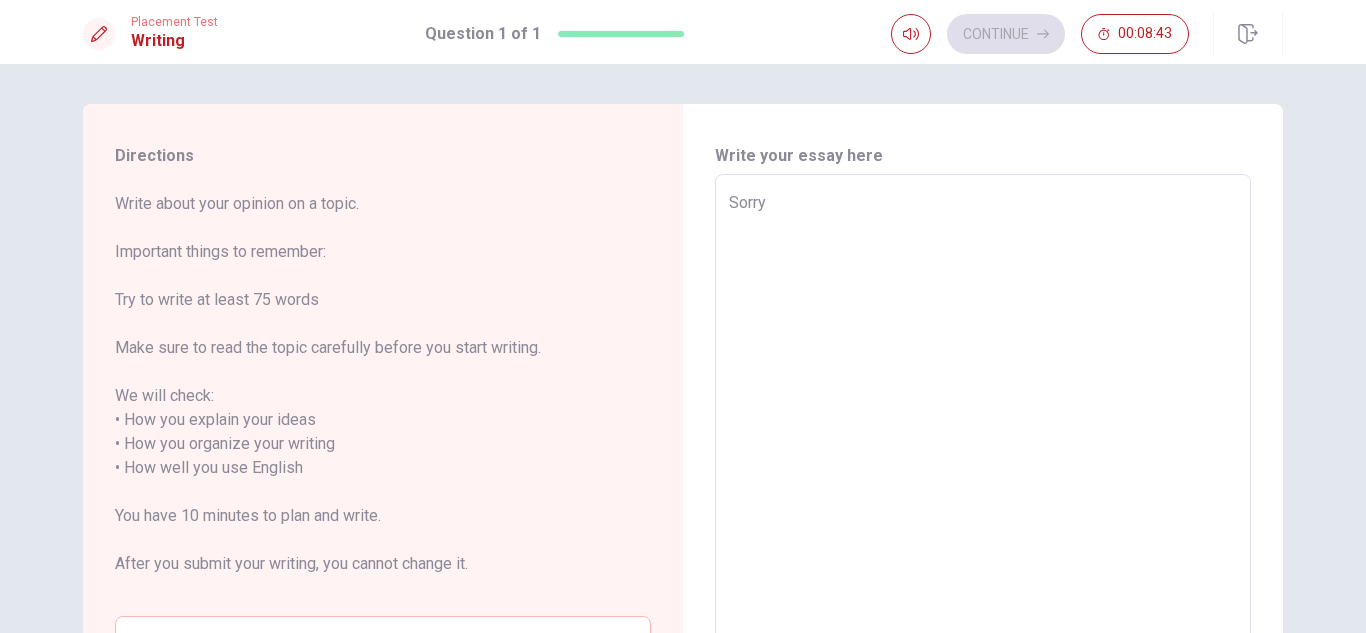 click on "Sorry  x" at bounding box center [983, 468] 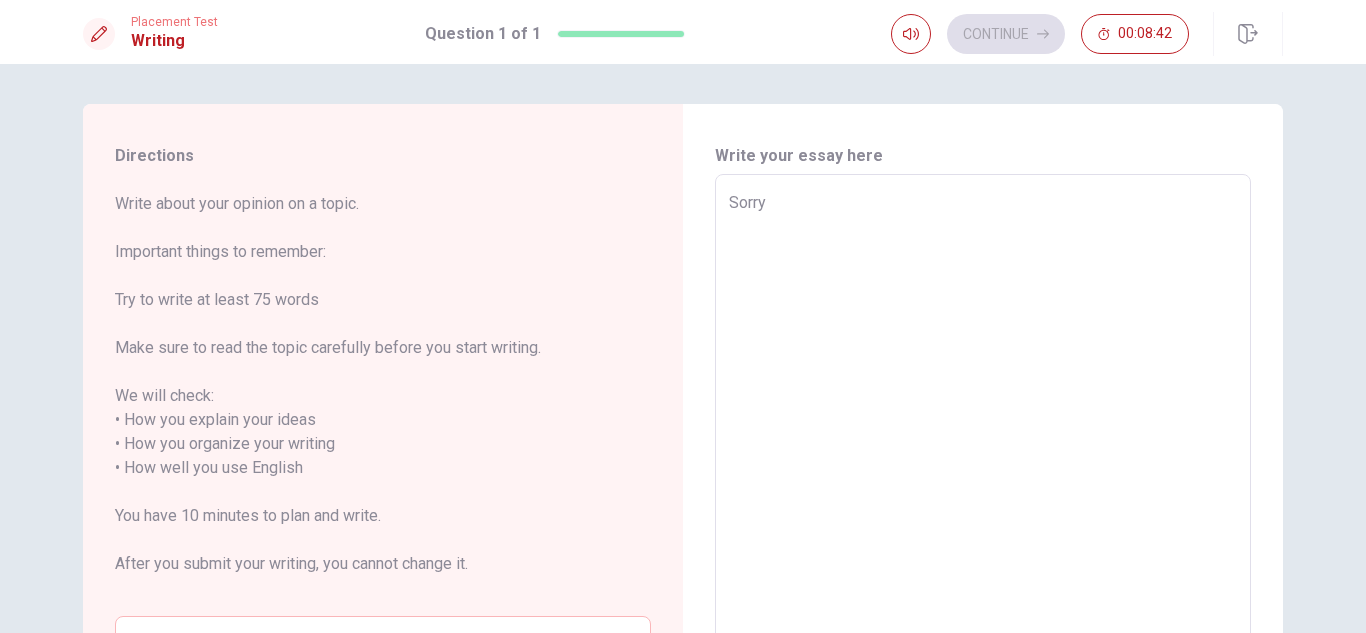 type on "Sorry" 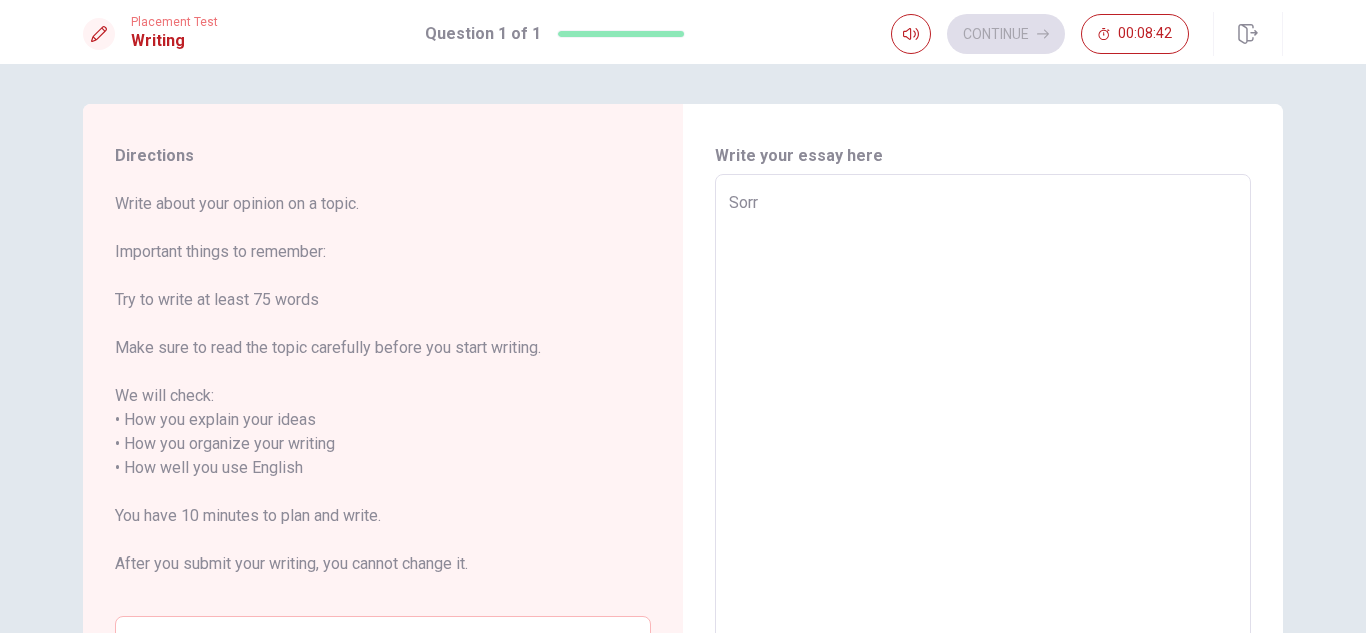 type on "Sor" 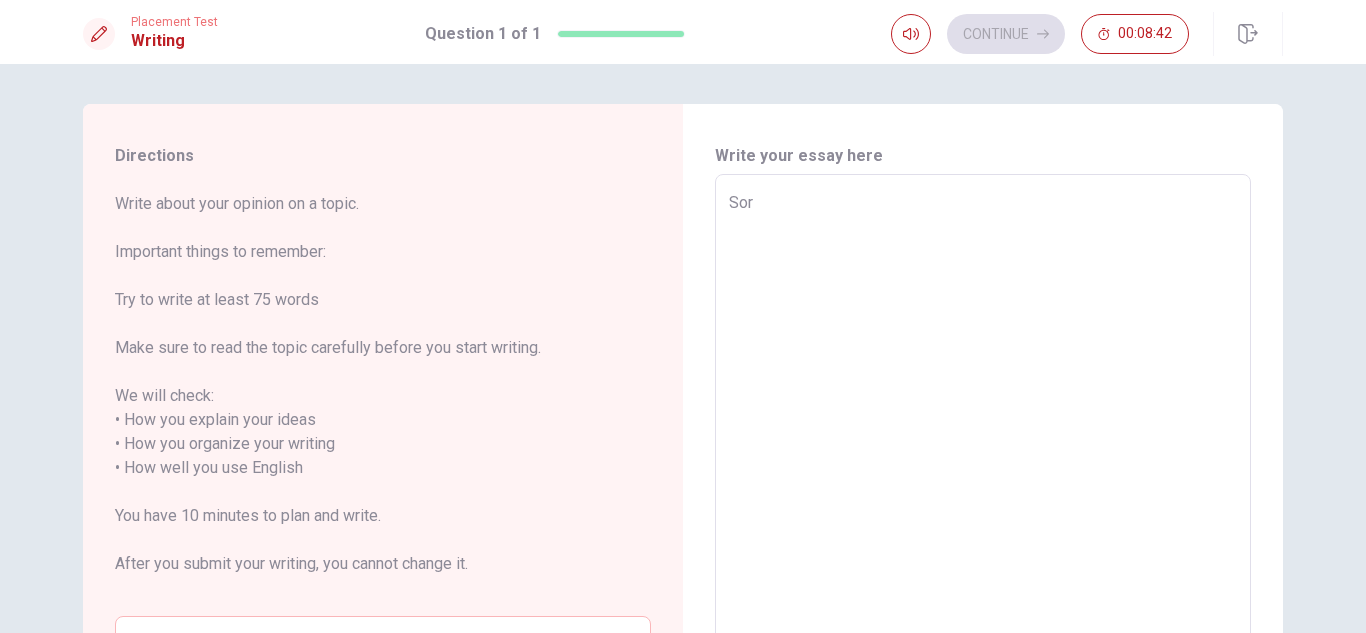 type on "So" 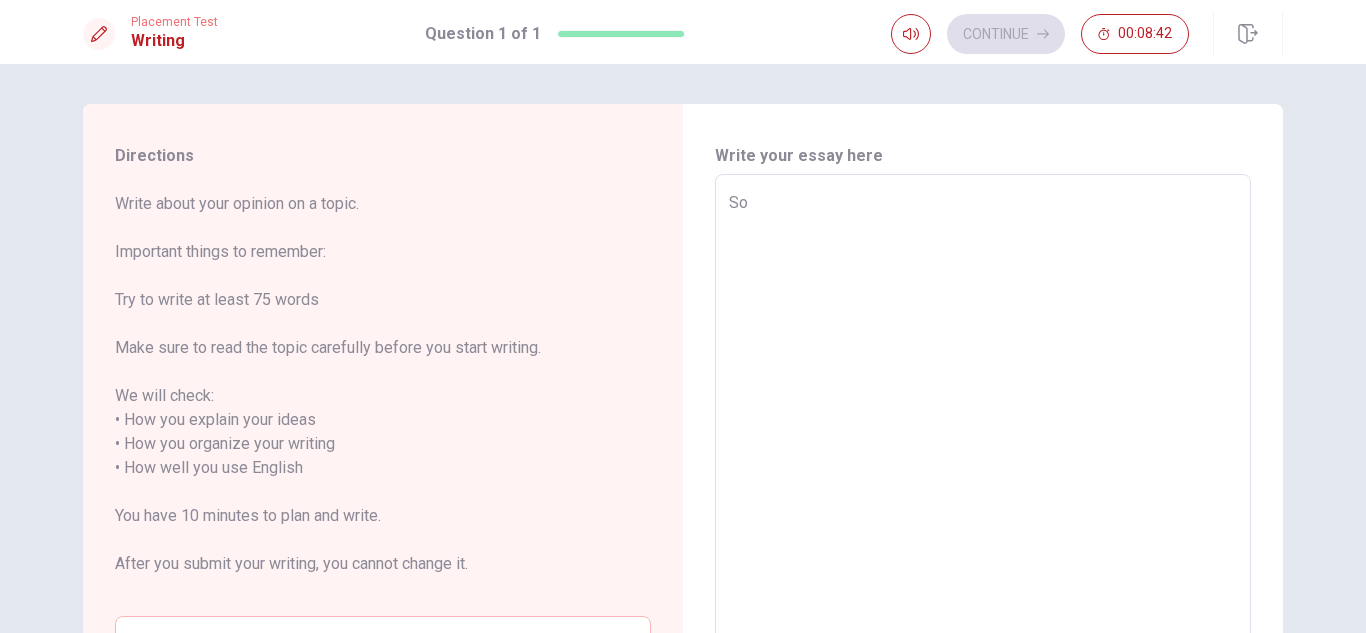 type on "S" 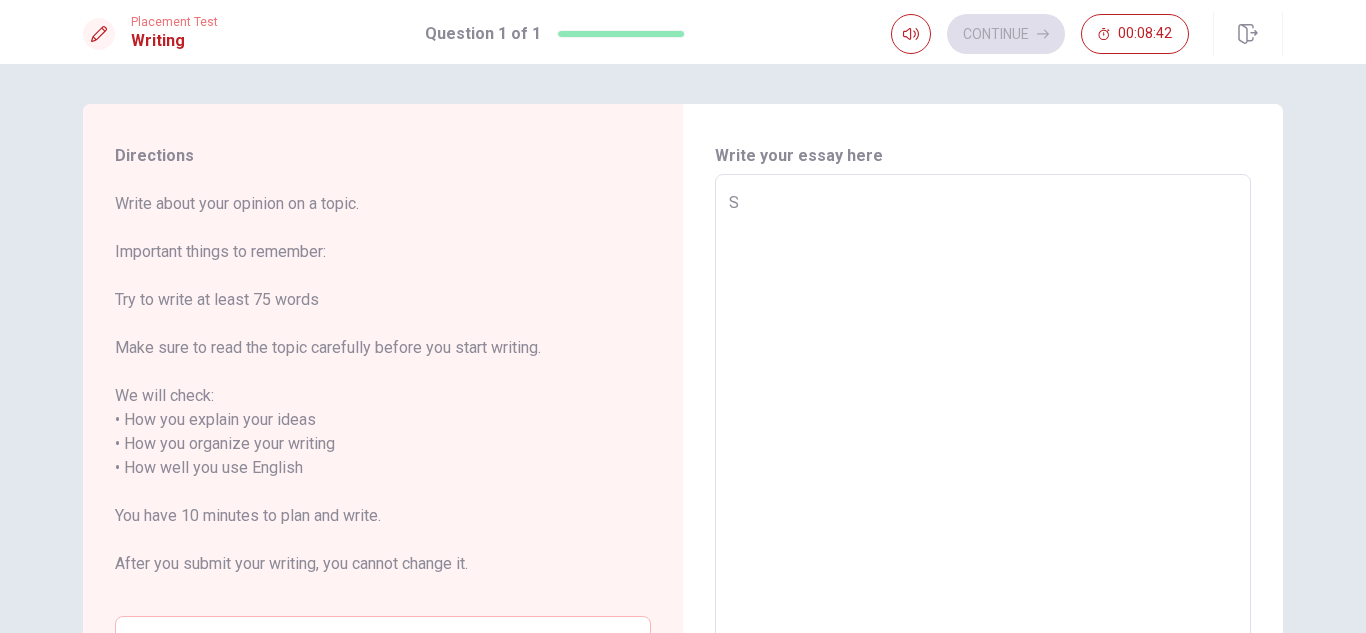 type 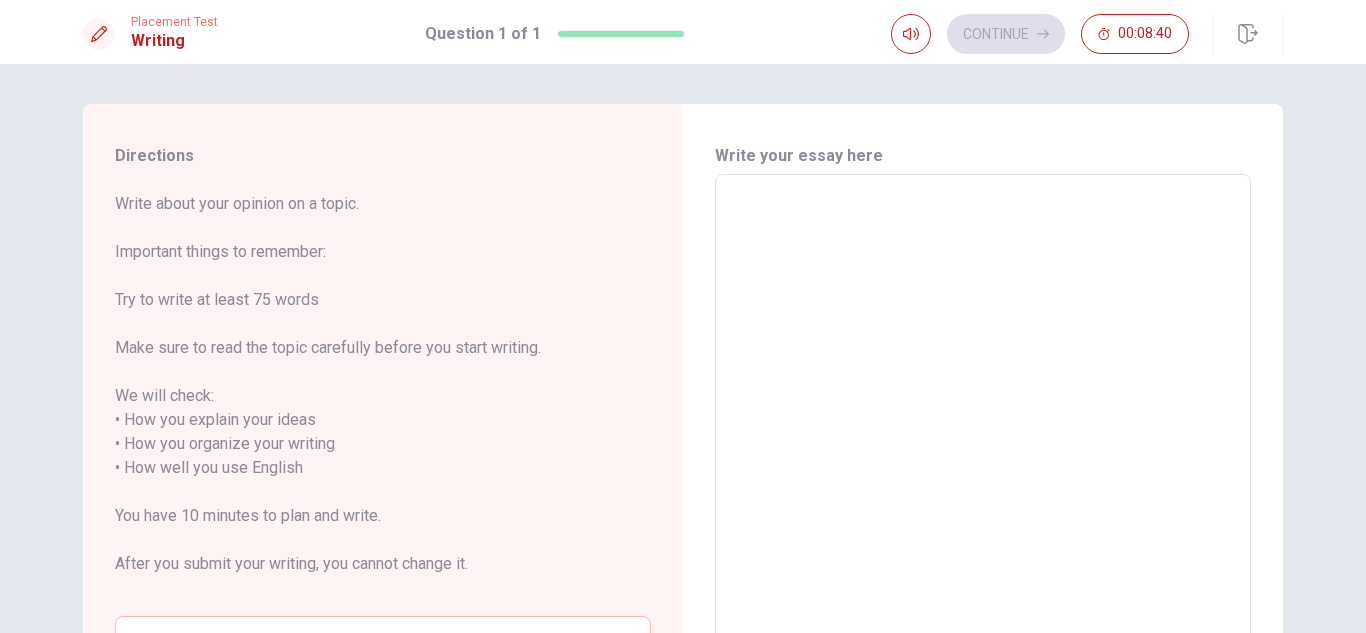 paste 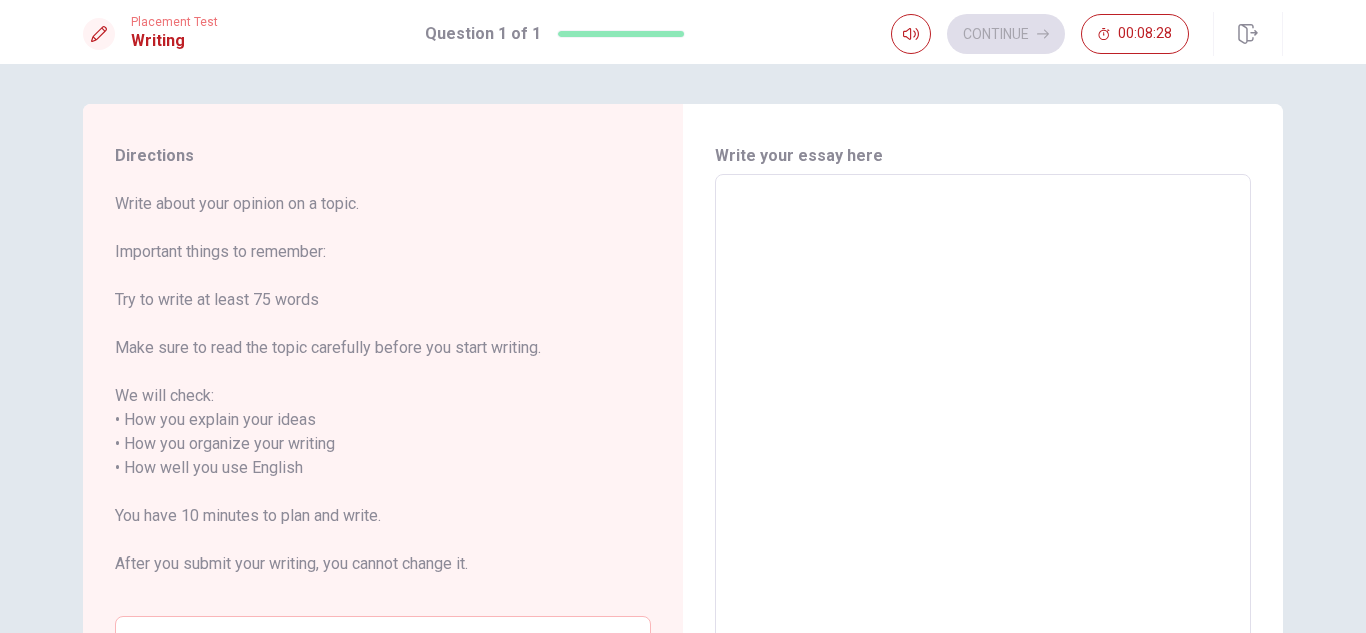 click on "Directions Write about your opinion on a topic.
Important things to remember:
Try to write at least 75 words
Make sure to read the topic carefully before you start writing.
We will check:
• How you explain your ideas
• How you organize your writing
• How well you use English
You have 10 minutes to plan and write.
After you submit your writing, you cannot change it.  Question Think about someone who makes you laugh, like a friend or family member. Write about who they are, what funny things they do. Give reasons and details in your response. Write your essay here x Word count :  0 © Copyright  2025" at bounding box center (683, 348) 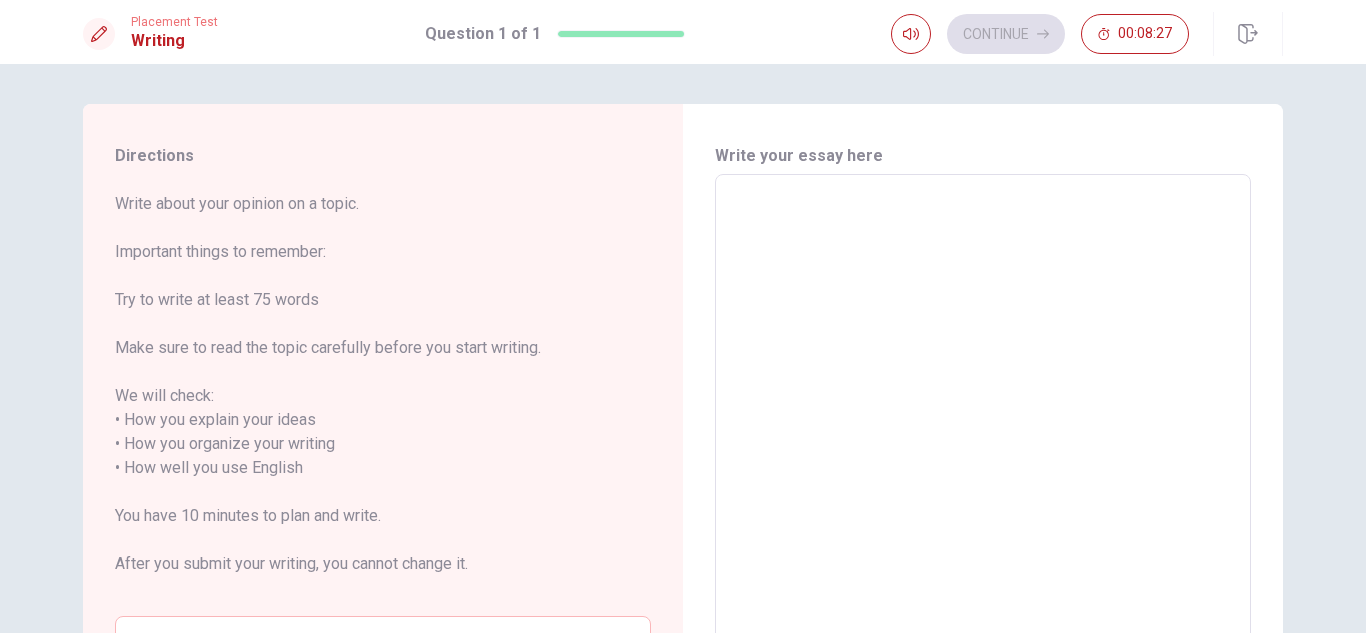 click at bounding box center (983, 468) 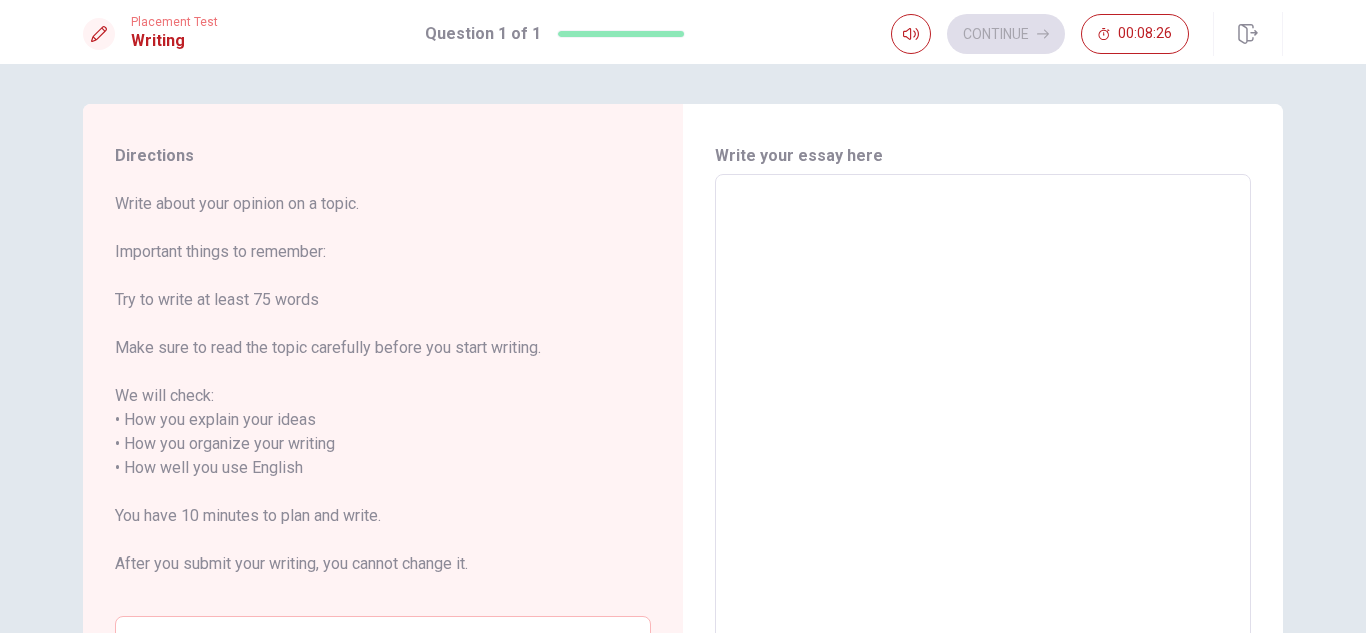 type on "s" 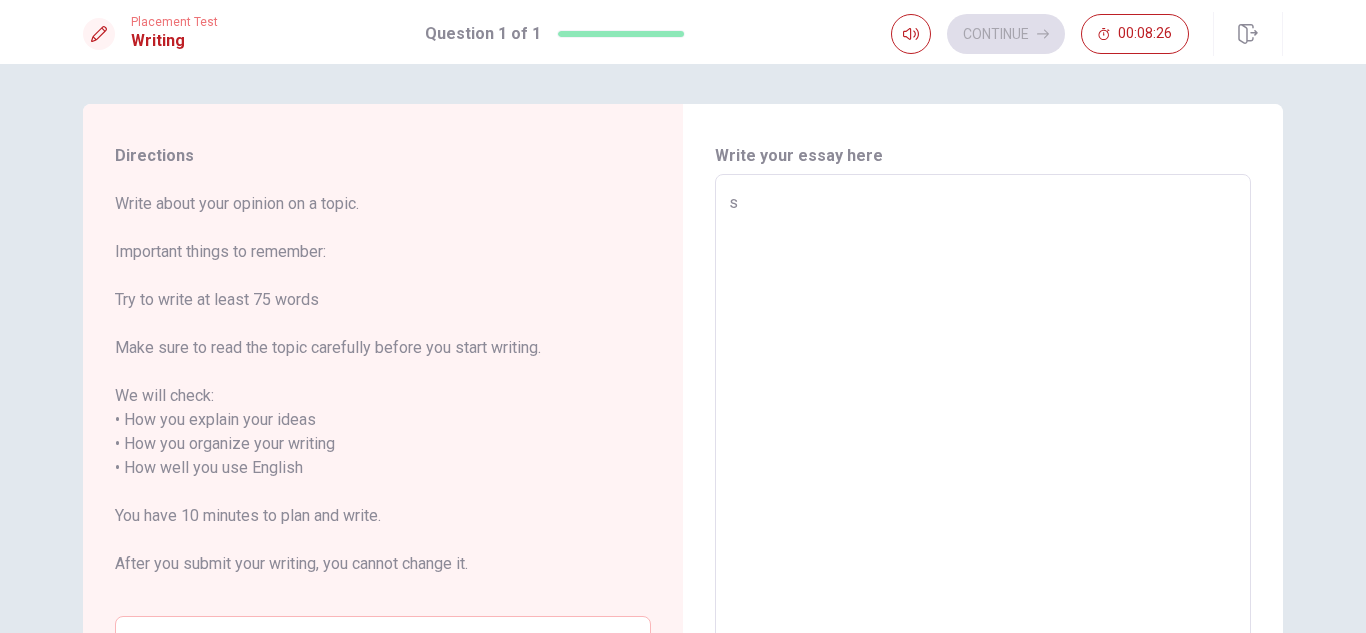 type on "x" 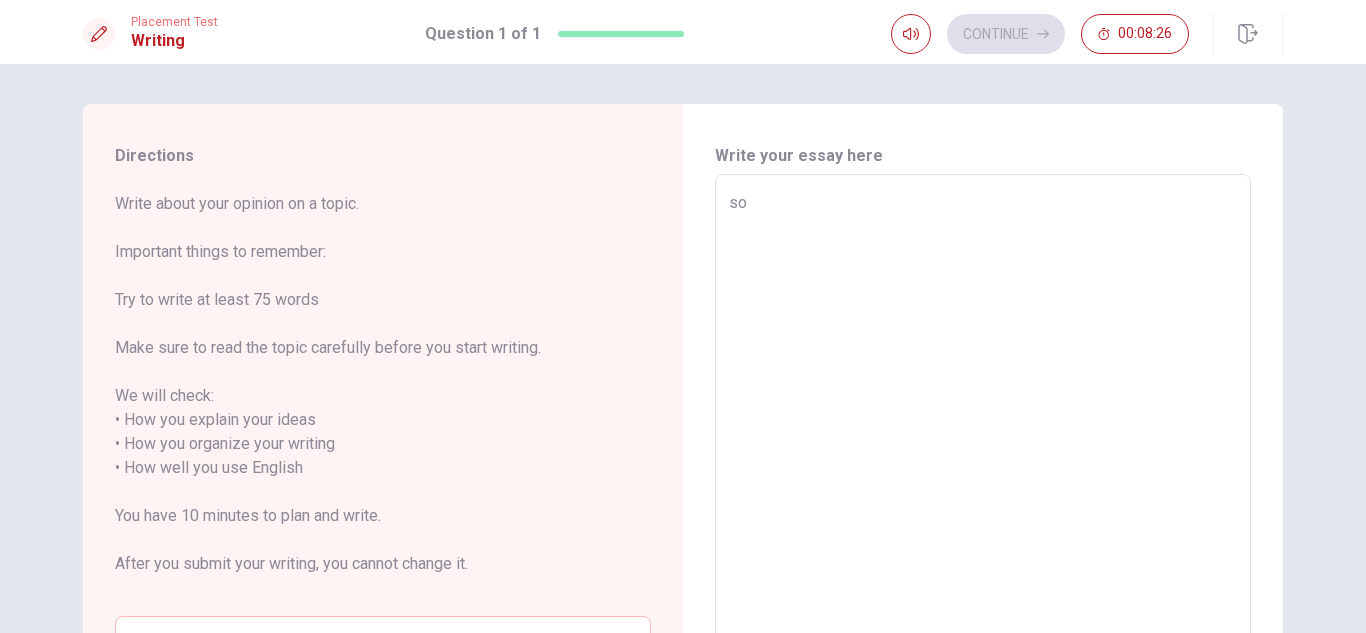 type on "x" 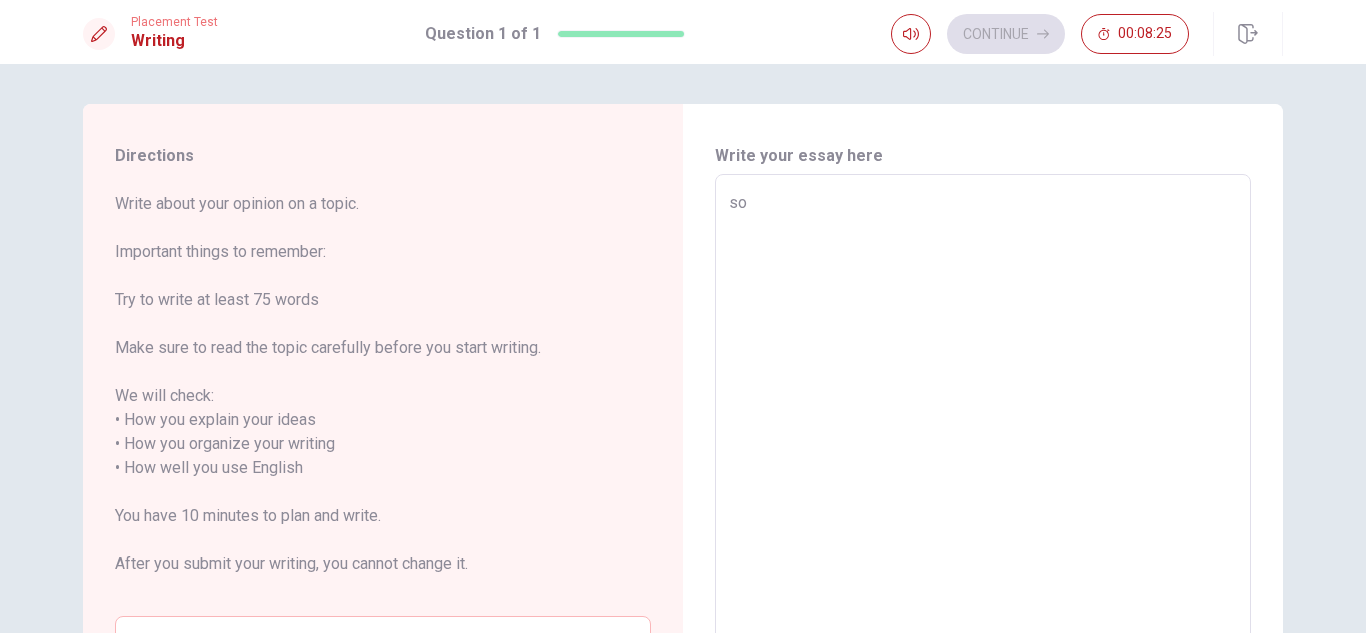 type on "sor" 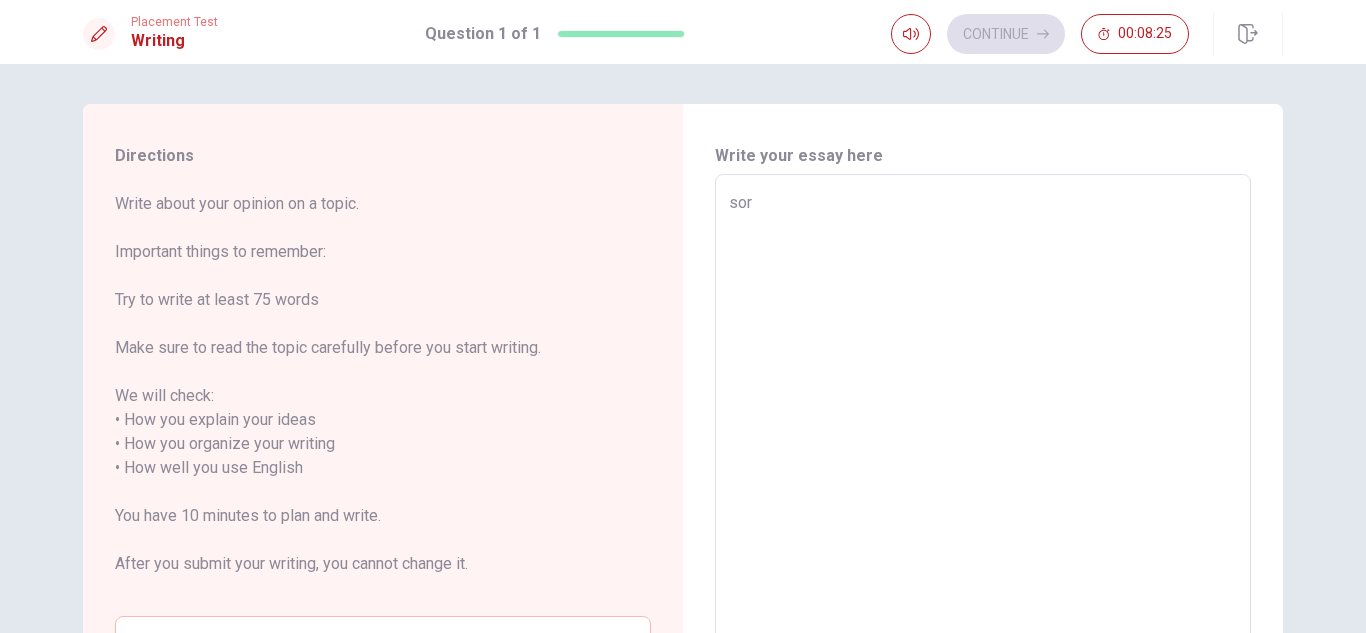 type on "x" 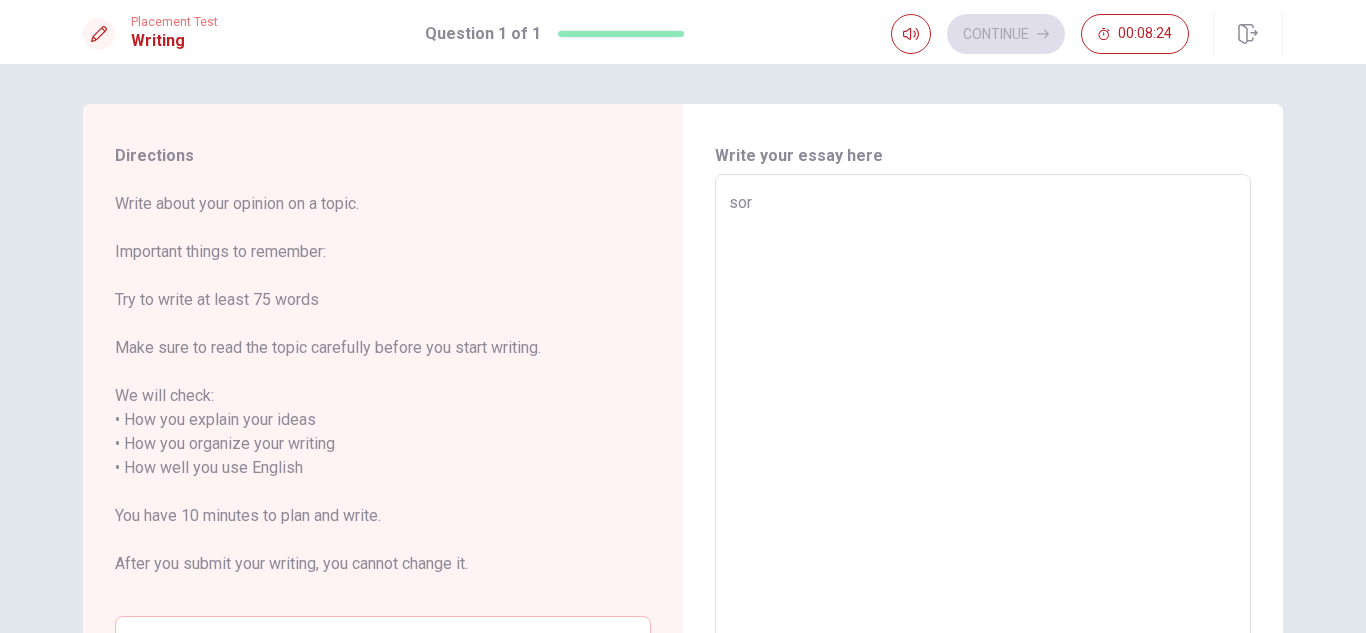 type on "sory" 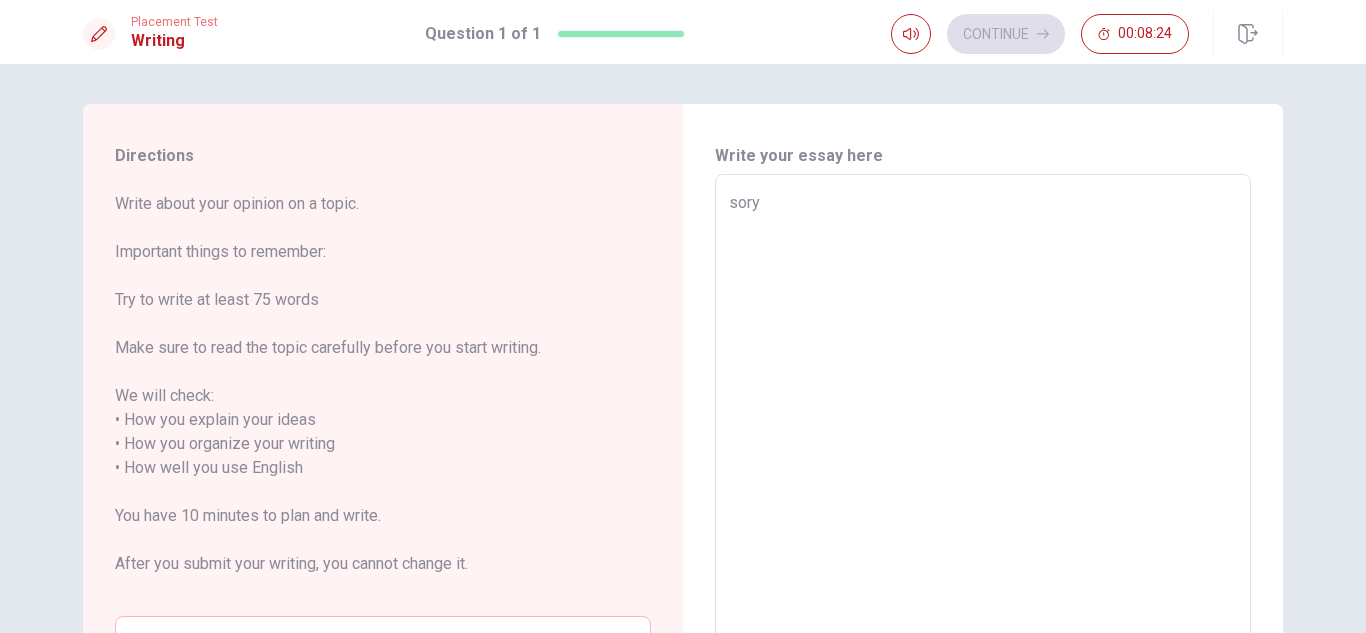 type on "x" 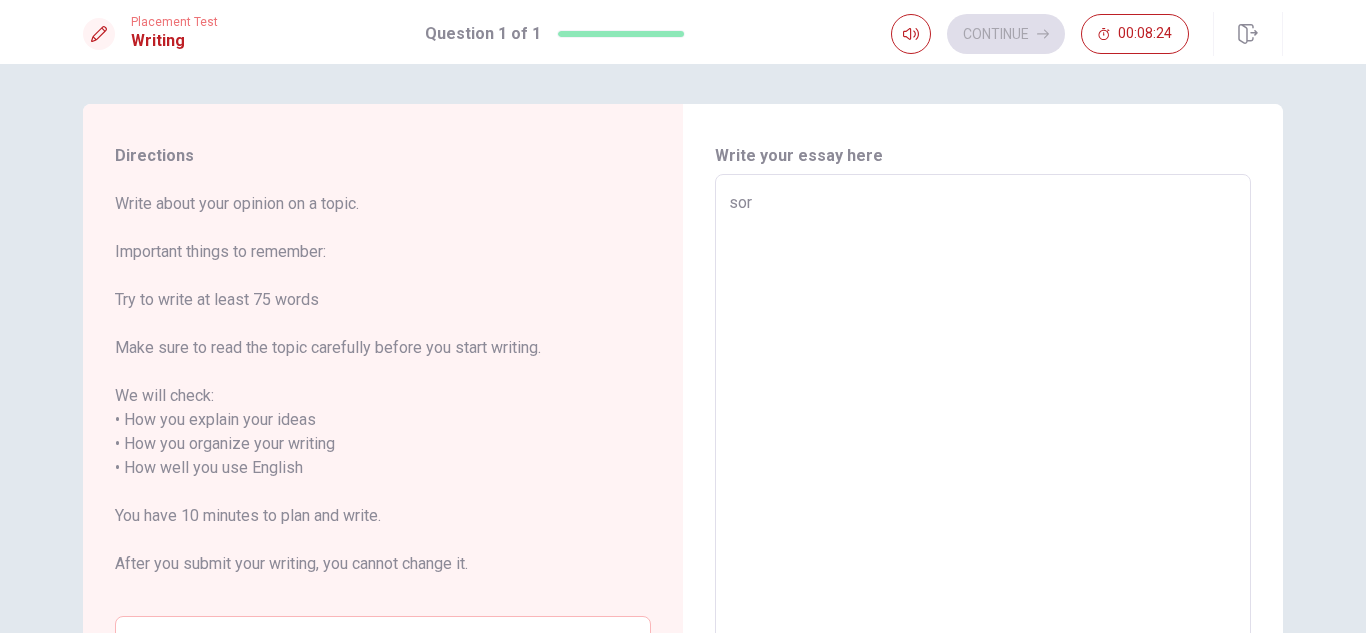 type on "x" 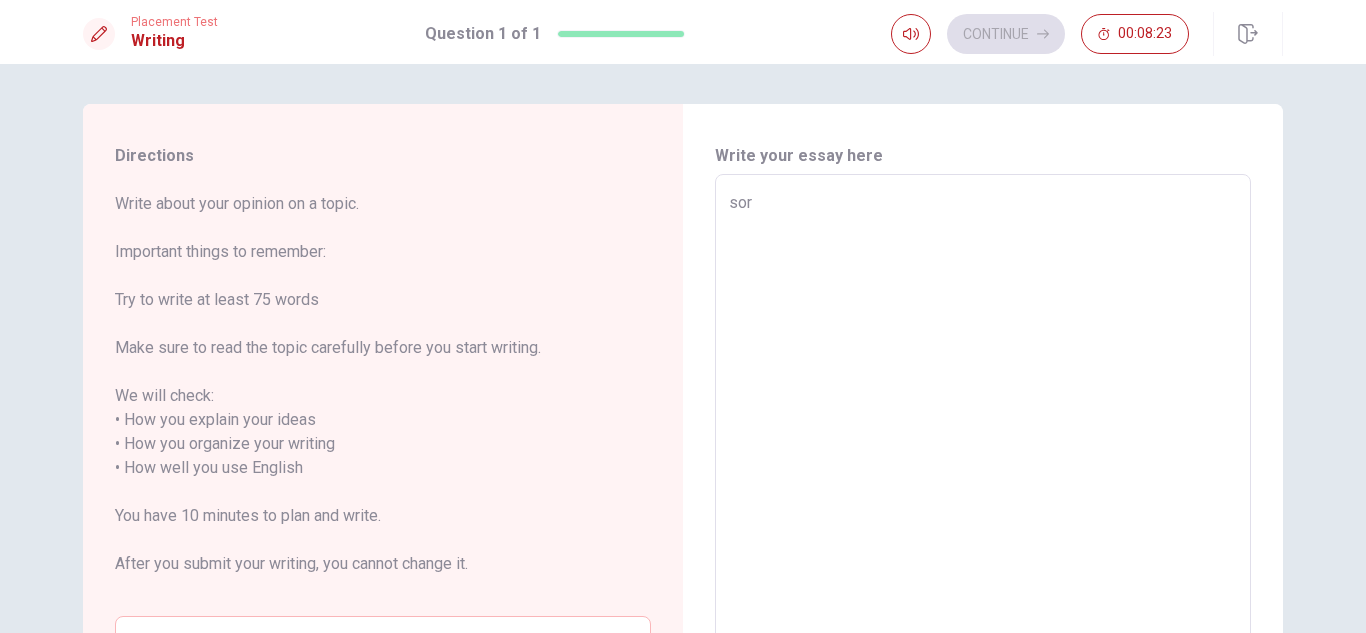 type on "sorr" 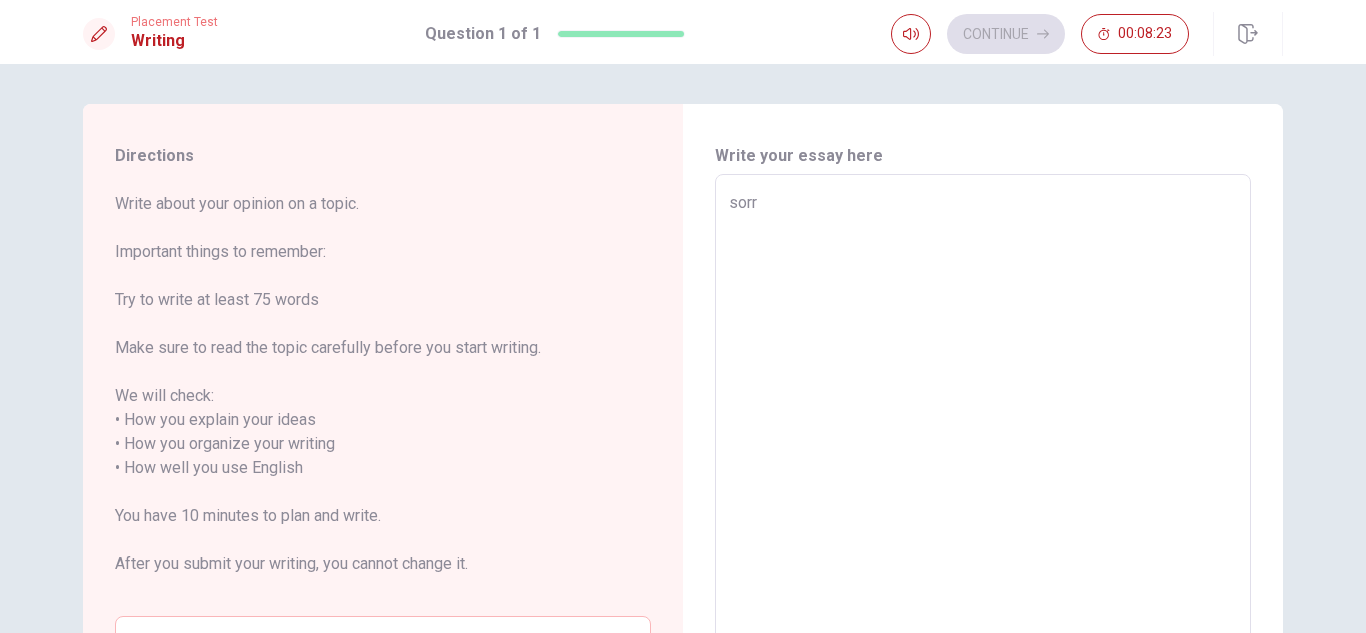 type on "x" 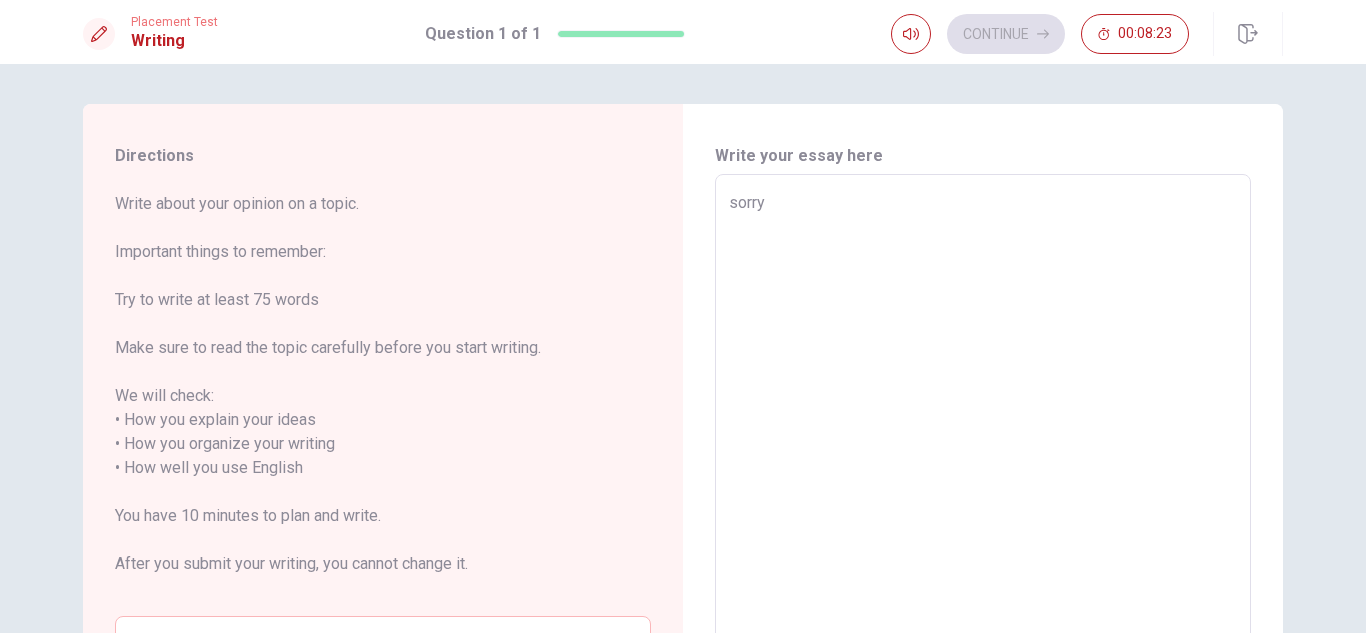 type on "x" 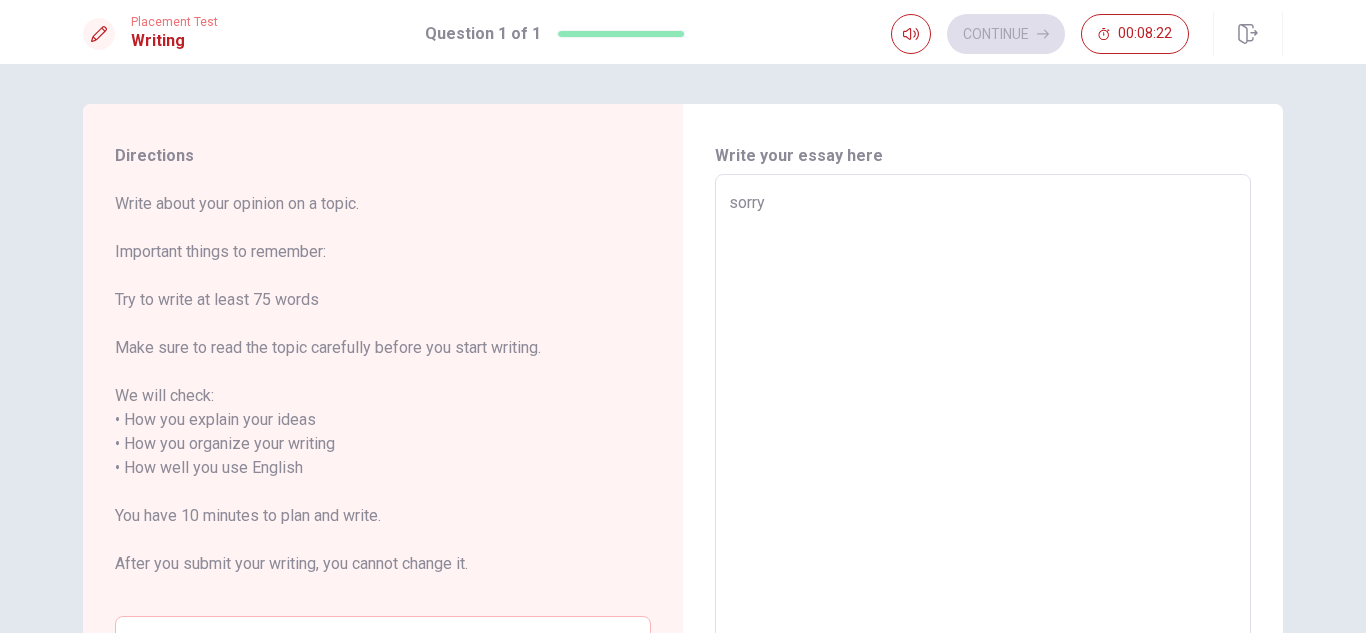 type on "sorry" 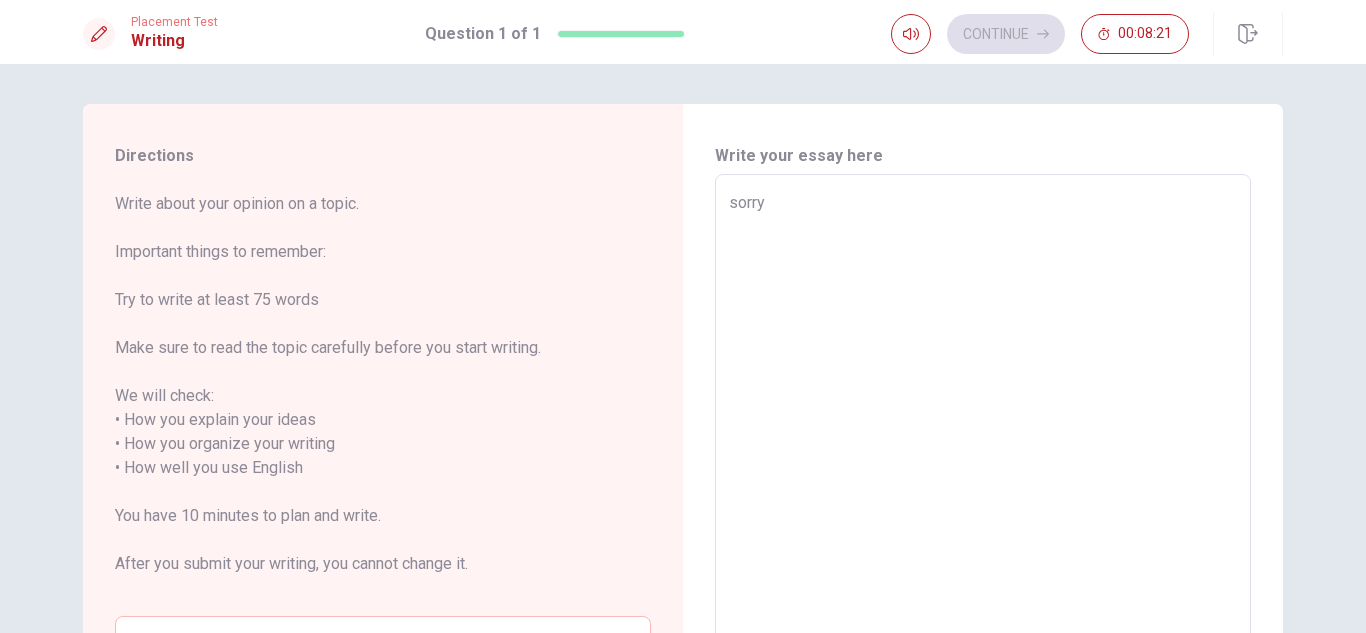 type on "x" 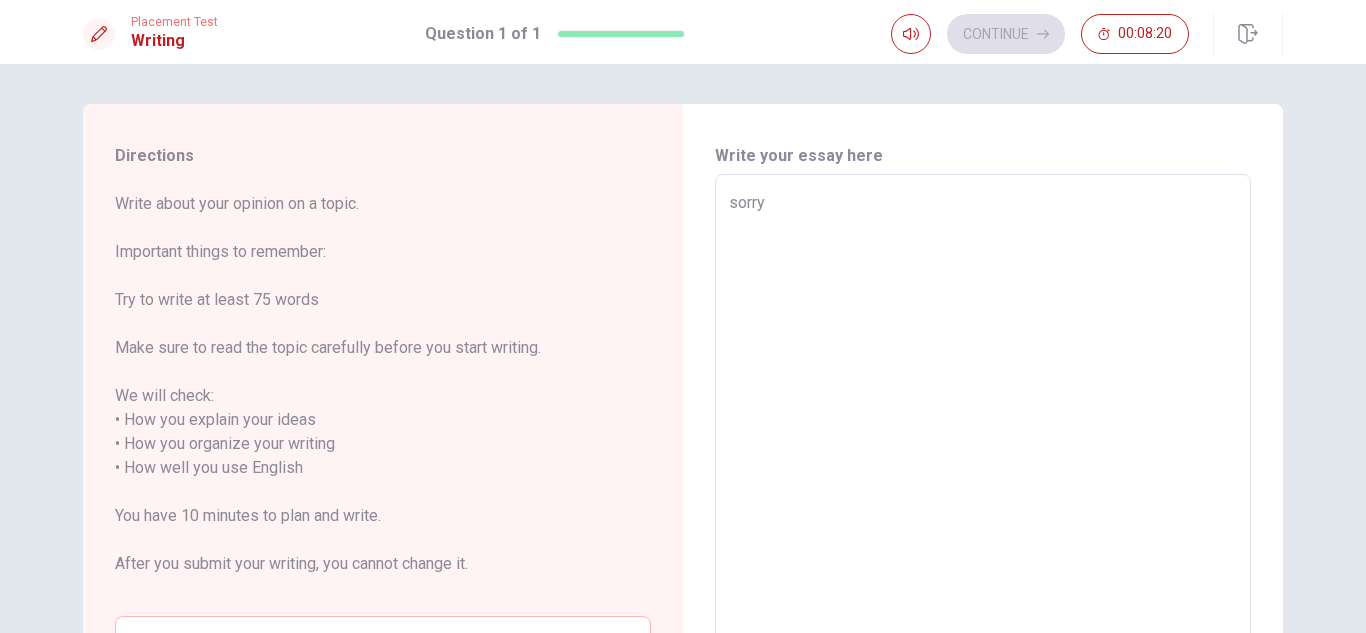 type on "sorry ," 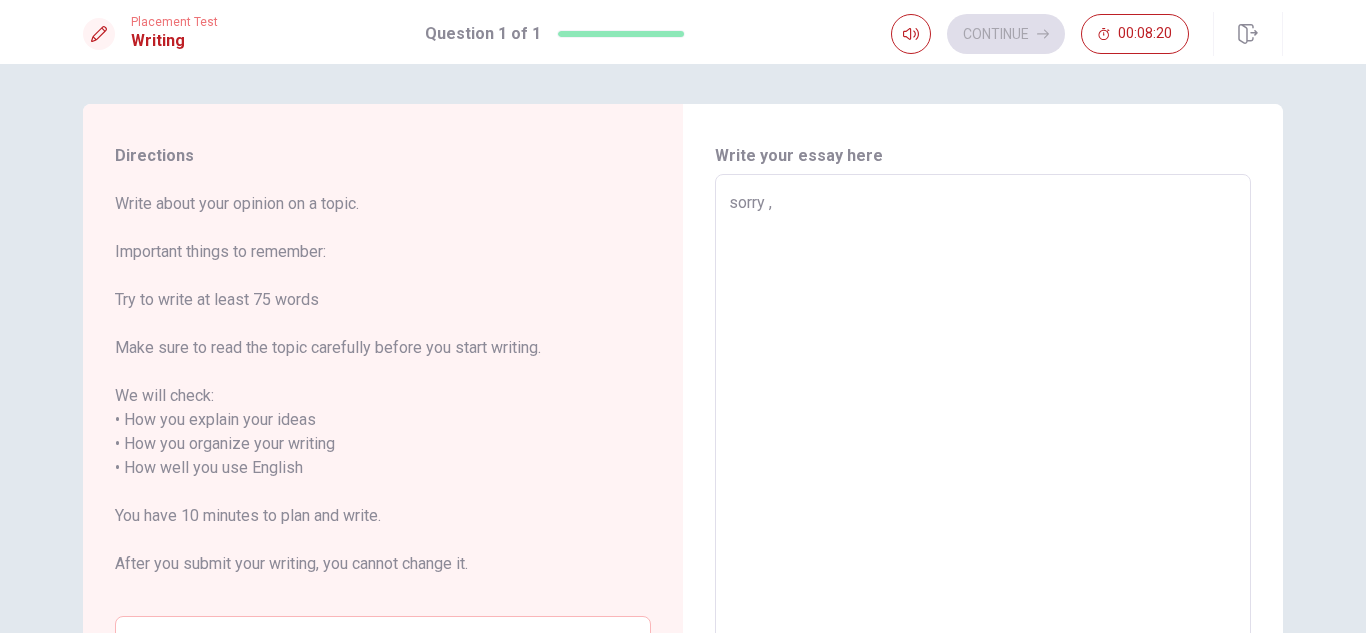 type on "x" 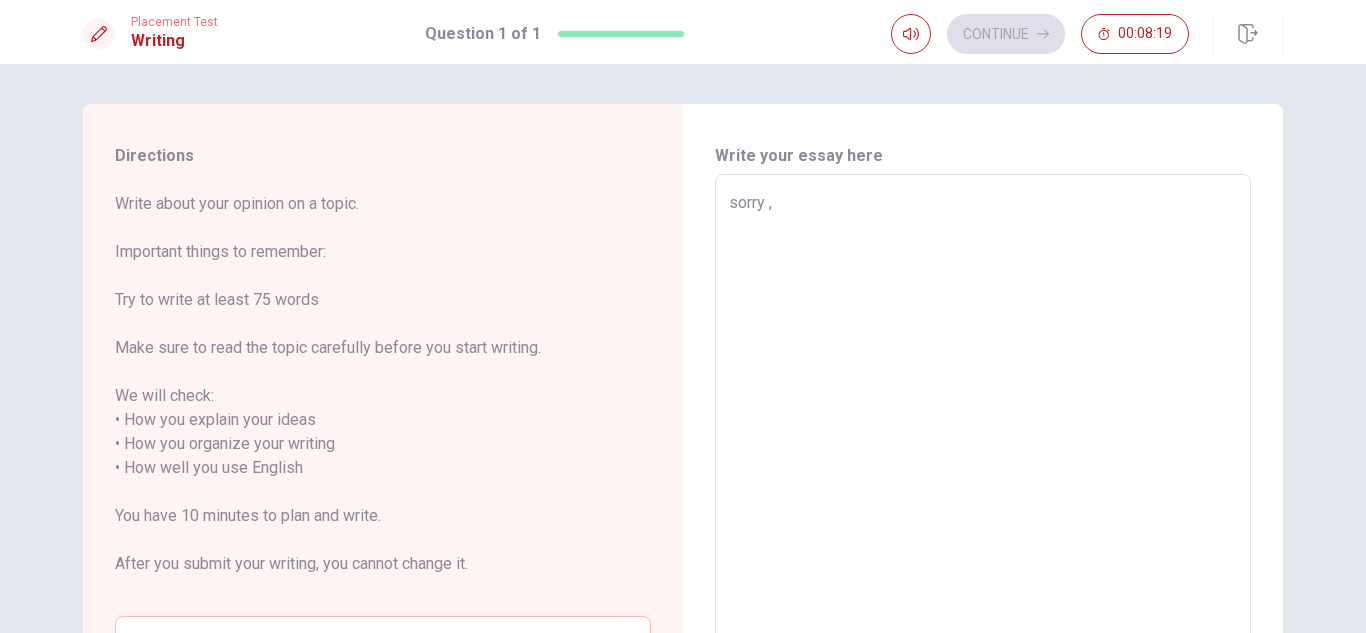 type on "sorry ," 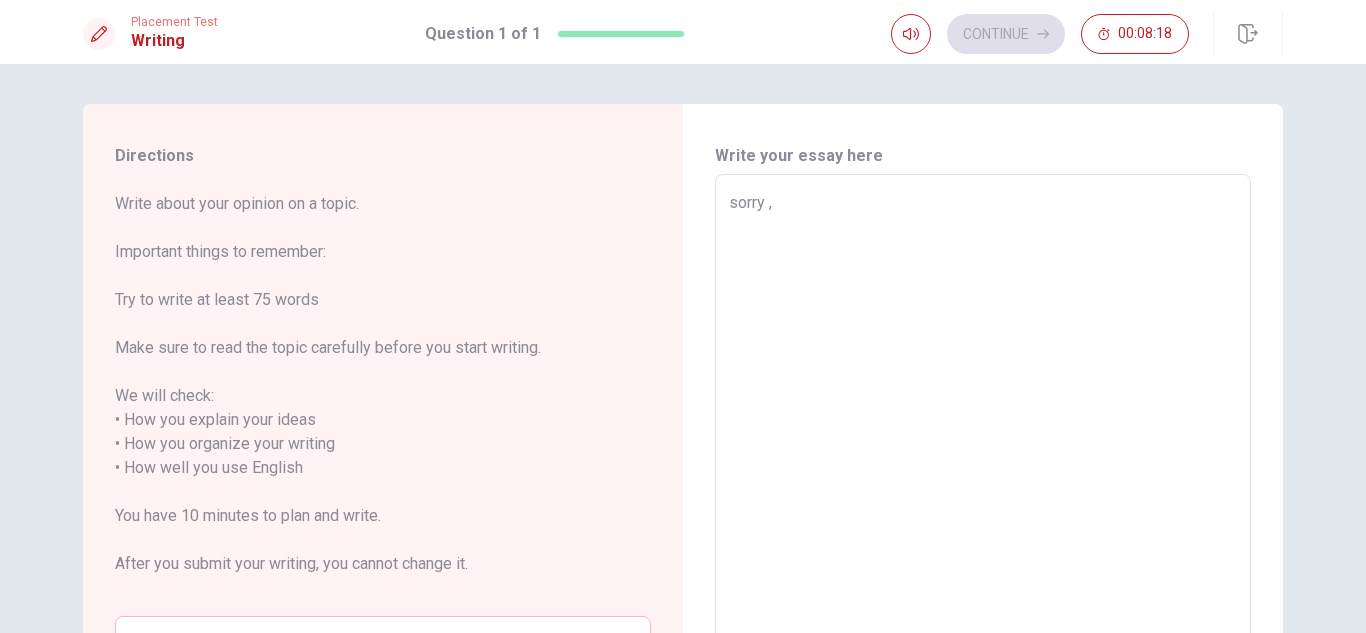 type on "sorry , u" 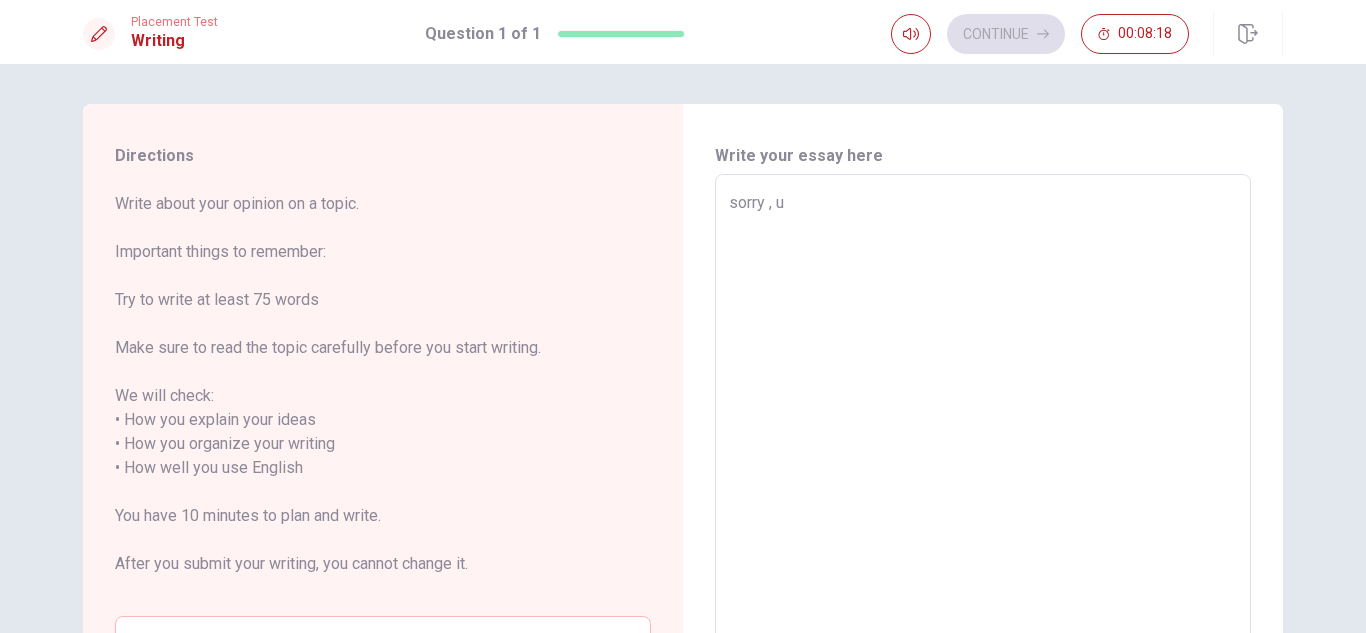 type on "x" 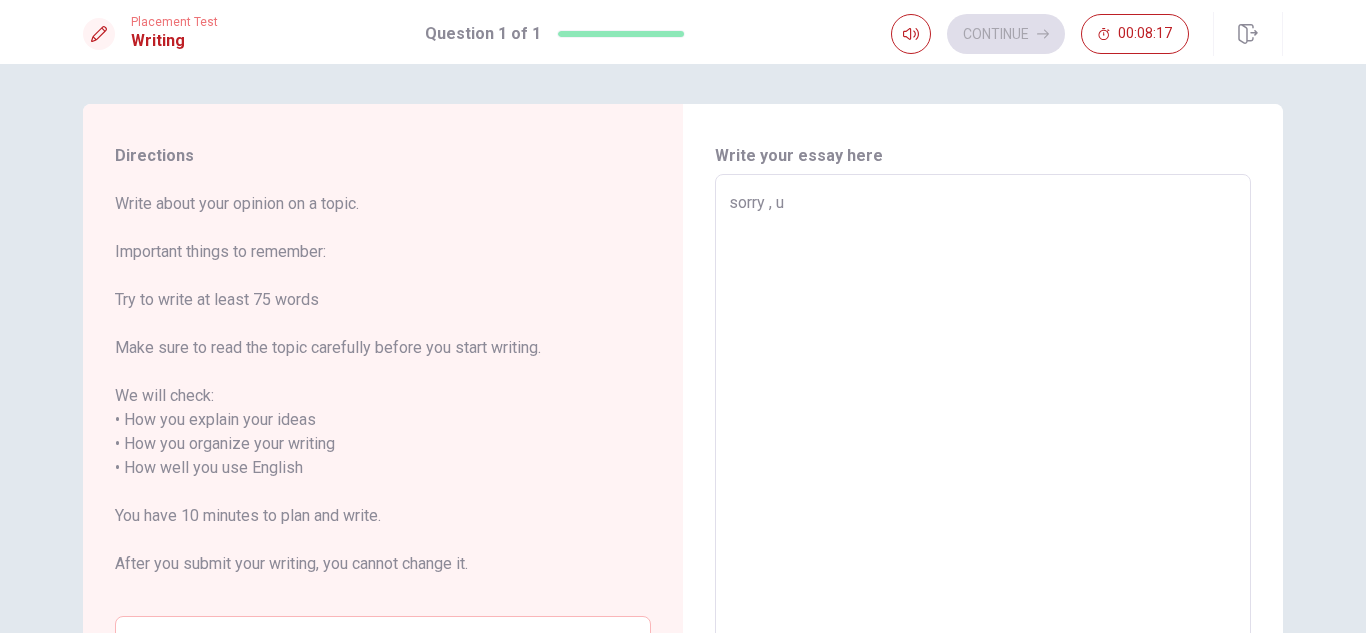 type on "sorry , un" 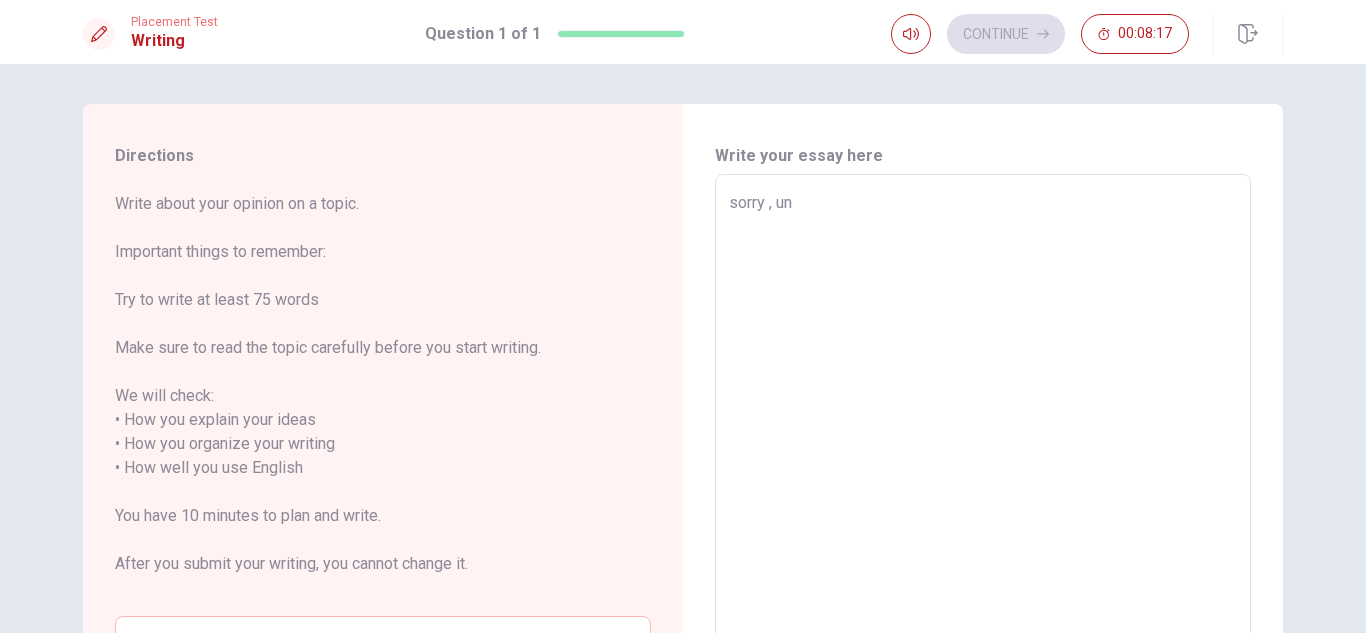 type on "x" 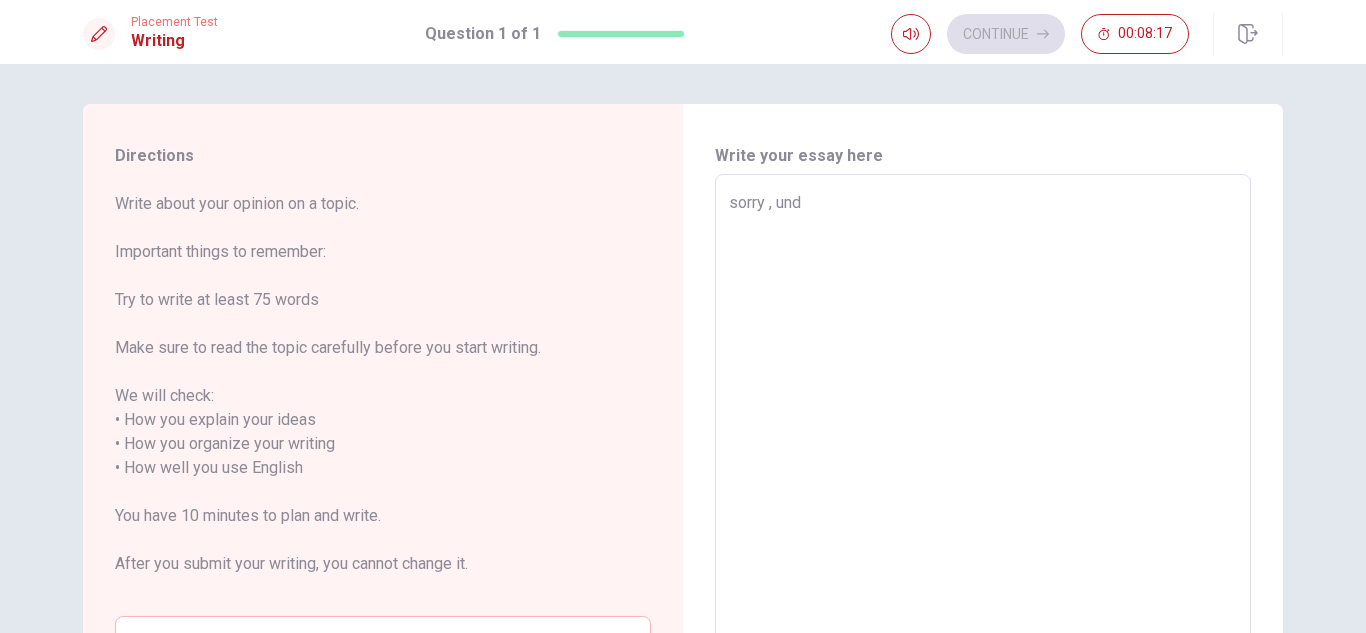 type on "x" 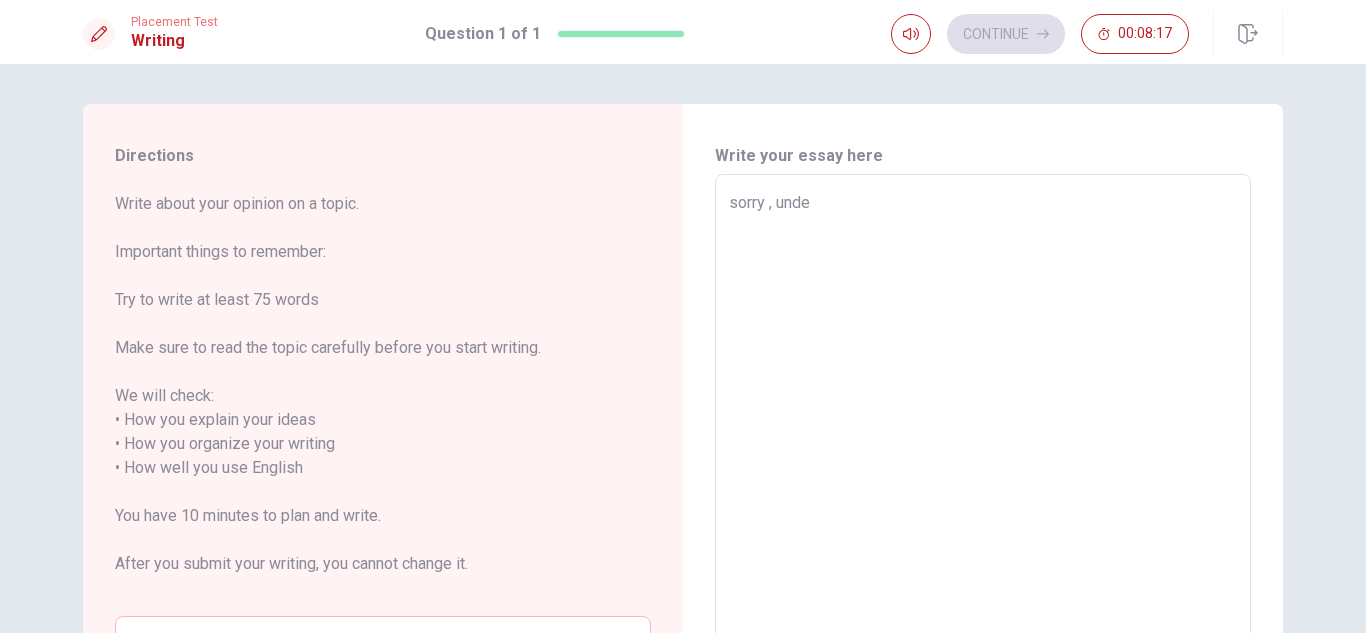 type on "x" 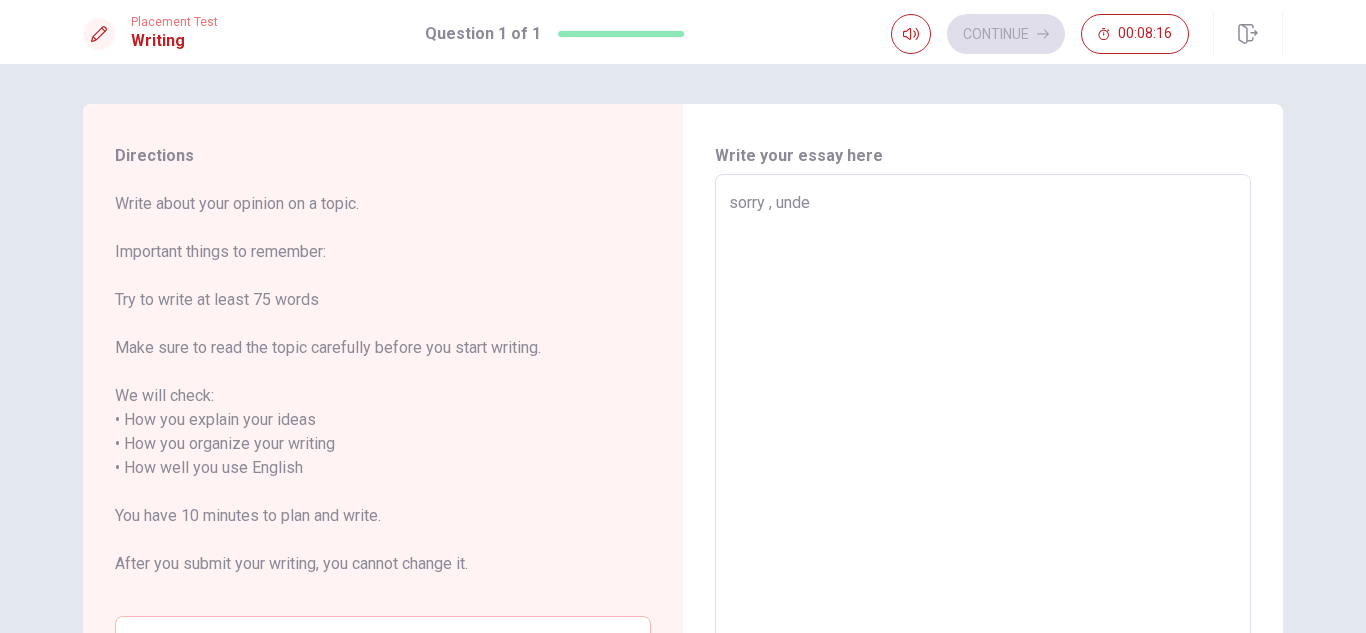 type on "sorry , under" 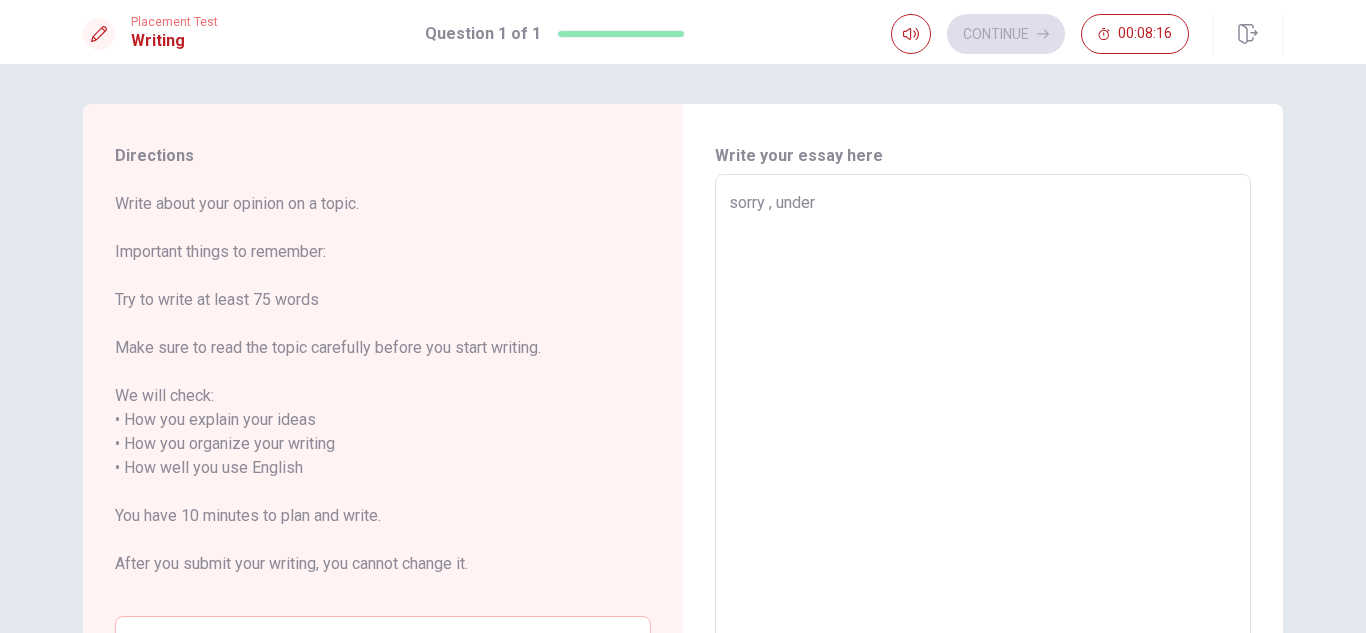 type on "x" 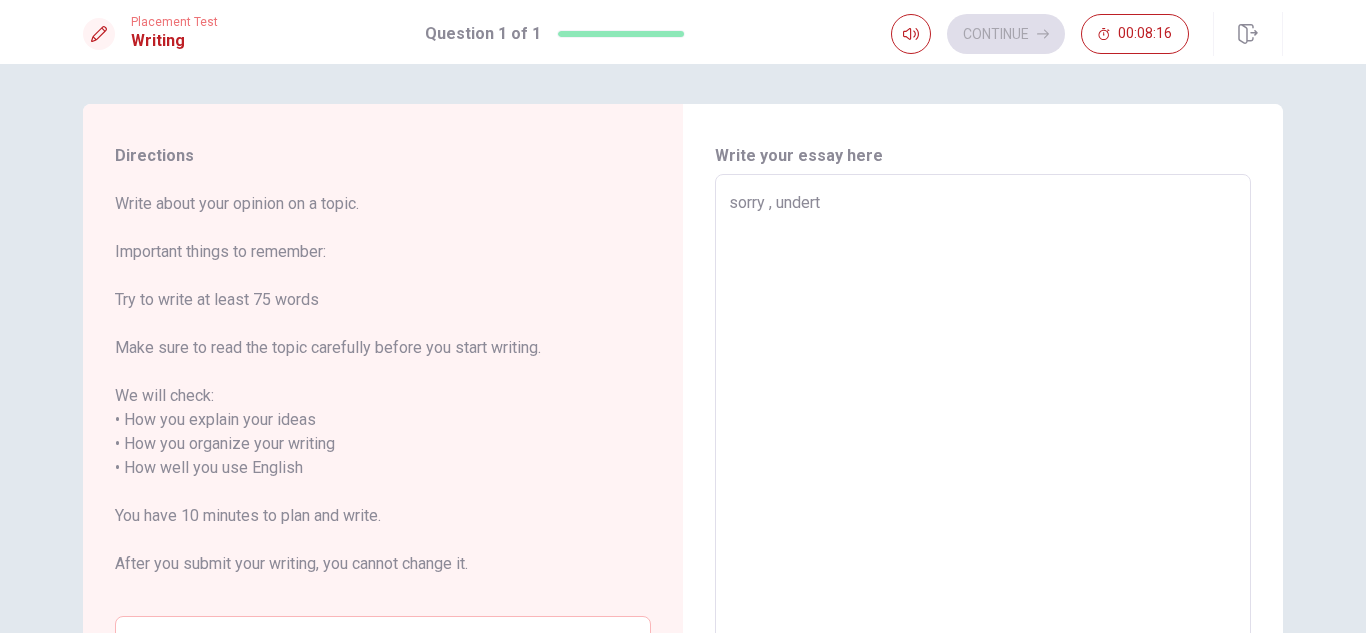type on "x" 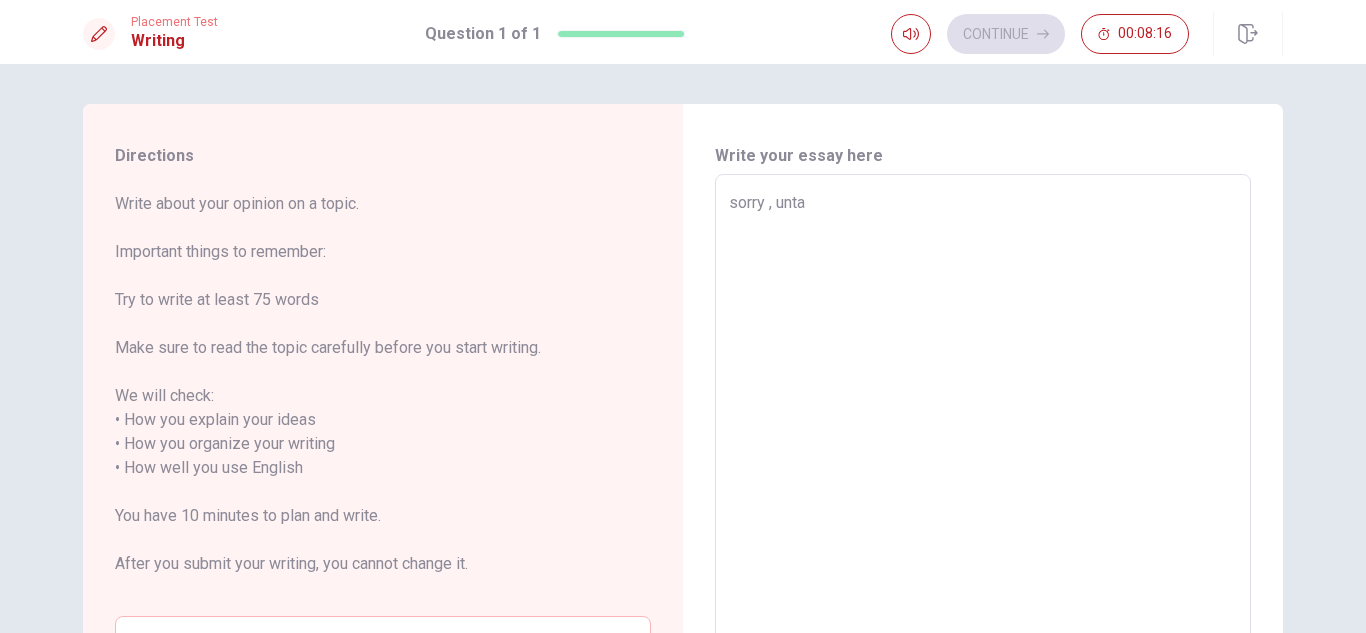 type on "x" 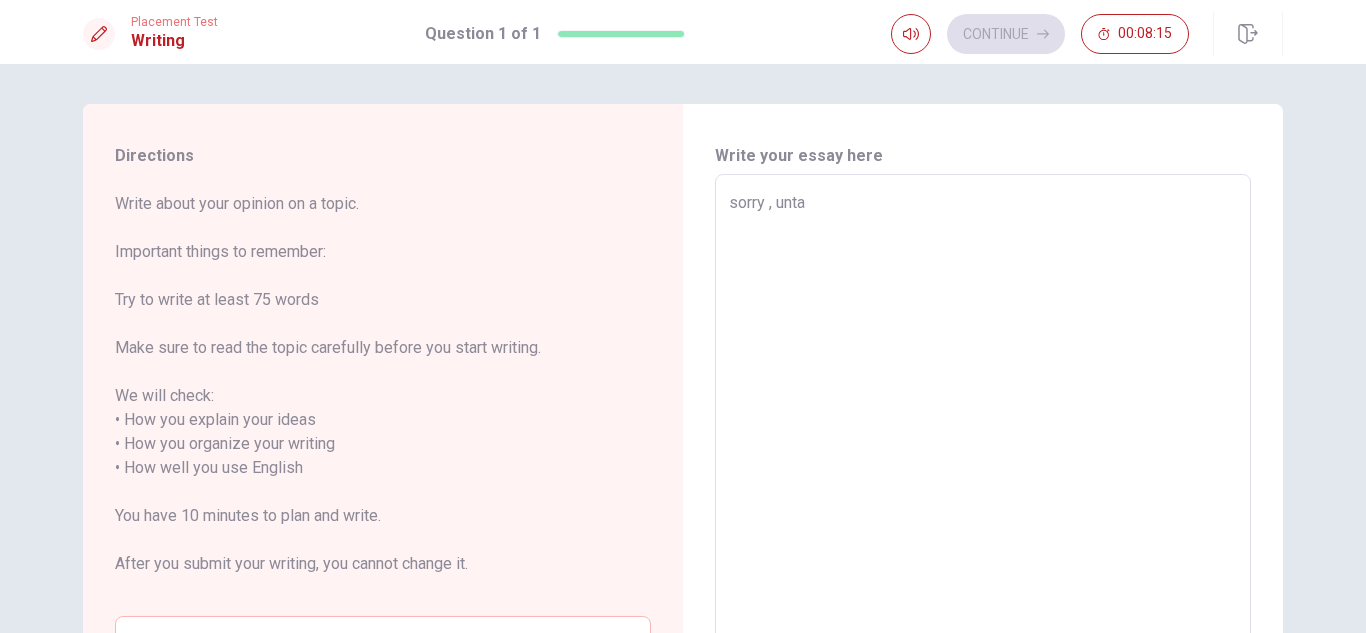 type on "sorry , undertai" 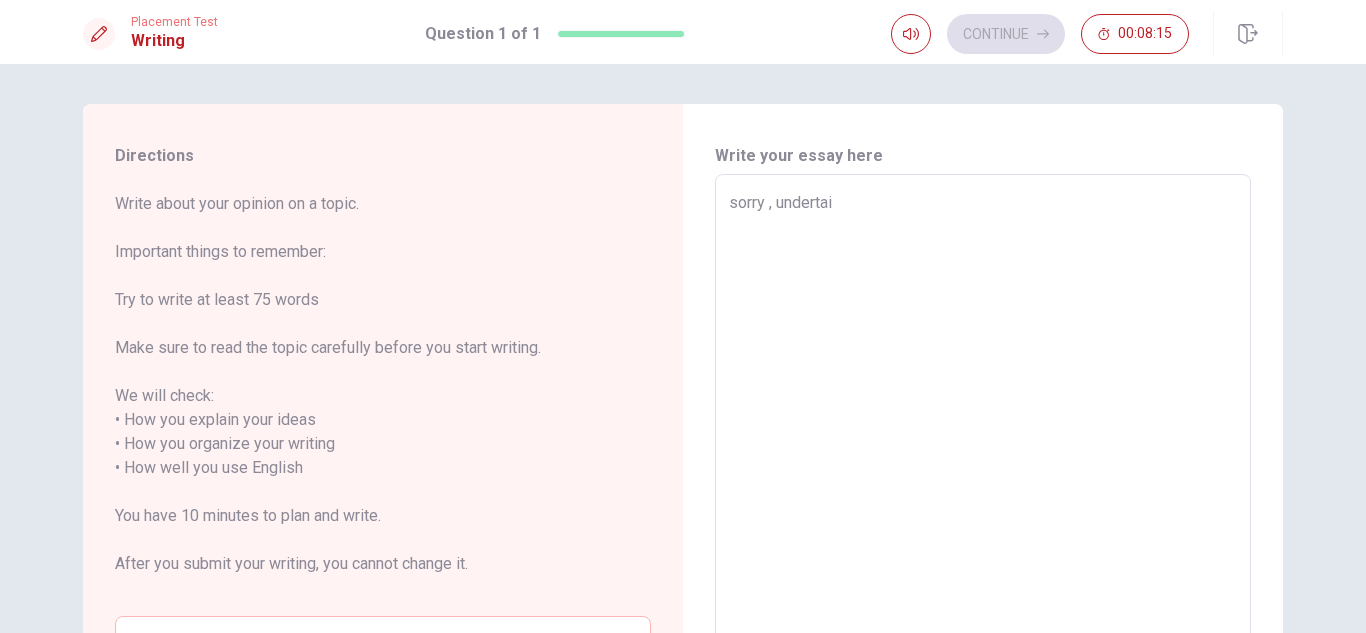type on "x" 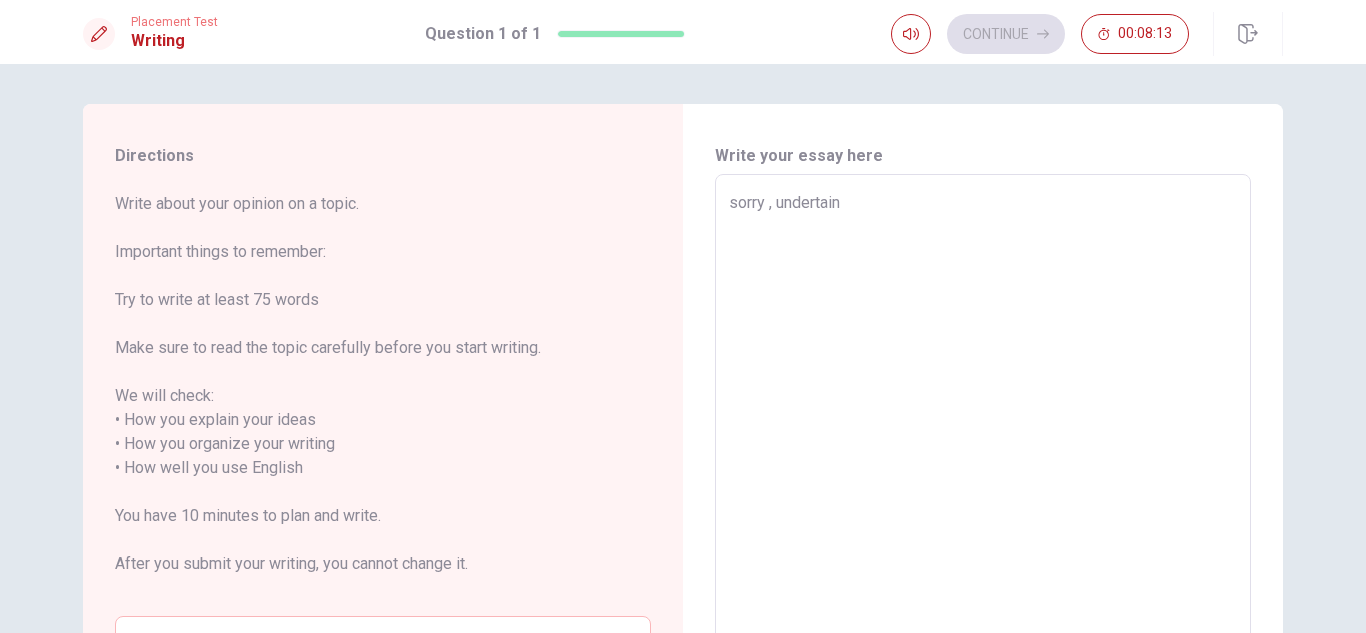 type on "x" 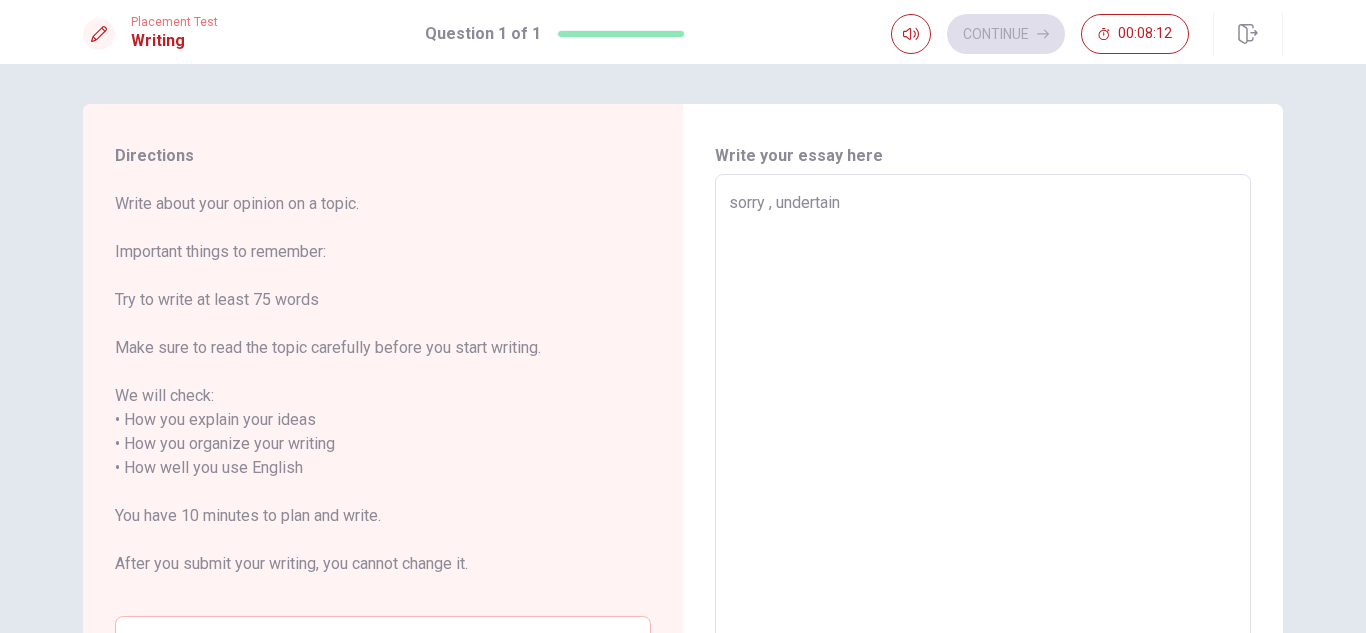 type on "sorry , undertaind" 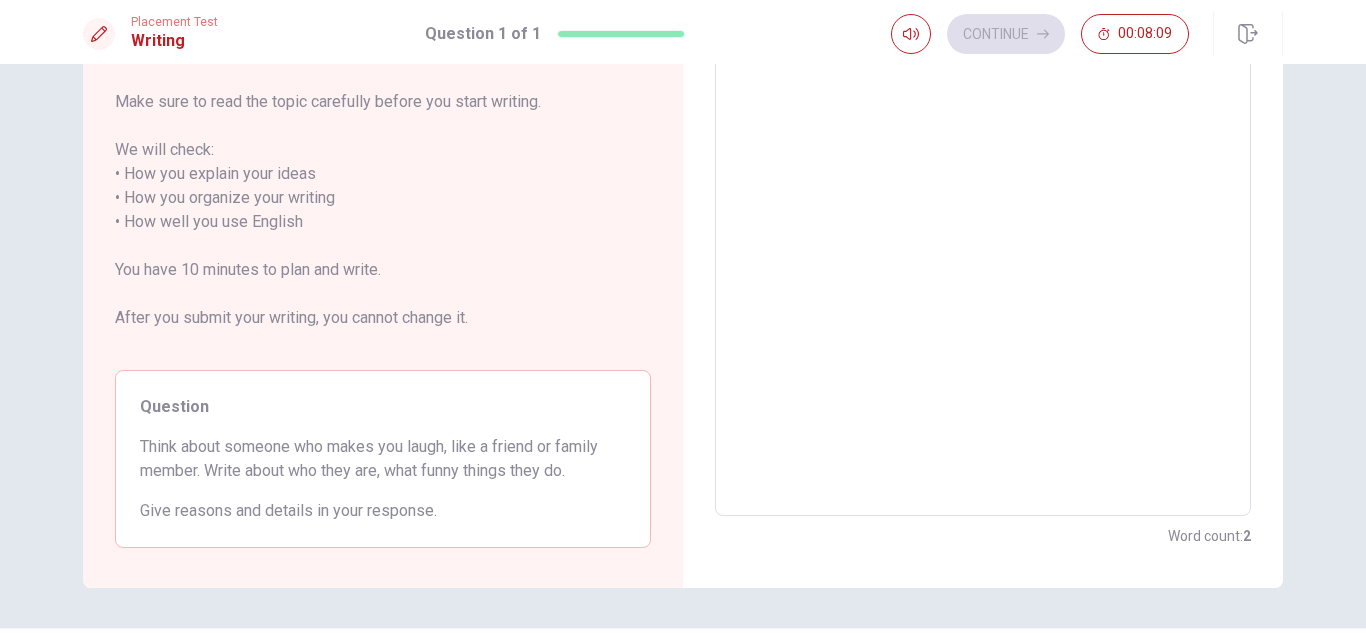scroll, scrollTop: 305, scrollLeft: 0, axis: vertical 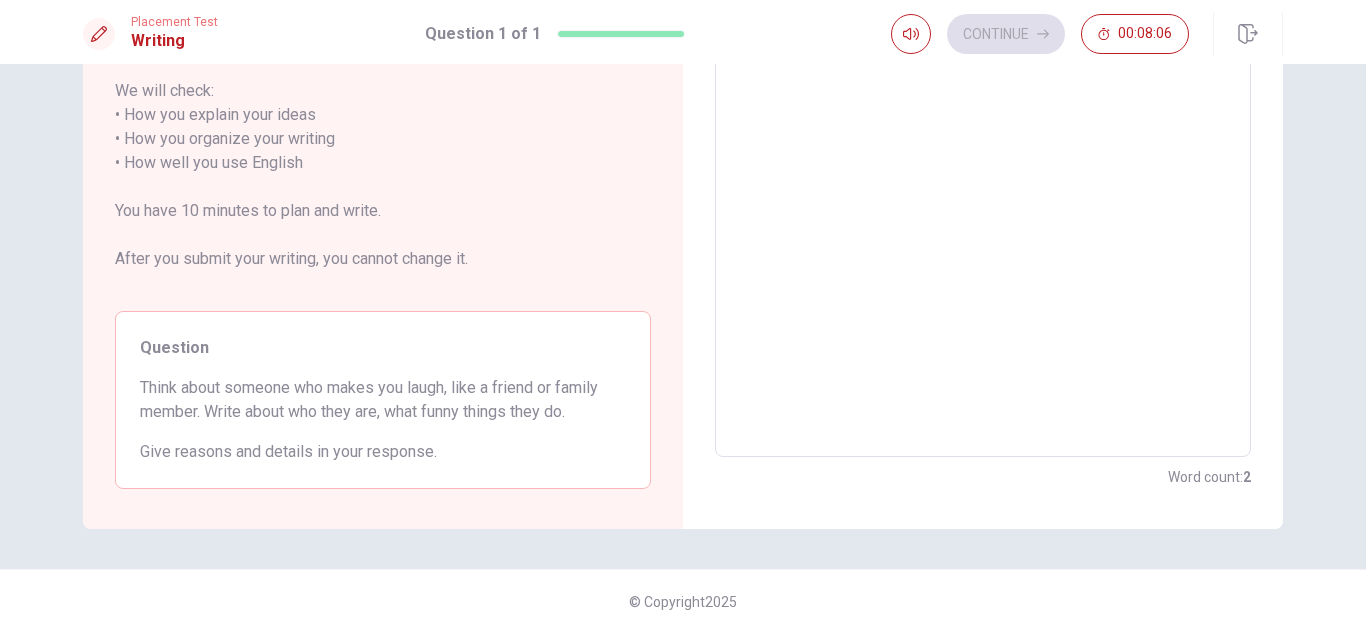 click on "sorry , undertaind" at bounding box center (983, 163) 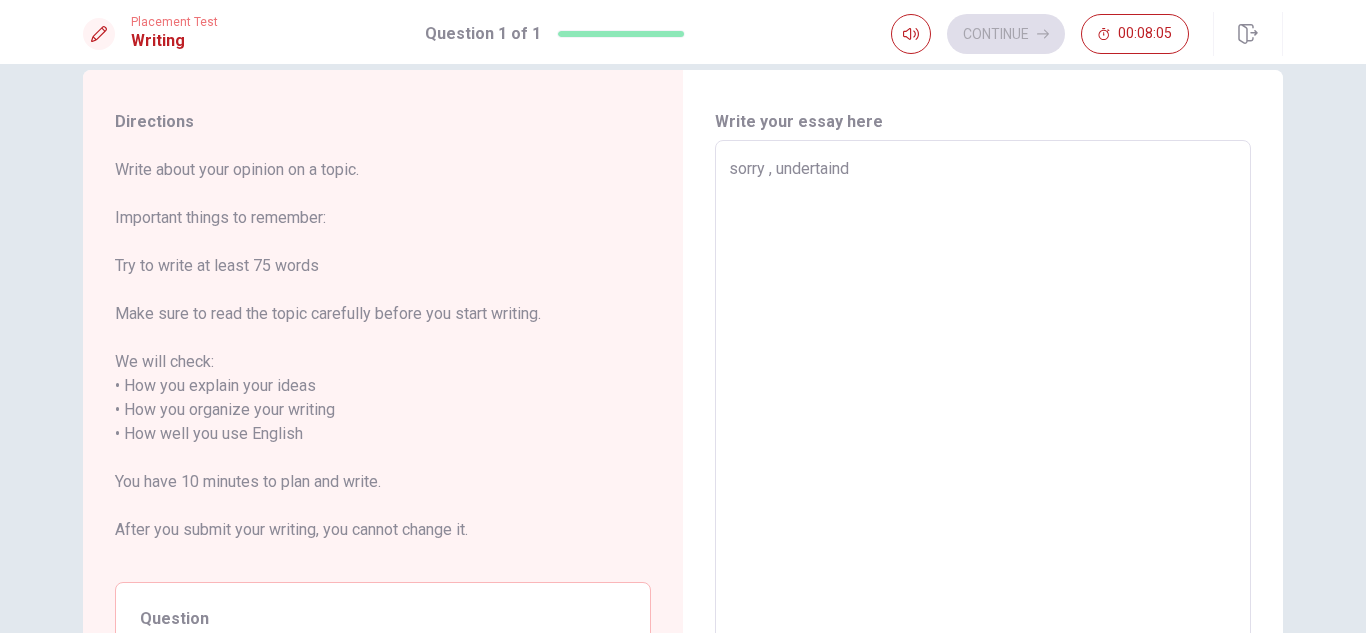 scroll, scrollTop: 0, scrollLeft: 0, axis: both 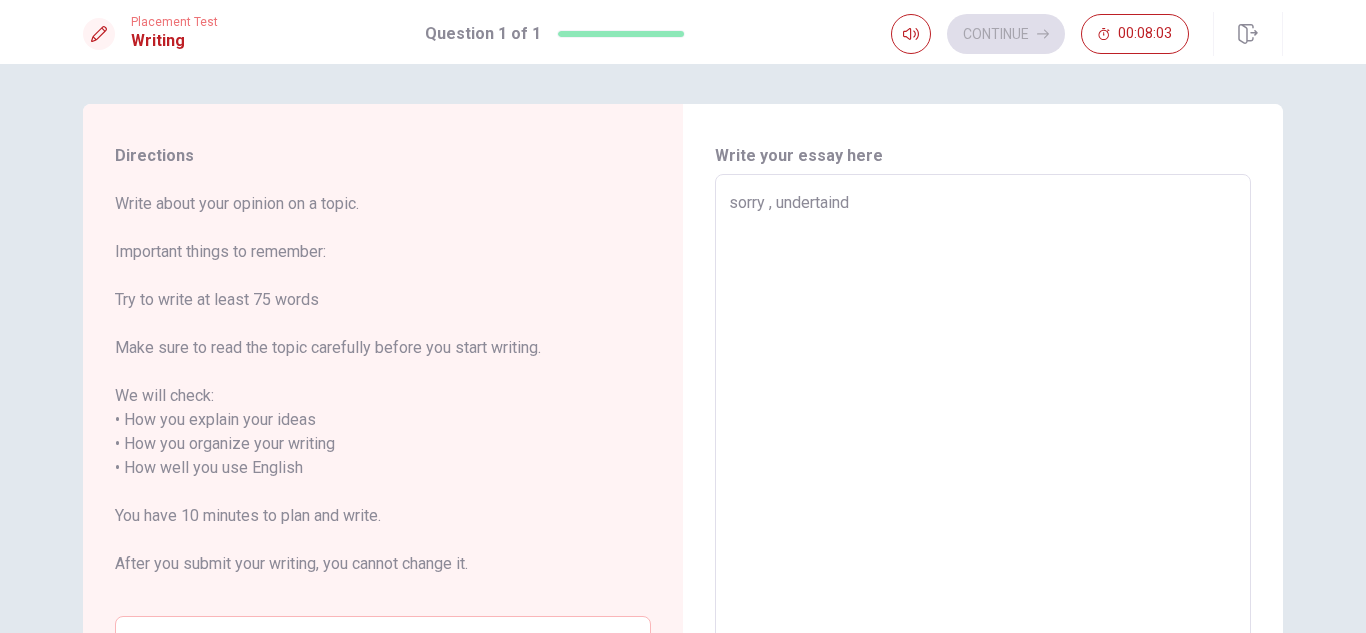 click on "sorry , undertaind" at bounding box center (983, 468) 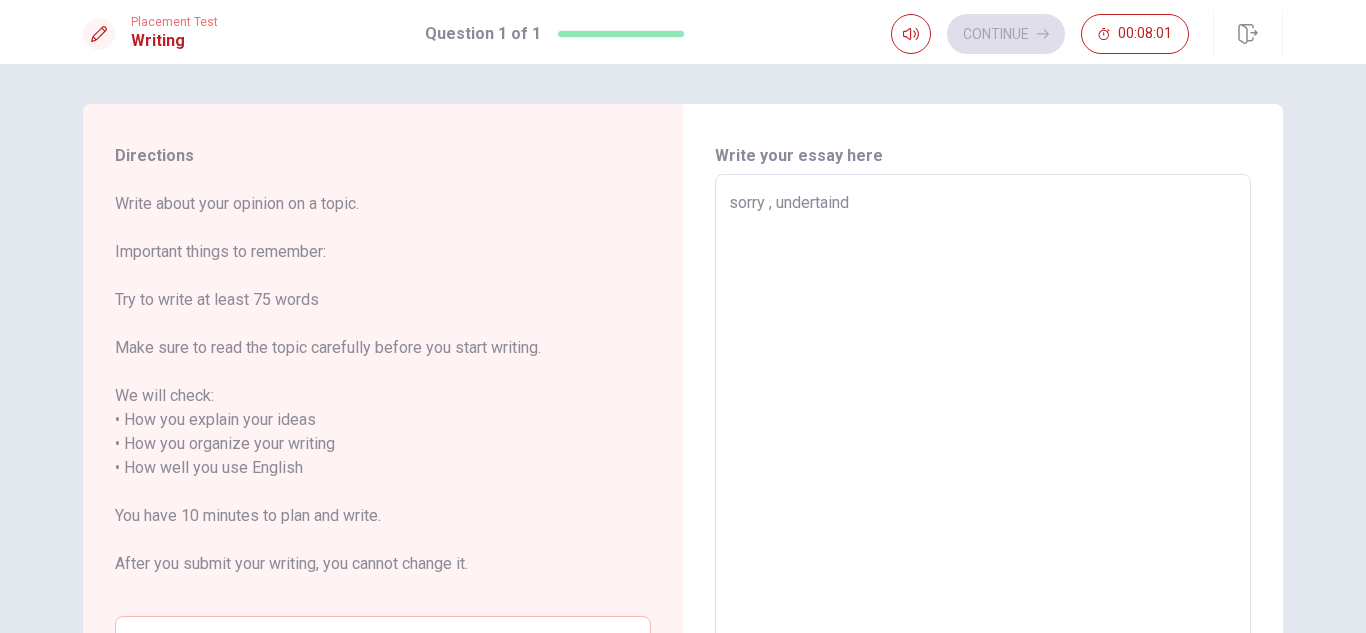 type on "x" 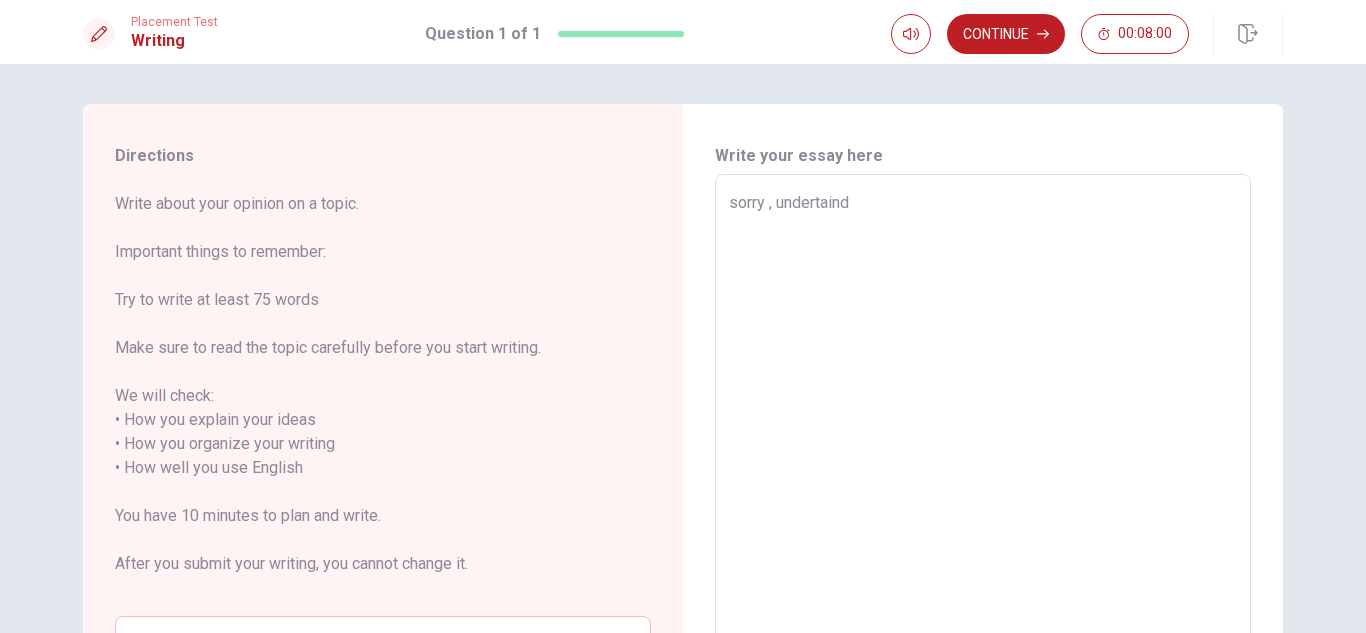 type on "sorry , undertaind" 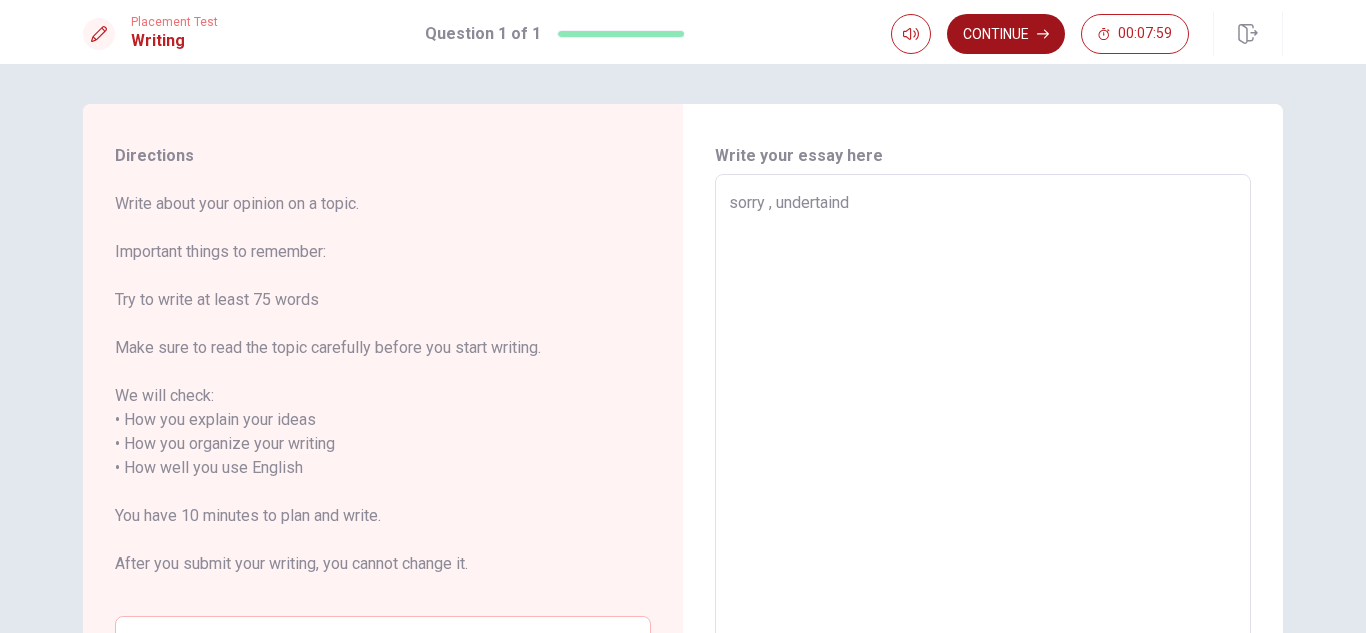 type on "x" 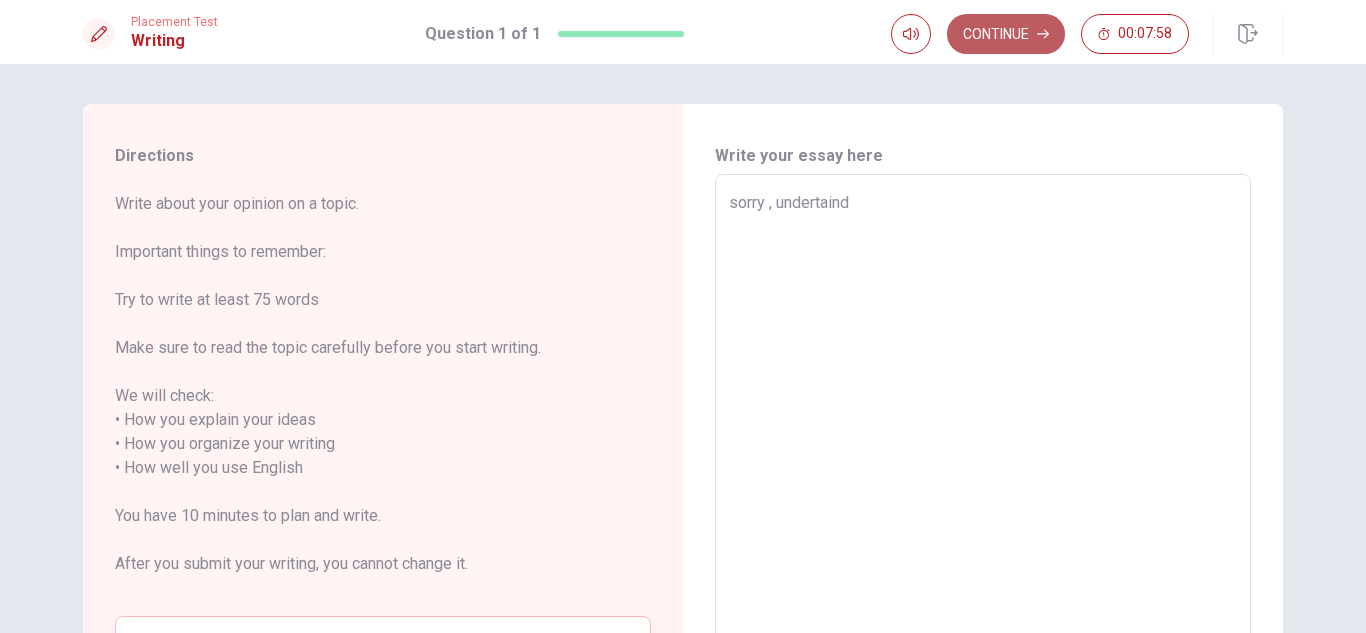 click on "Continue" at bounding box center [1006, 34] 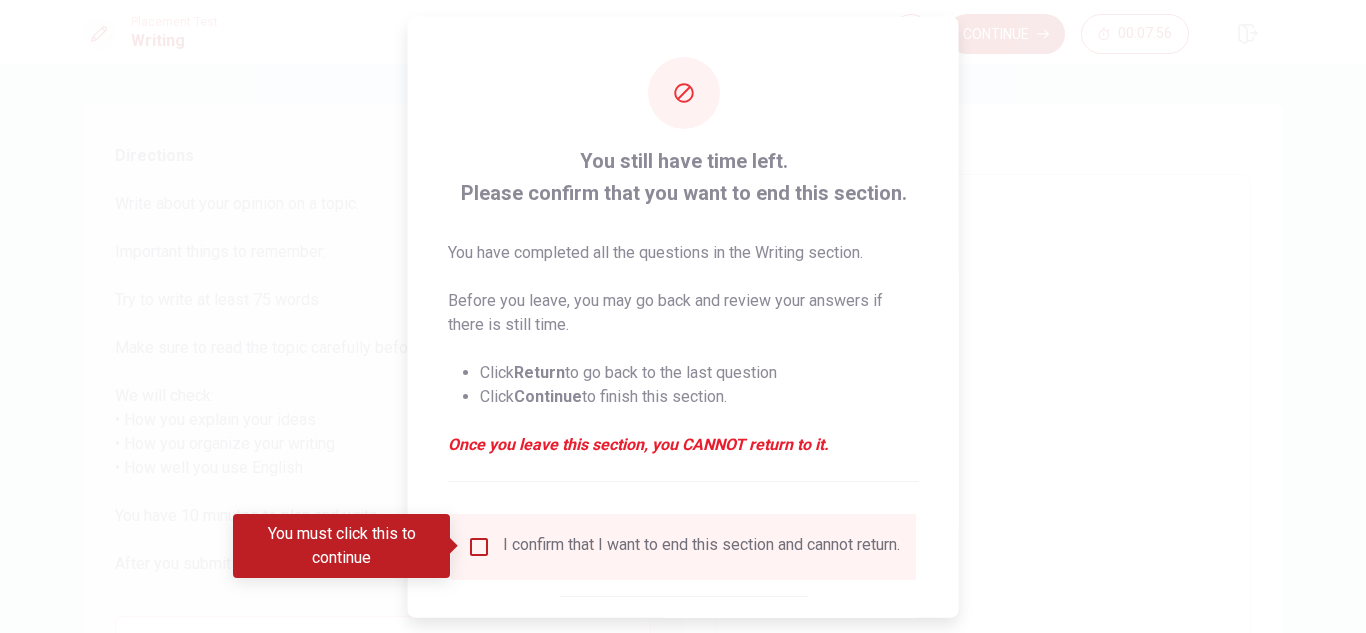click at bounding box center [479, 546] 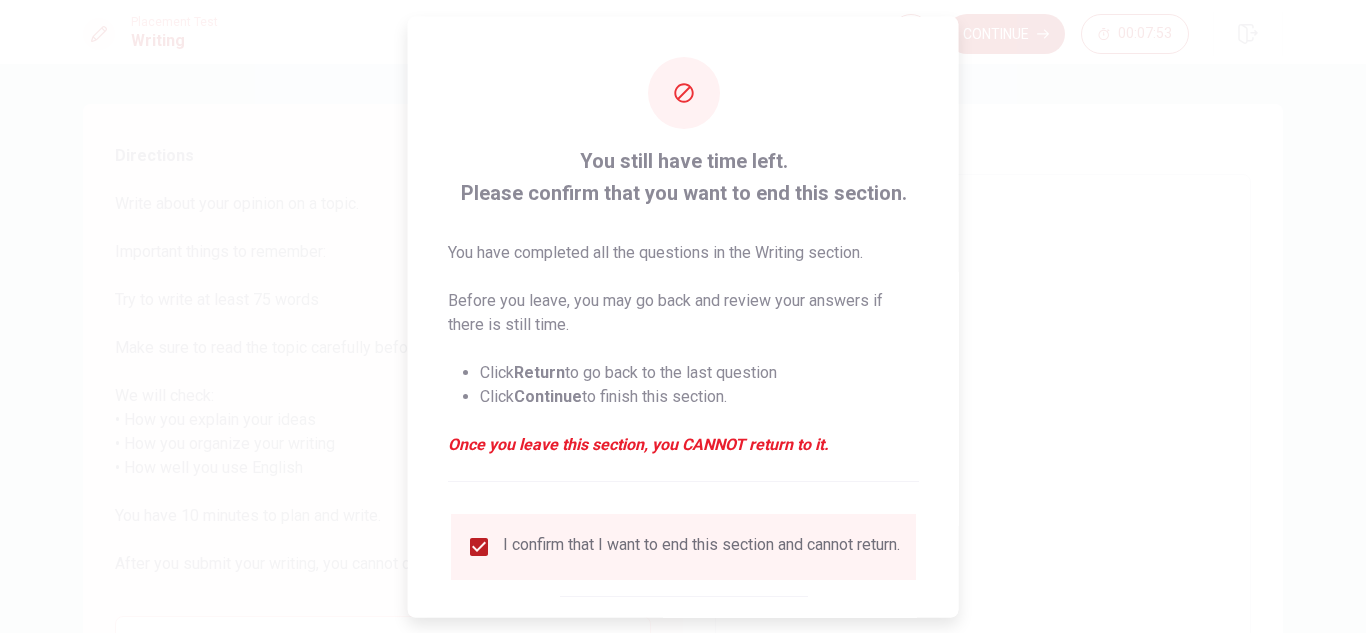 scroll, scrollTop: 113, scrollLeft: 0, axis: vertical 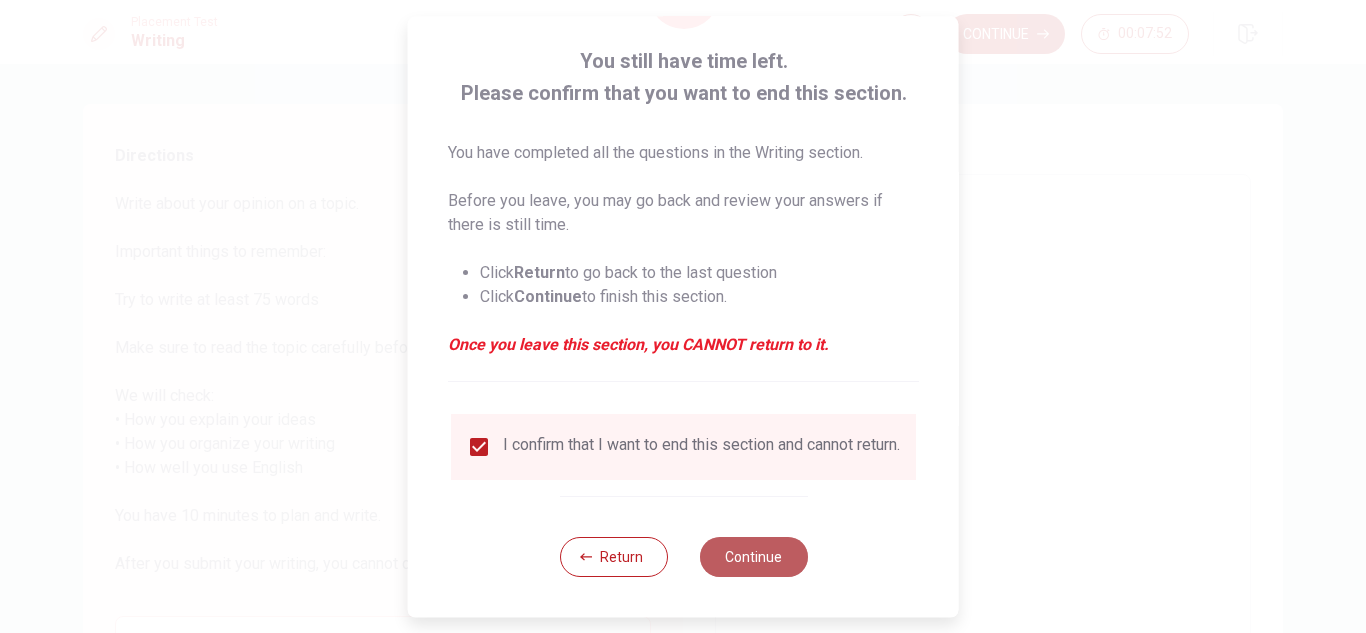 click on "Continue" at bounding box center [753, 557] 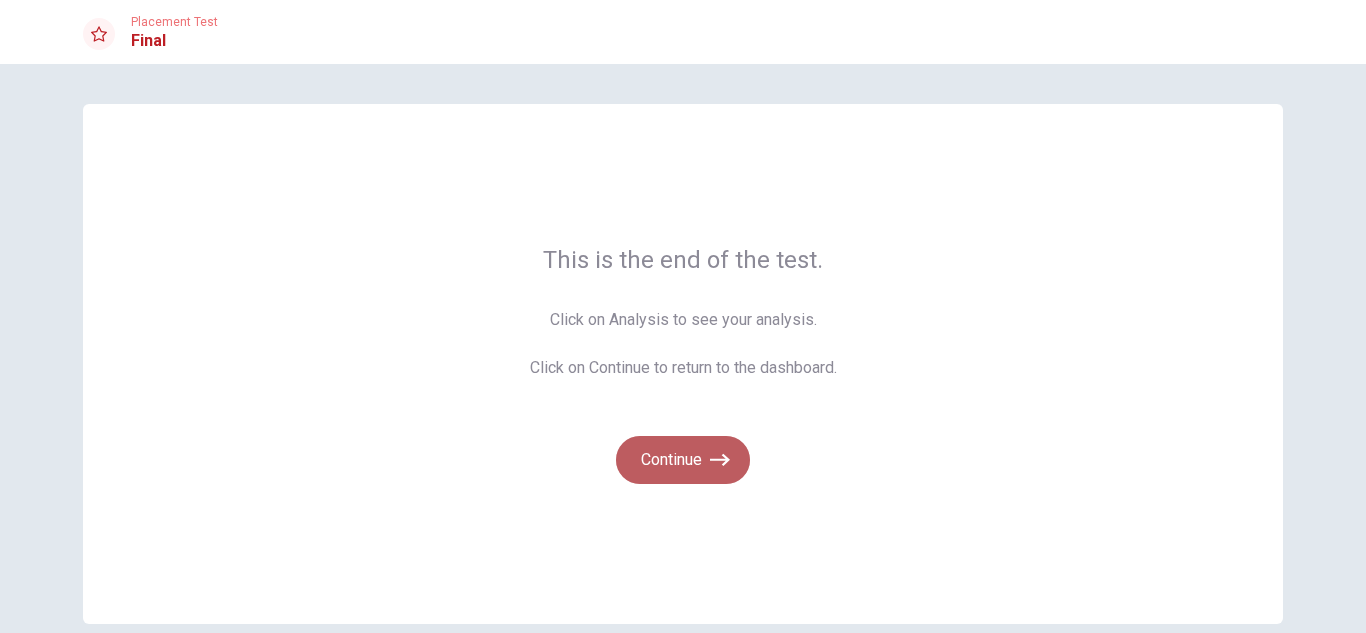 click on "Continue" at bounding box center (683, 460) 